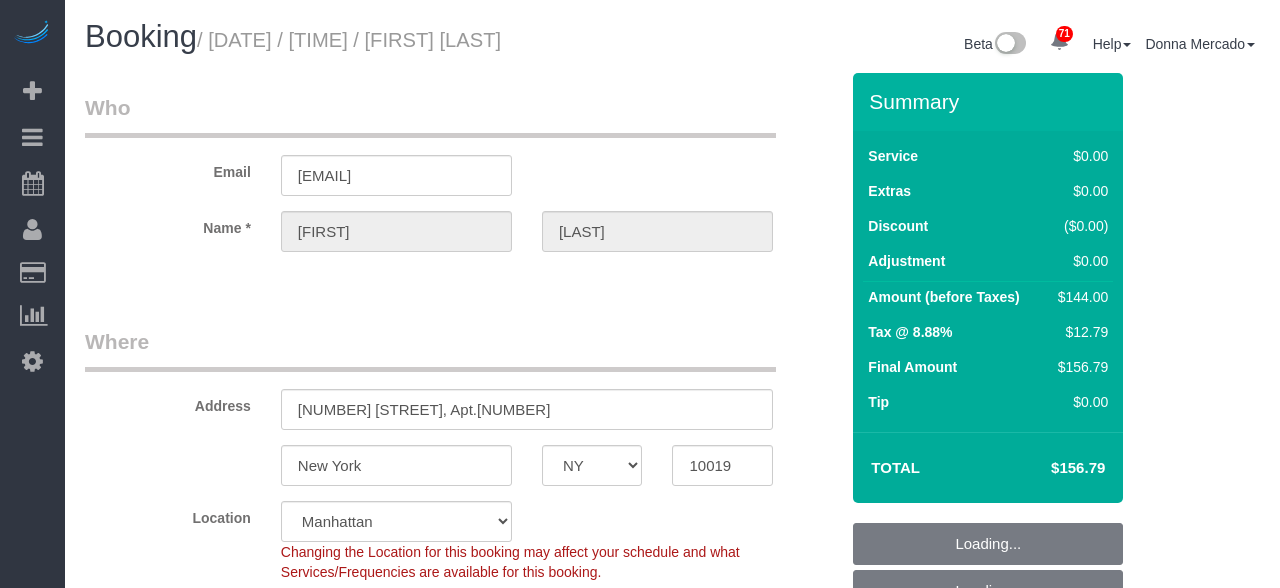 select on "NY" 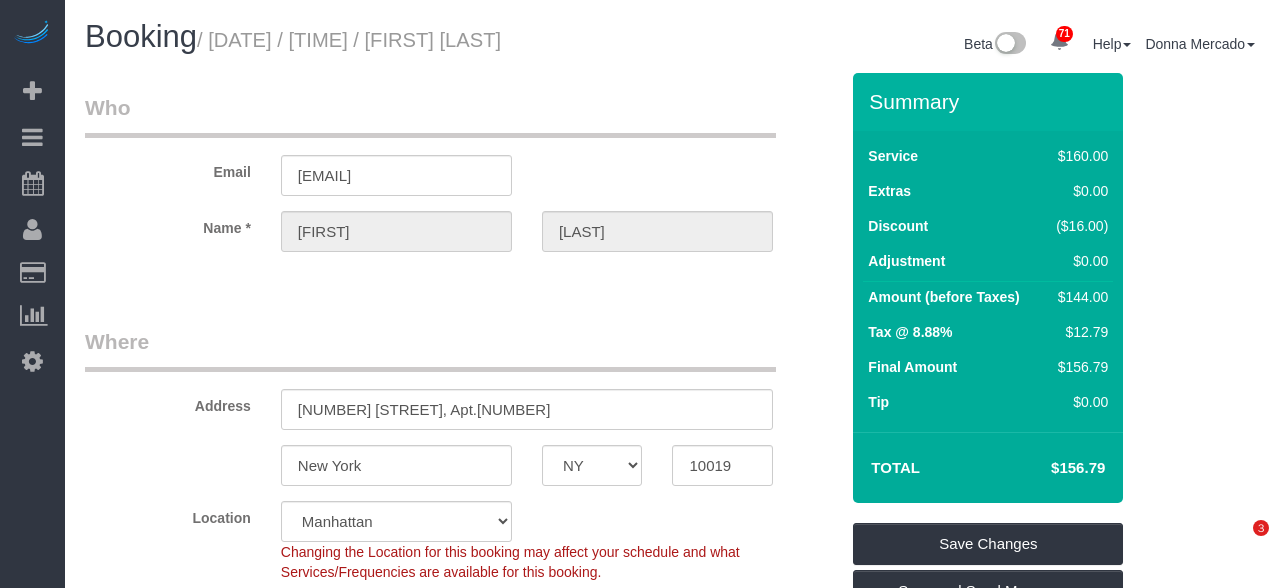 scroll, scrollTop: 0, scrollLeft: 0, axis: both 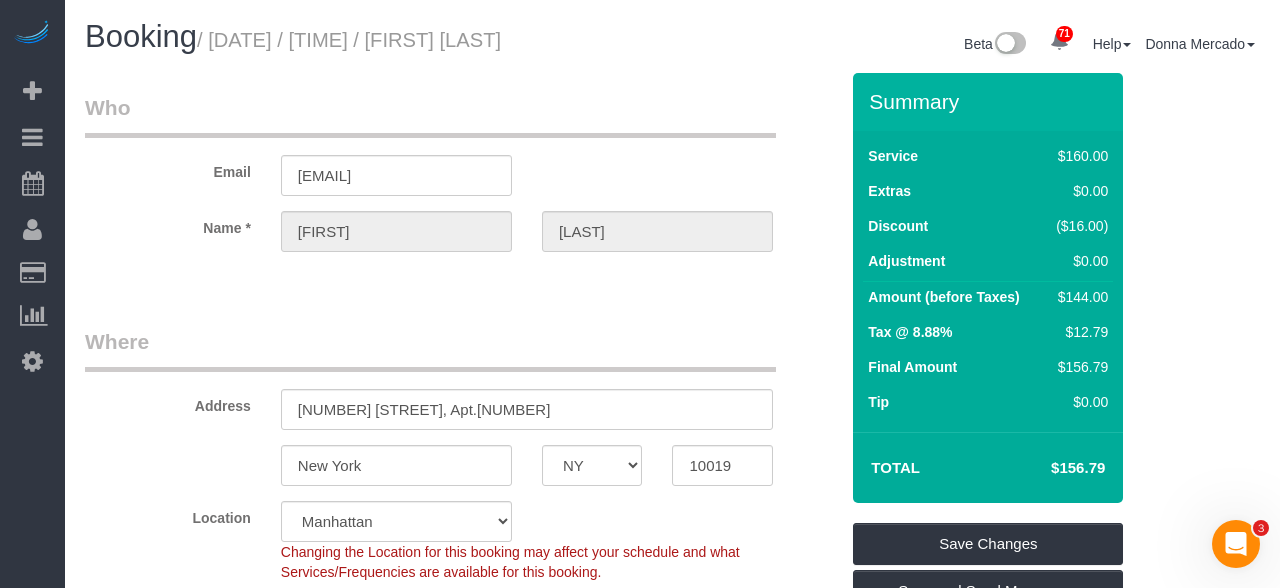 drag, startPoint x: 224, startPoint y: 33, endPoint x: 642, endPoint y: 31, distance: 418.0048 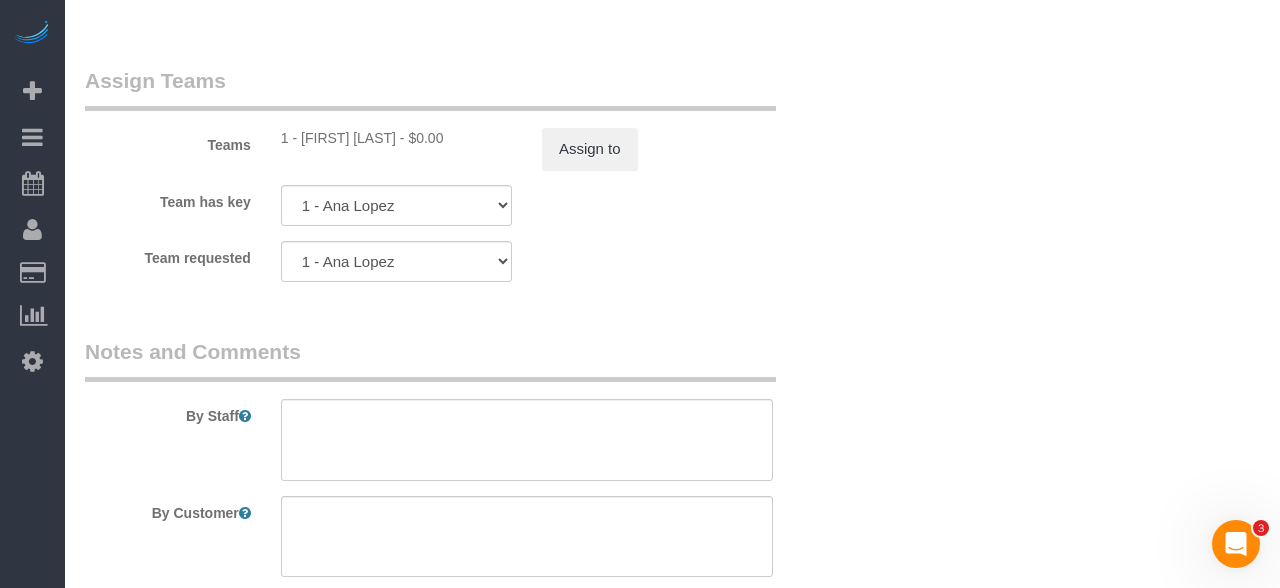 scroll, scrollTop: 2638, scrollLeft: 0, axis: vertical 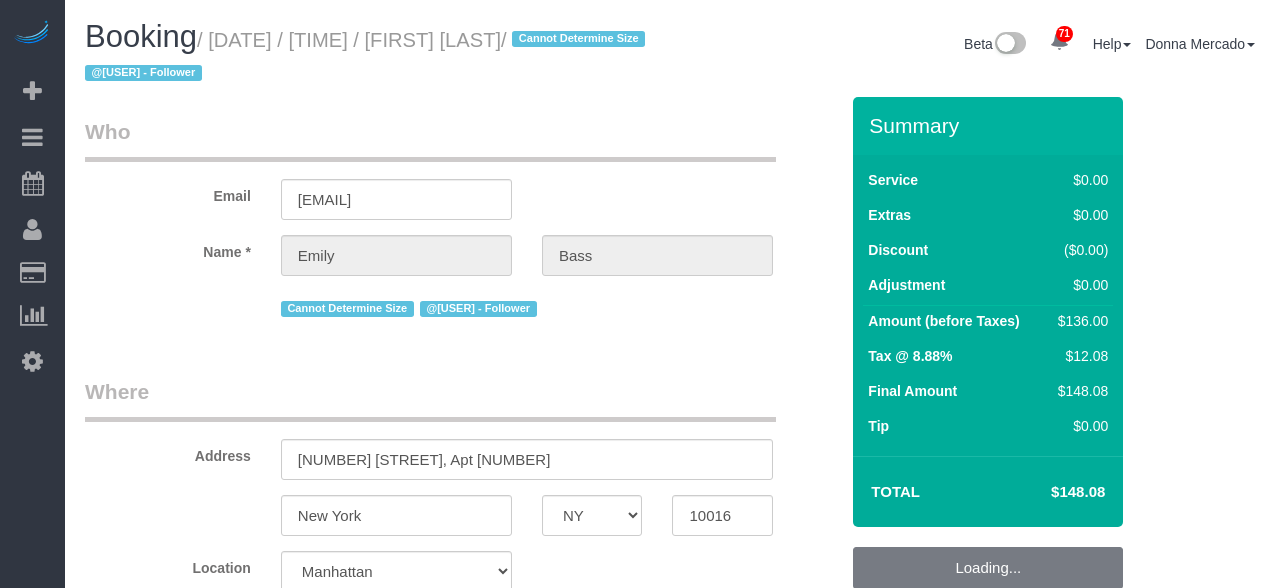 select on "NY" 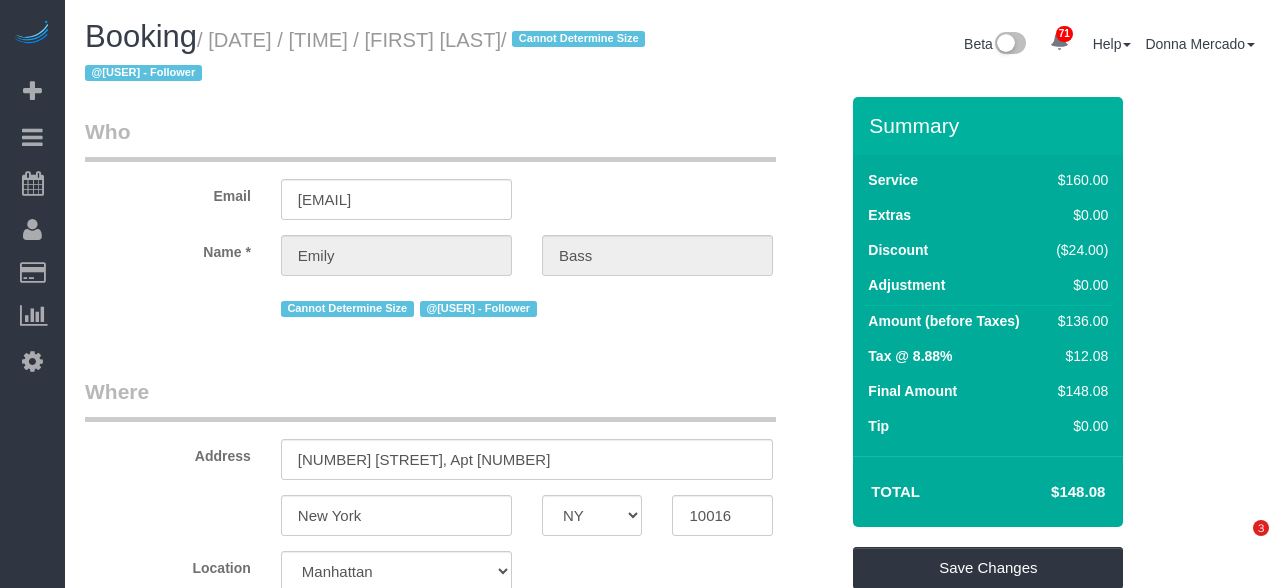 scroll, scrollTop: 0, scrollLeft: 0, axis: both 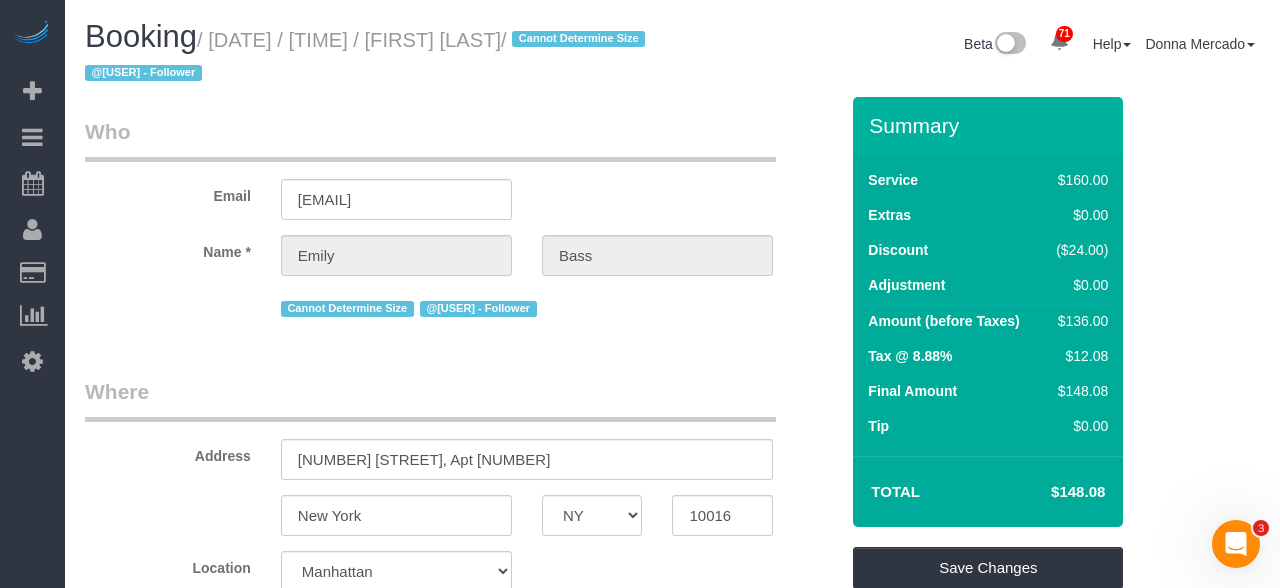 drag, startPoint x: 218, startPoint y: 34, endPoint x: 584, endPoint y: 39, distance: 366.03415 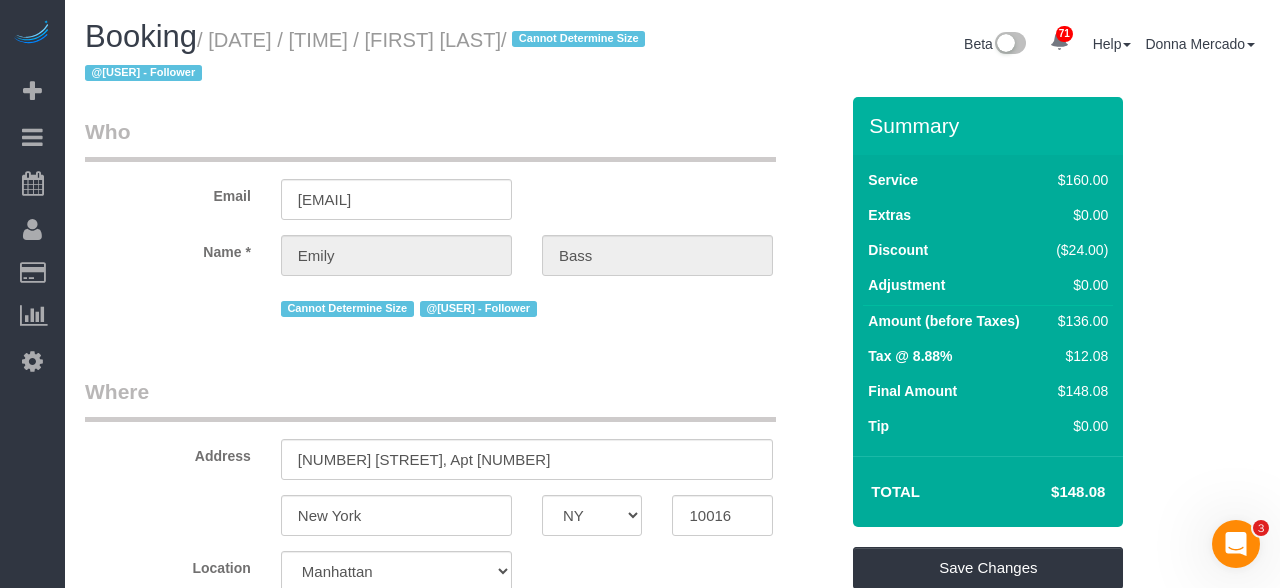 click on "/ August 06, 2025 / 10:00AM / Emily Bass
/
Cannot Determine Size
@savannahvinsonn - Follower" at bounding box center [368, 57] 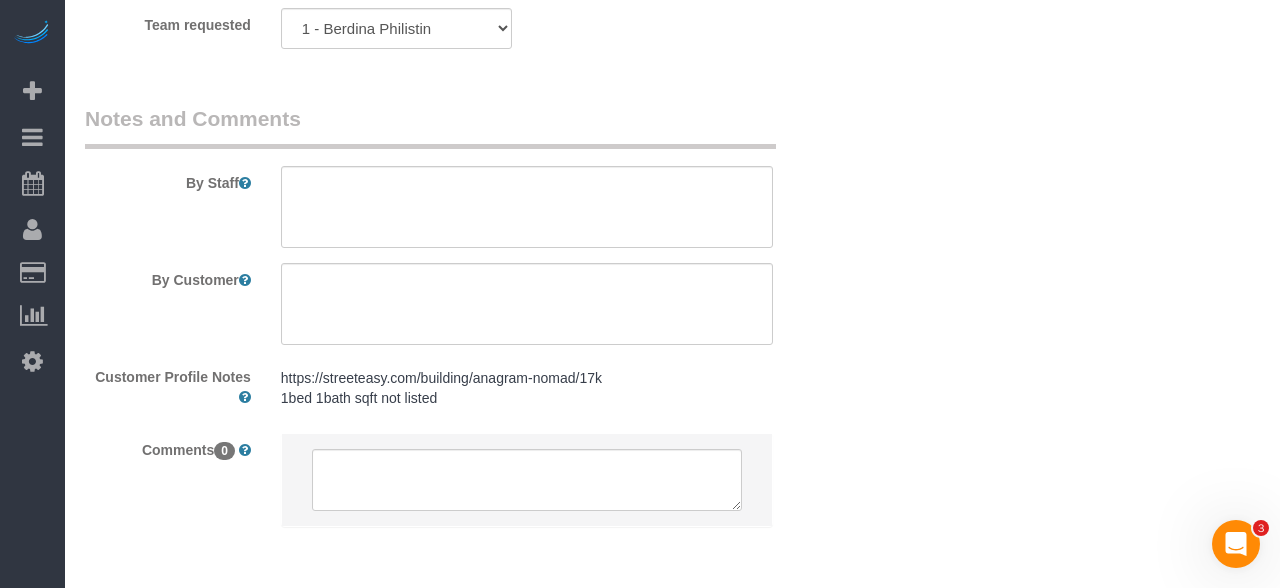 scroll, scrollTop: 2339, scrollLeft: 0, axis: vertical 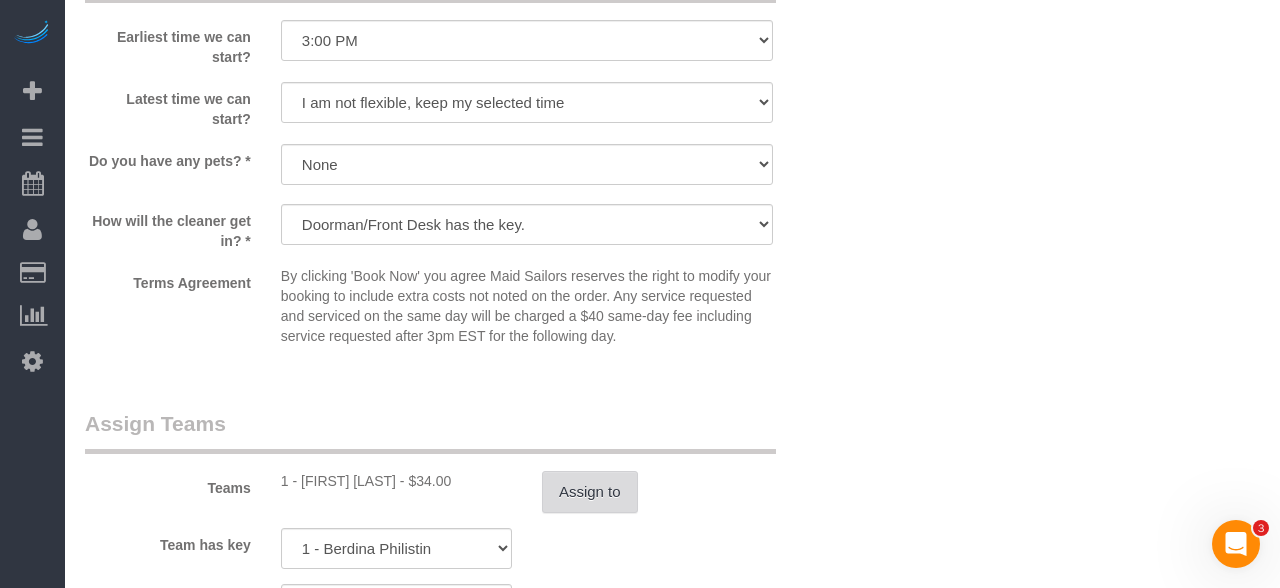 click on "Assign to" at bounding box center (590, 492) 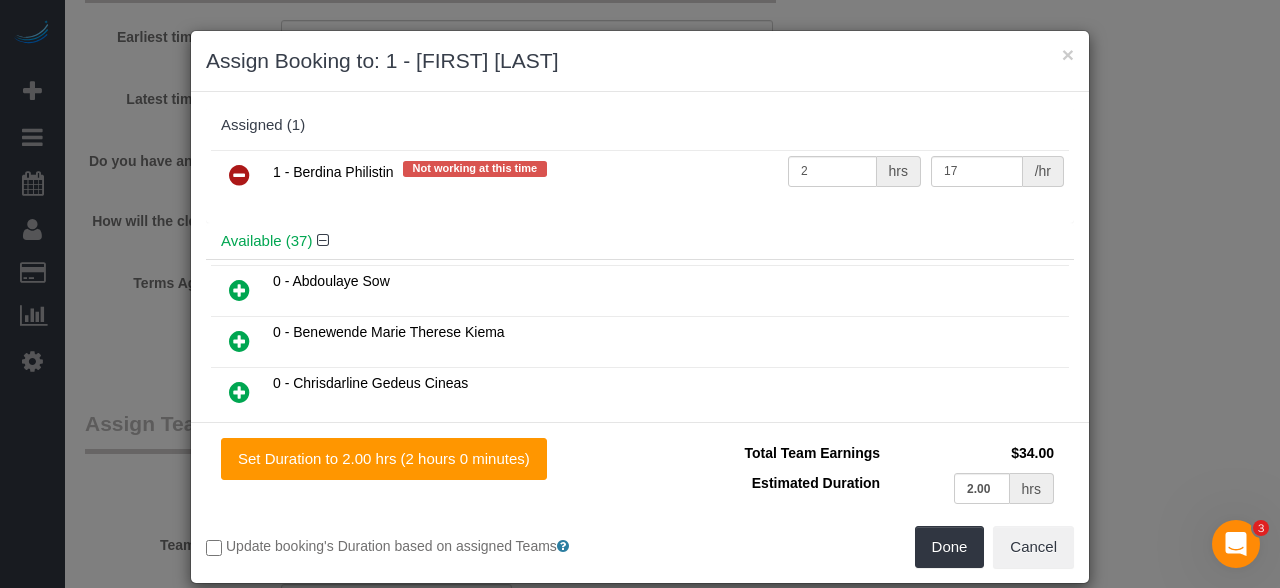 click at bounding box center (239, 175) 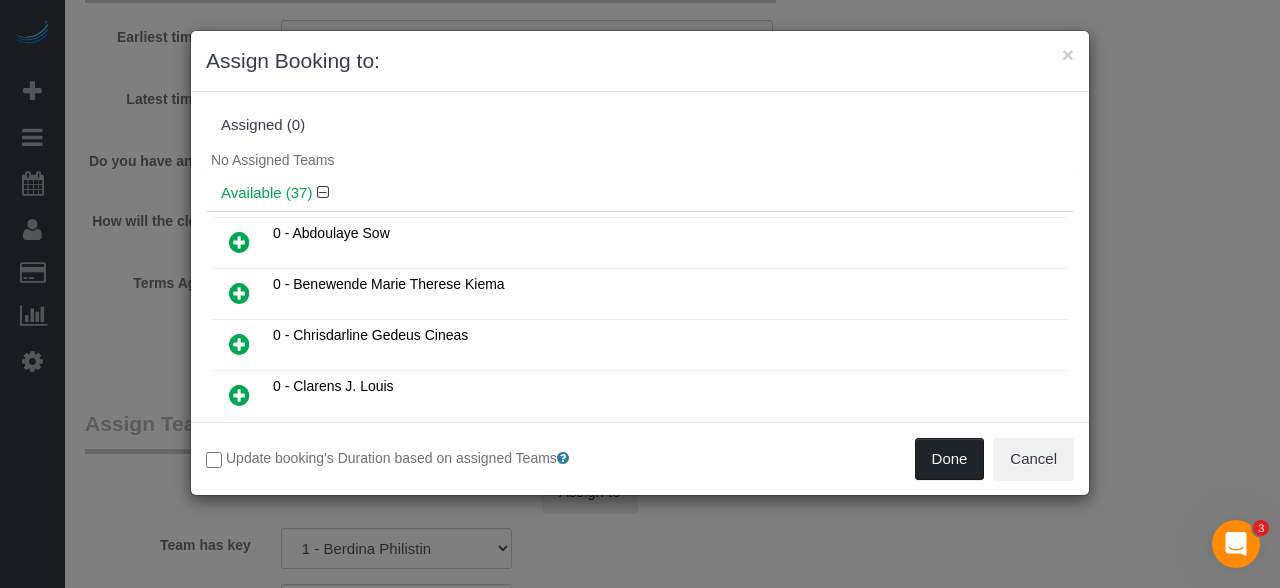 click on "Done" at bounding box center [950, 459] 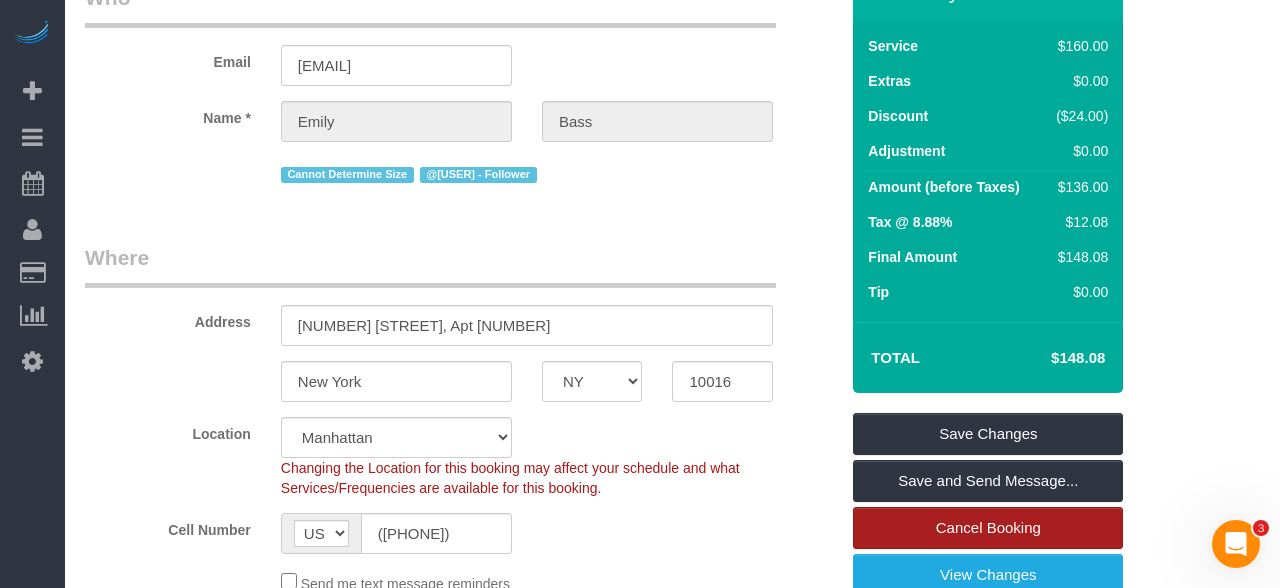 scroll, scrollTop: 236, scrollLeft: 0, axis: vertical 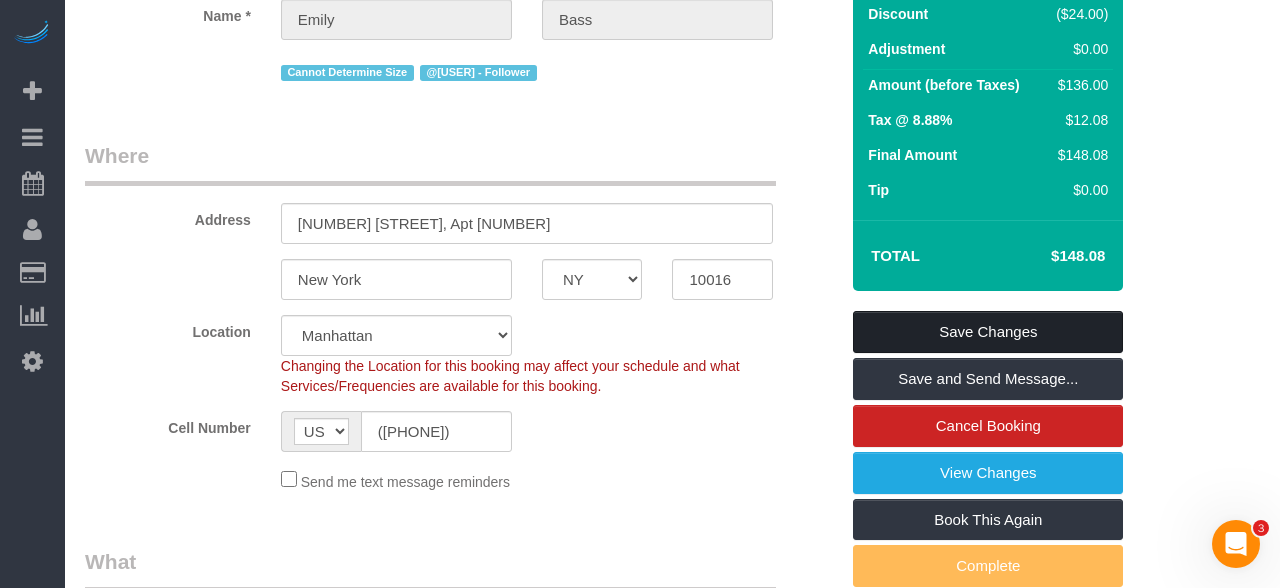 click on "Save Changes" at bounding box center (988, 332) 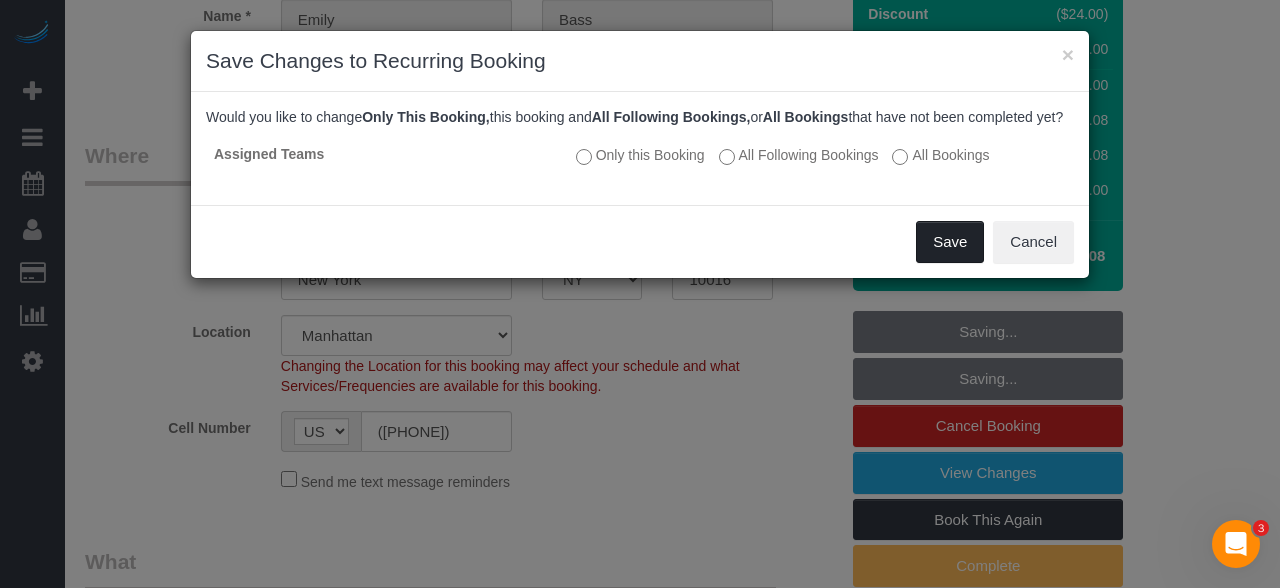 click on "Save" at bounding box center (950, 242) 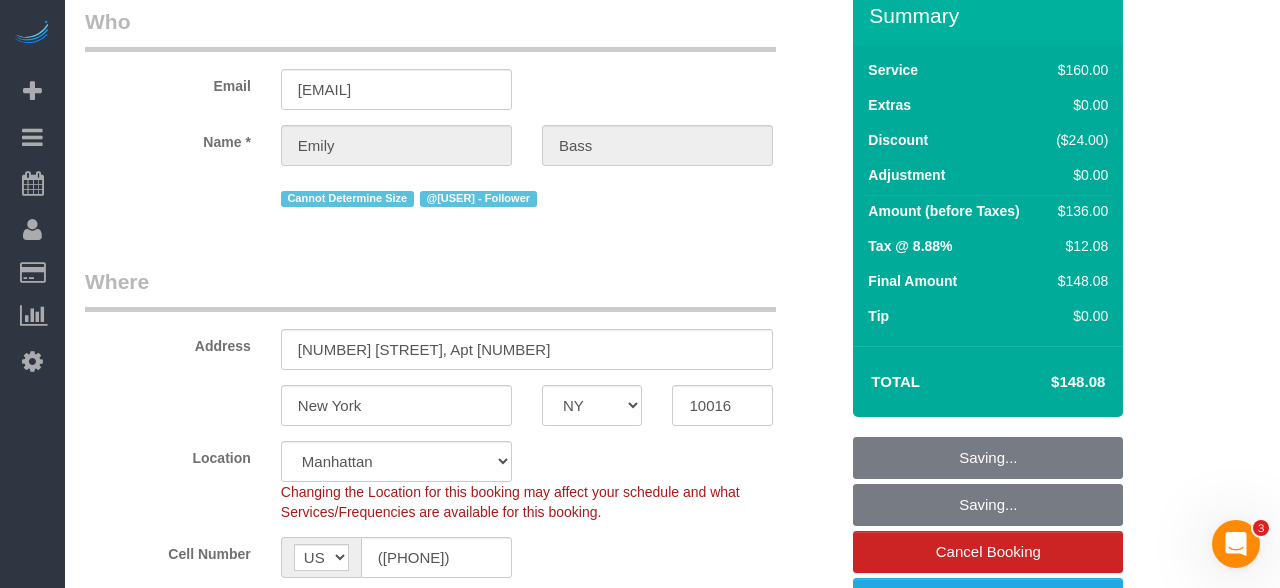scroll, scrollTop: 108, scrollLeft: 0, axis: vertical 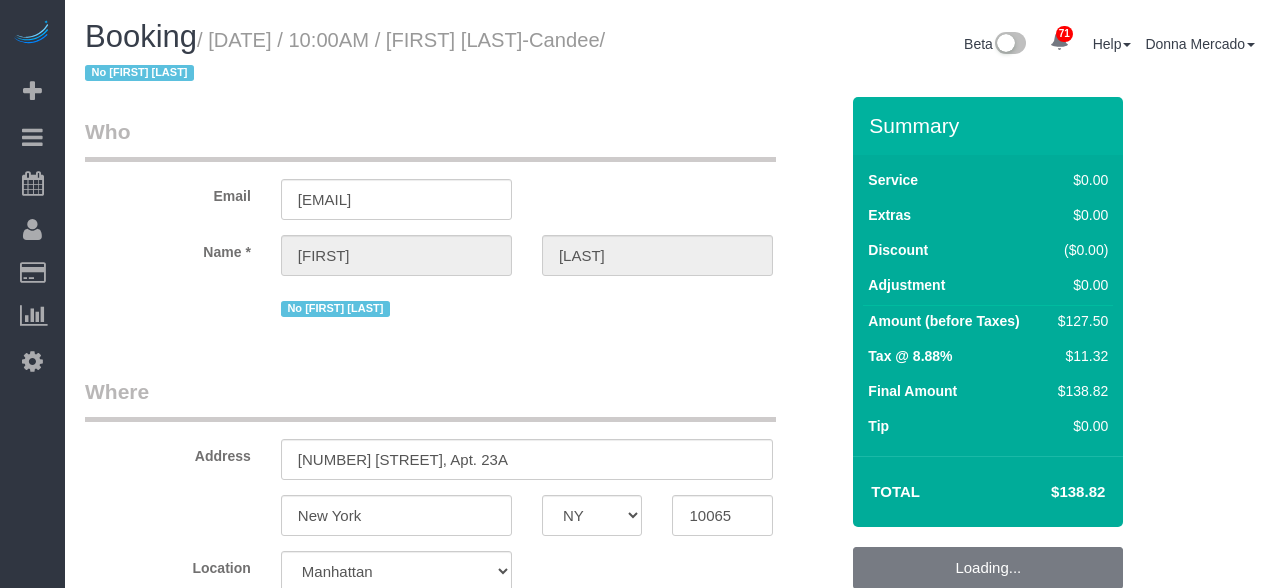 select on "NY" 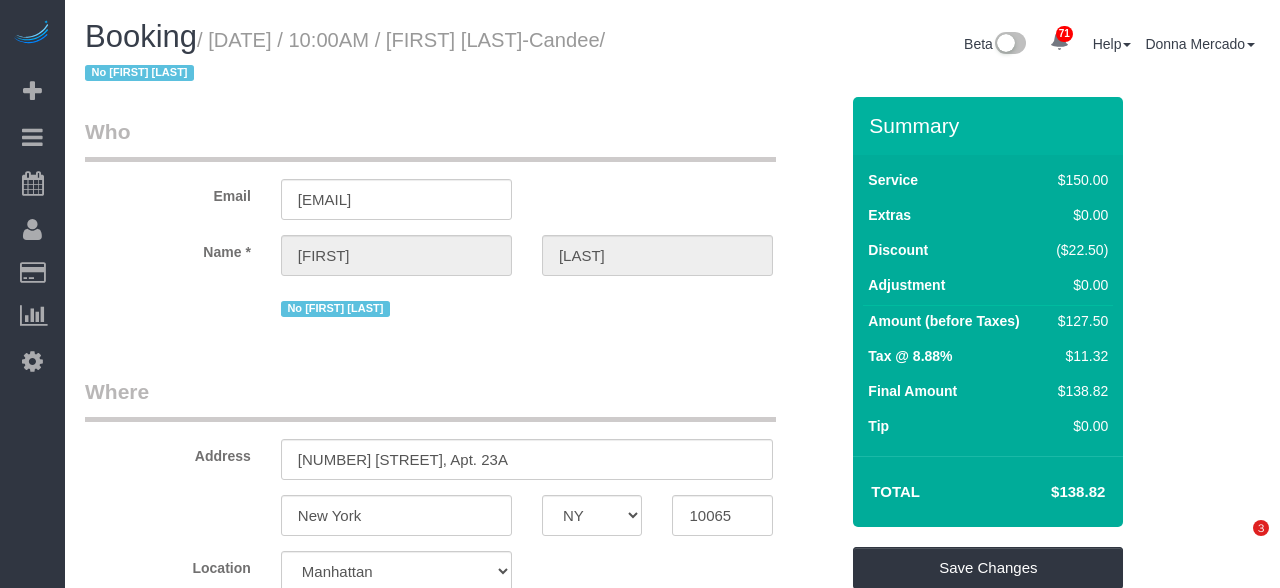 scroll, scrollTop: 0, scrollLeft: 0, axis: both 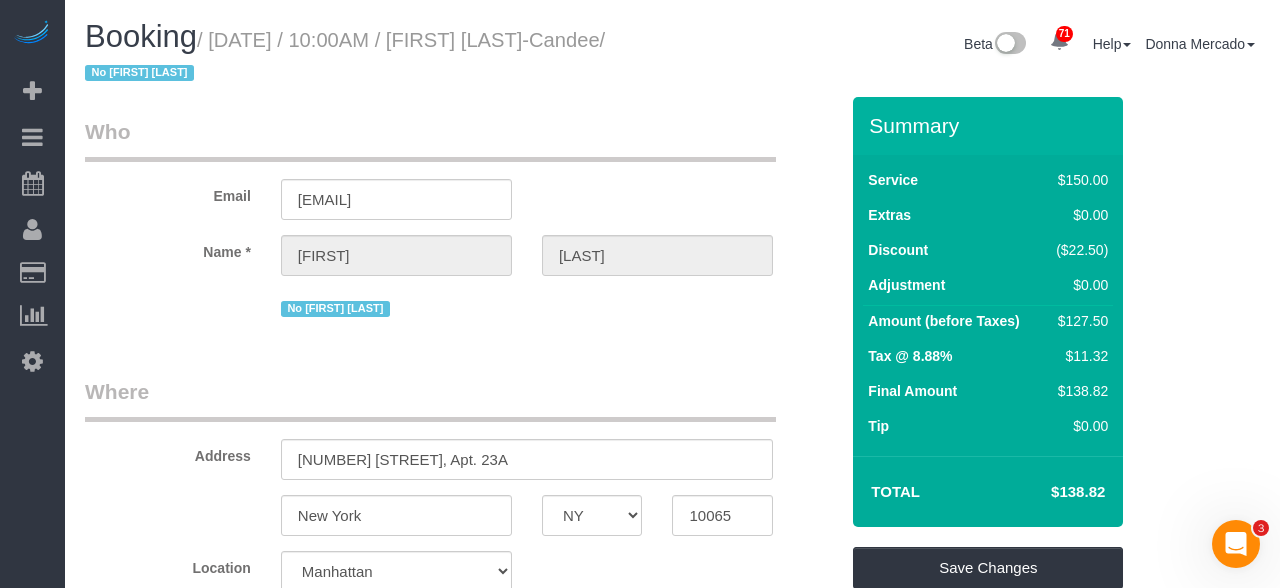 drag, startPoint x: 223, startPoint y: 35, endPoint x: 604, endPoint y: 44, distance: 381.1063 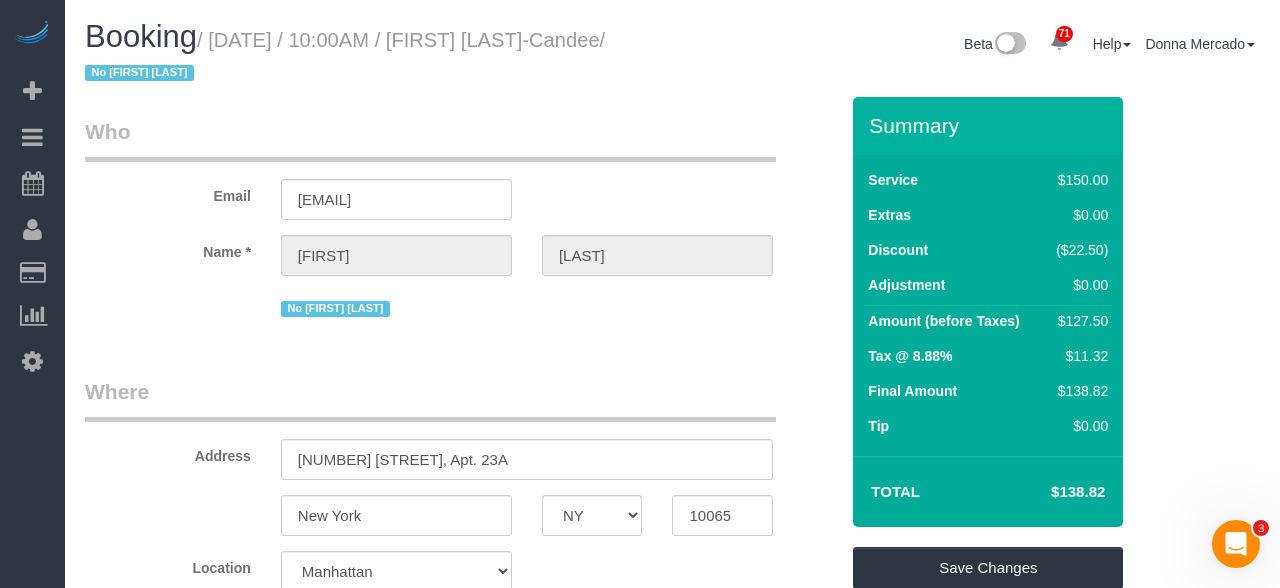 click on "Booking
/ [DATE] / 10:00AM / [FIRST] [LAST]-Candee
/
No [FIRST] [LAST]" at bounding box center (371, 54) 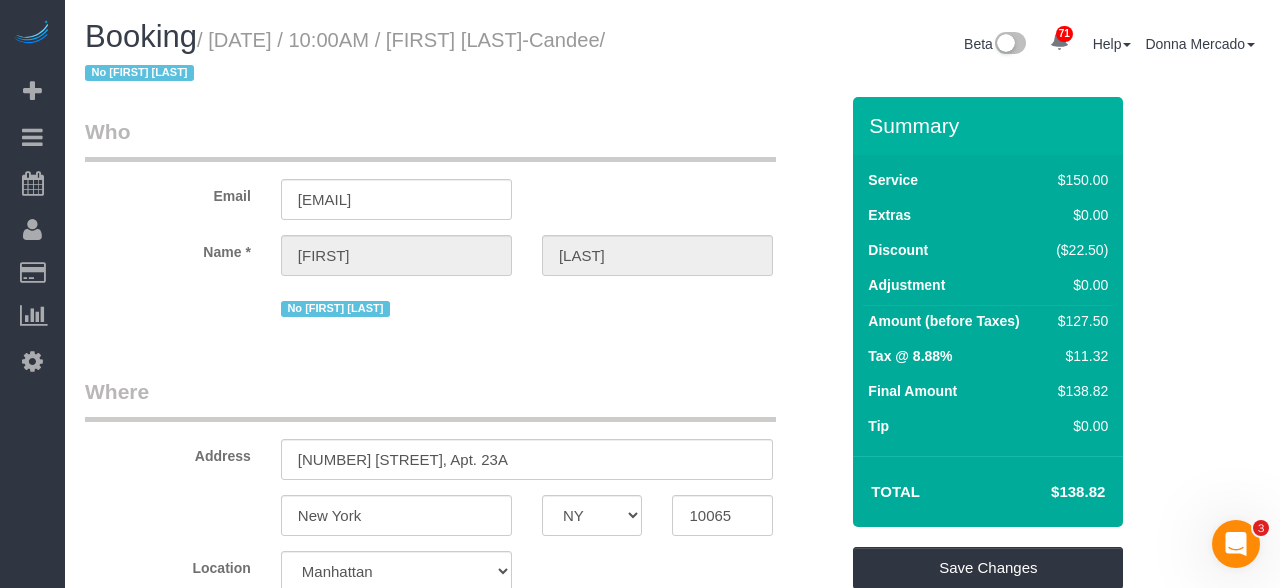 copy on "[DATE] / 10:00AM / [FIRST] [LAST]" 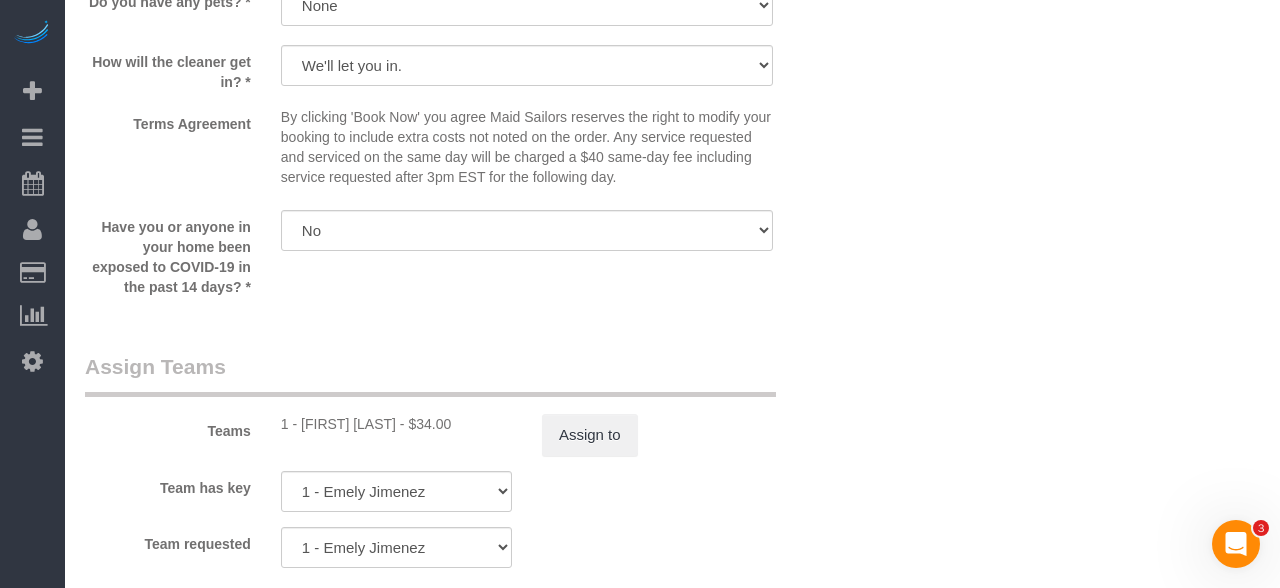 scroll, scrollTop: 2759, scrollLeft: 0, axis: vertical 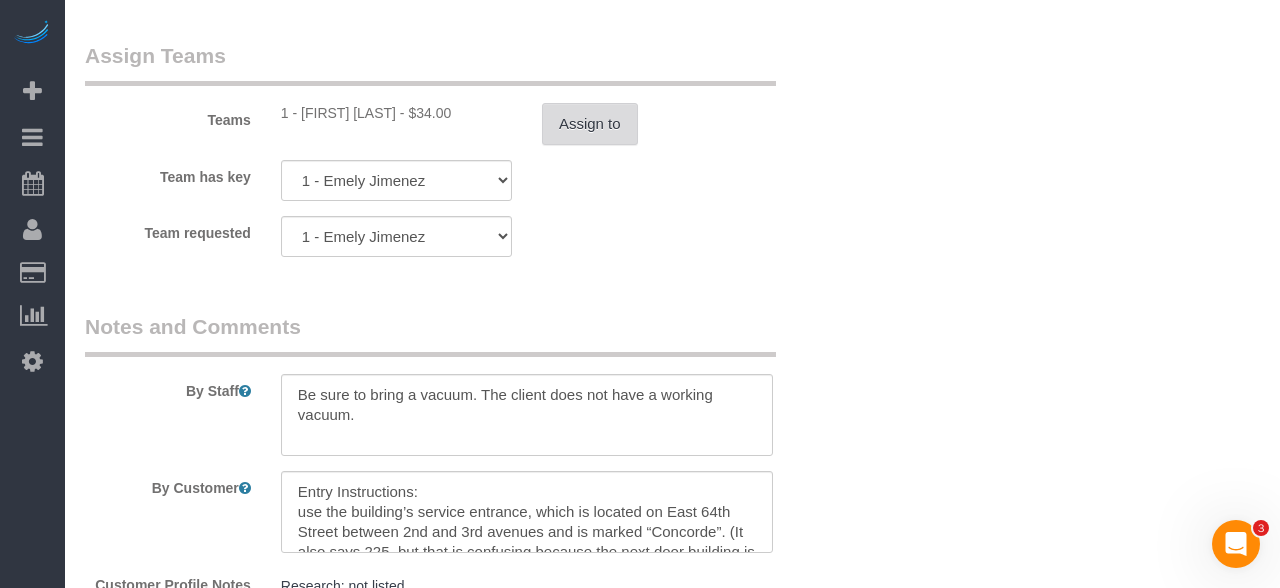 click on "Assign to" at bounding box center (590, 124) 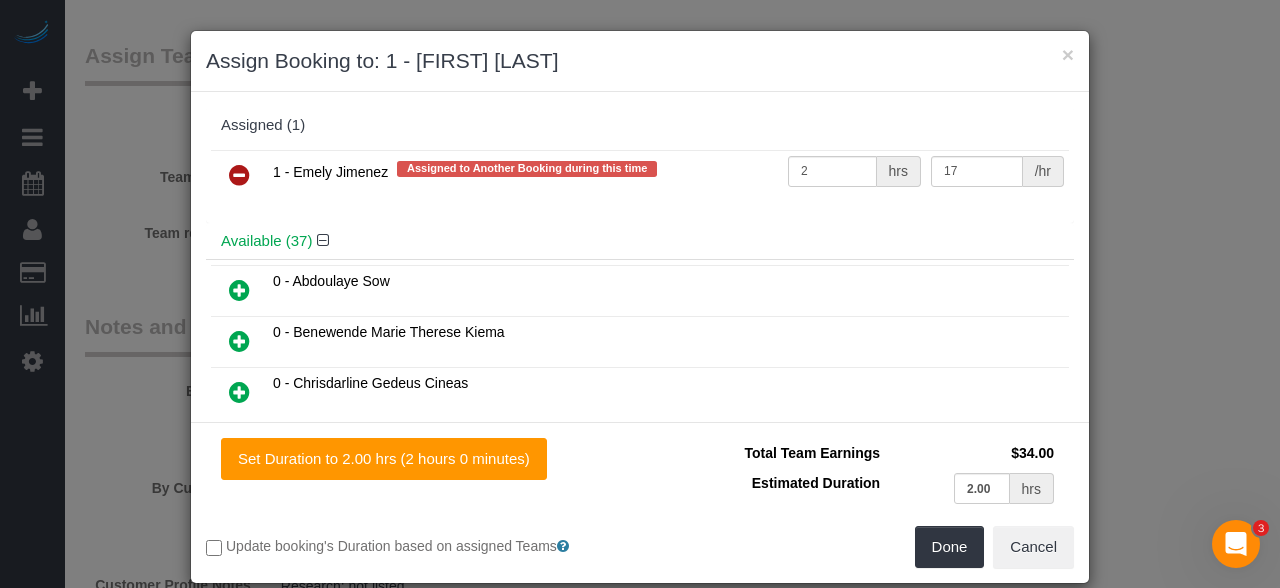 click at bounding box center [239, 175] 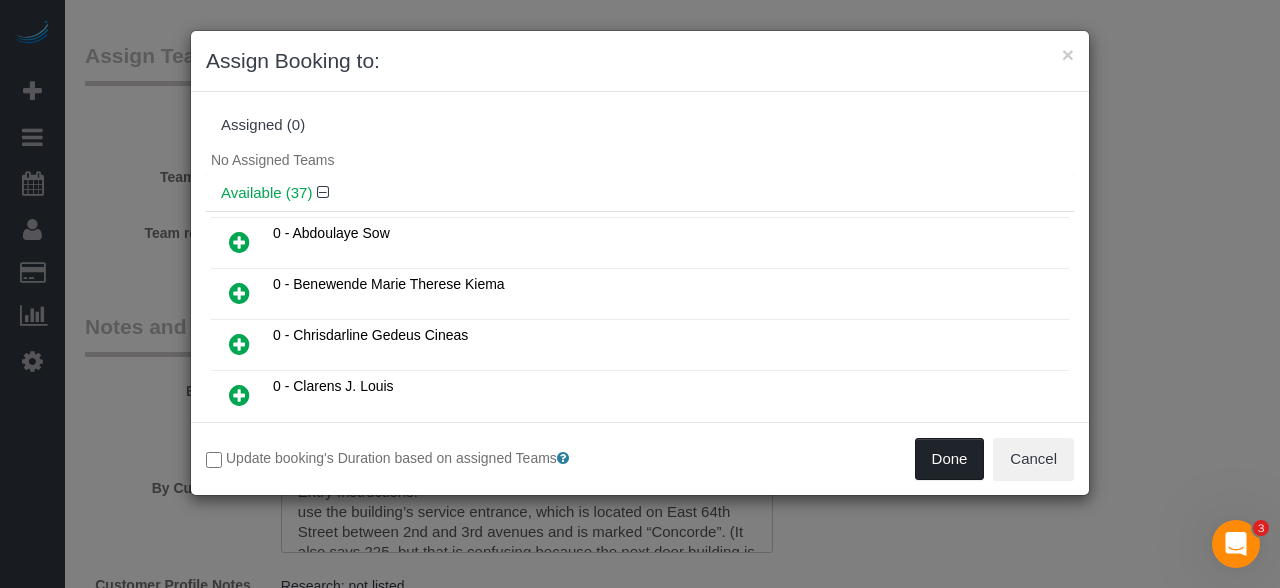 click on "Done" at bounding box center (950, 459) 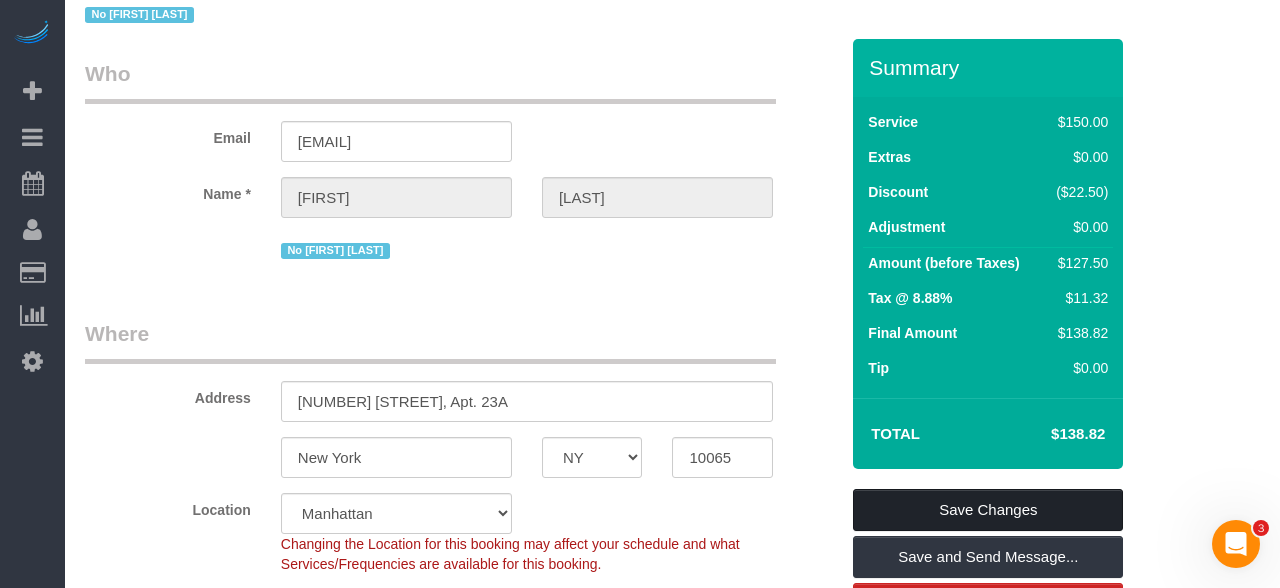 scroll, scrollTop: 128, scrollLeft: 0, axis: vertical 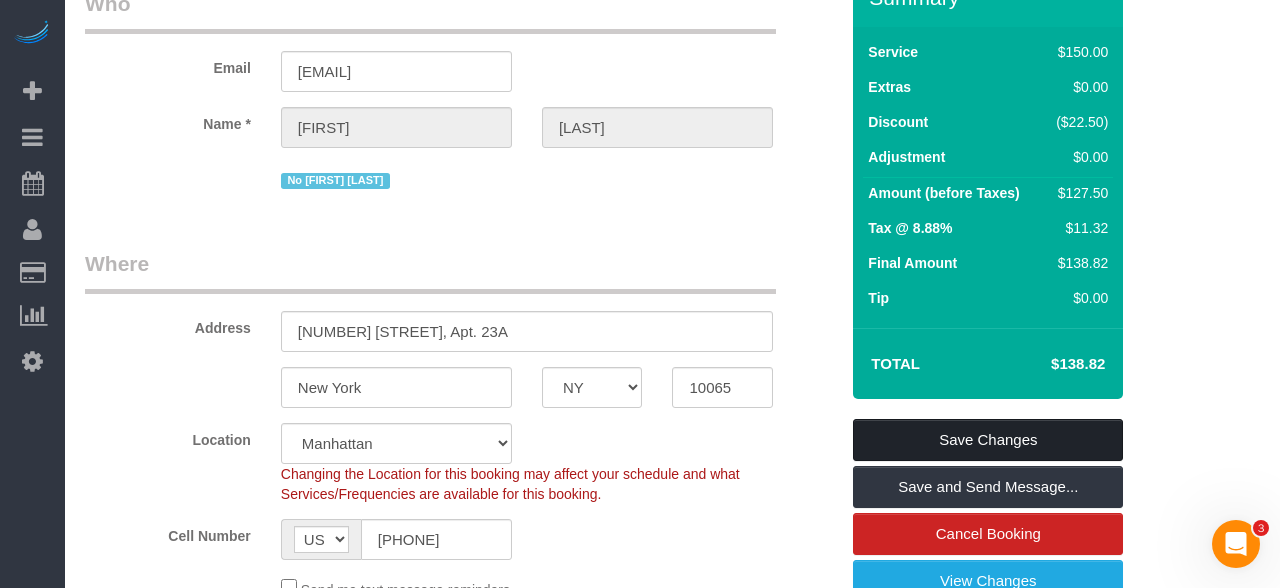 click on "Save Changes" at bounding box center [988, 440] 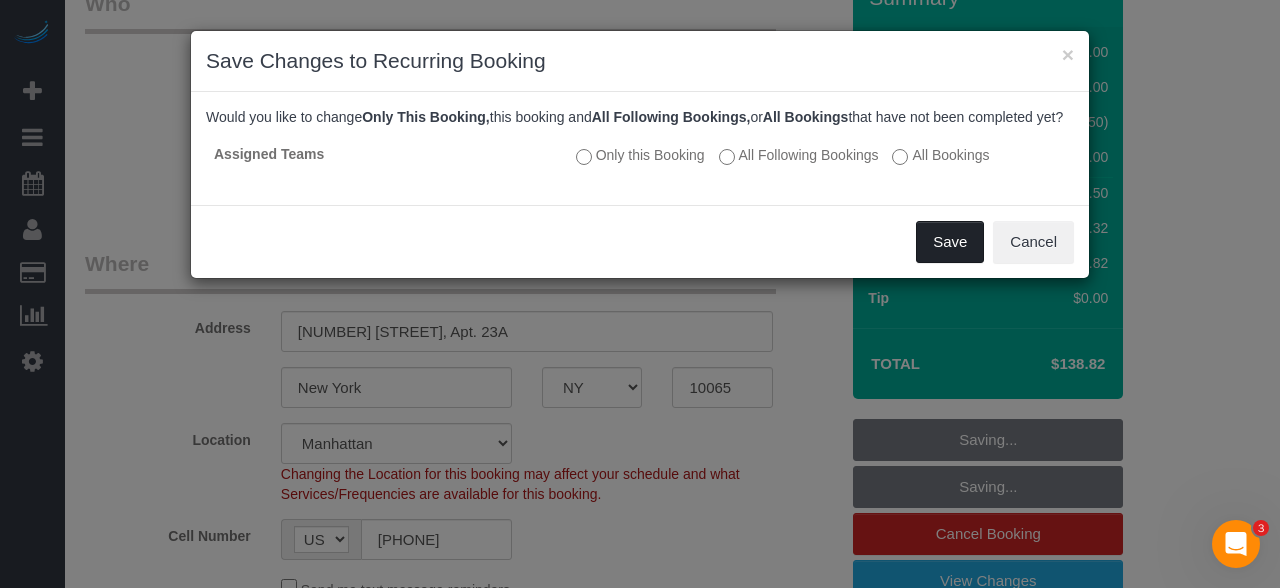 click on "Save" at bounding box center (950, 242) 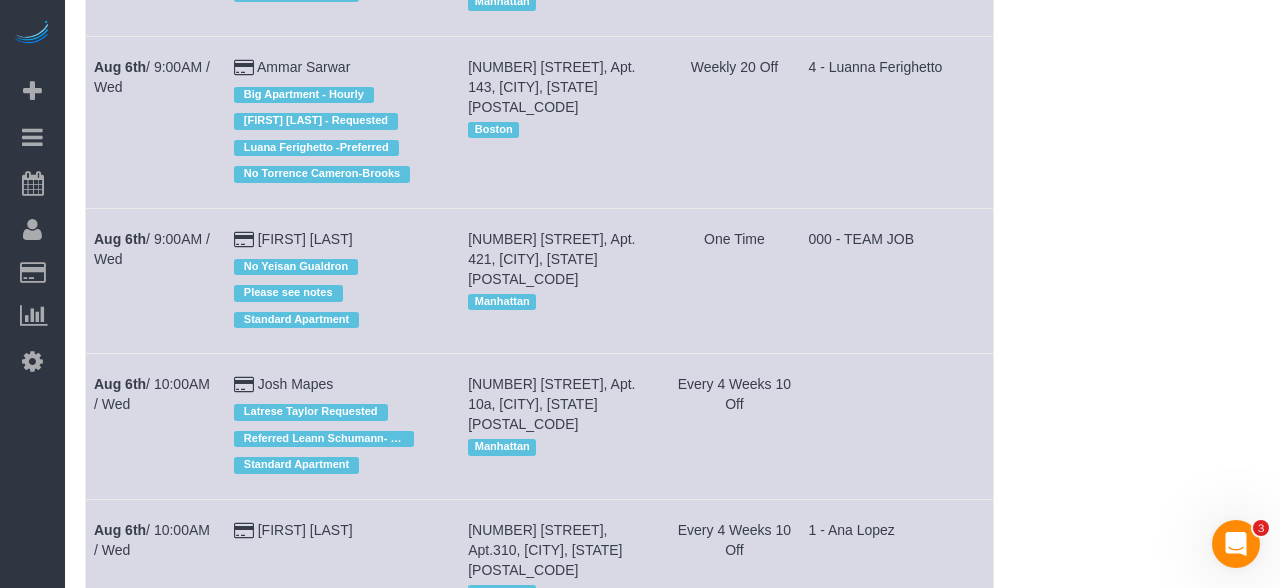 scroll, scrollTop: 1516, scrollLeft: 0, axis: vertical 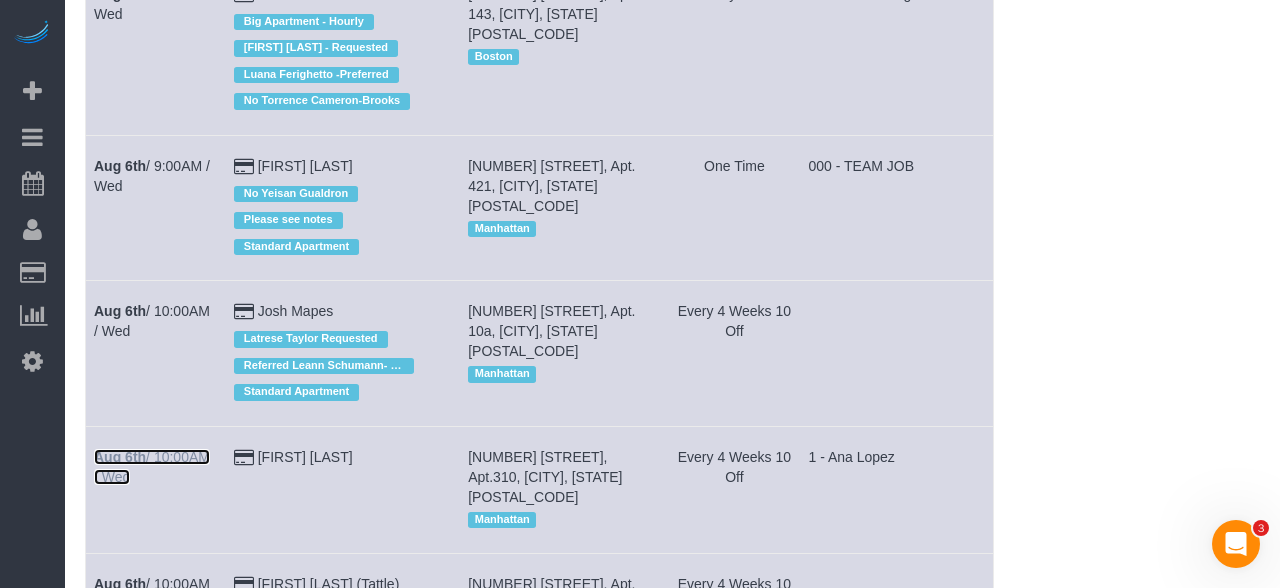 click on "Aug 6th
/ 10:00AM / Wed" at bounding box center (152, 467) 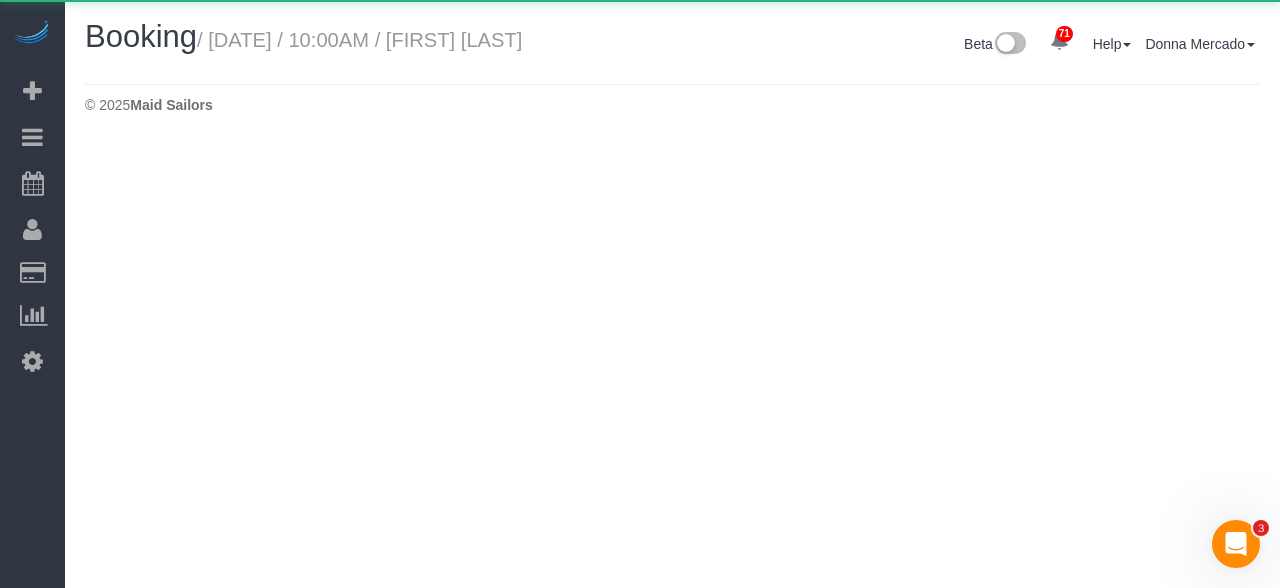 scroll, scrollTop: 0, scrollLeft: 0, axis: both 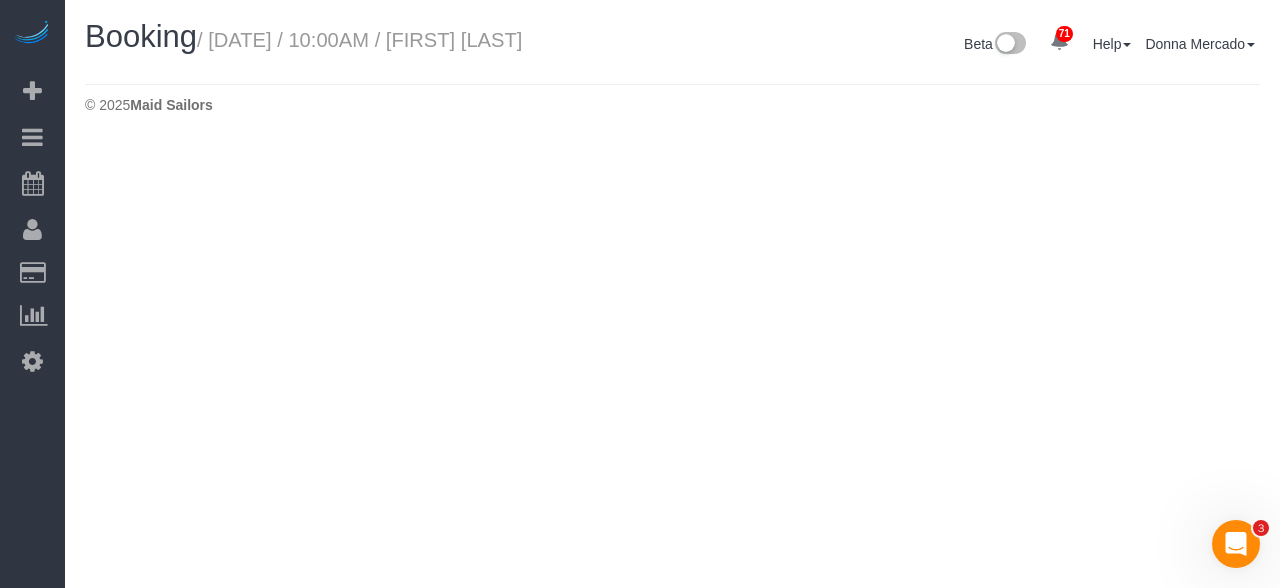 select on "NY" 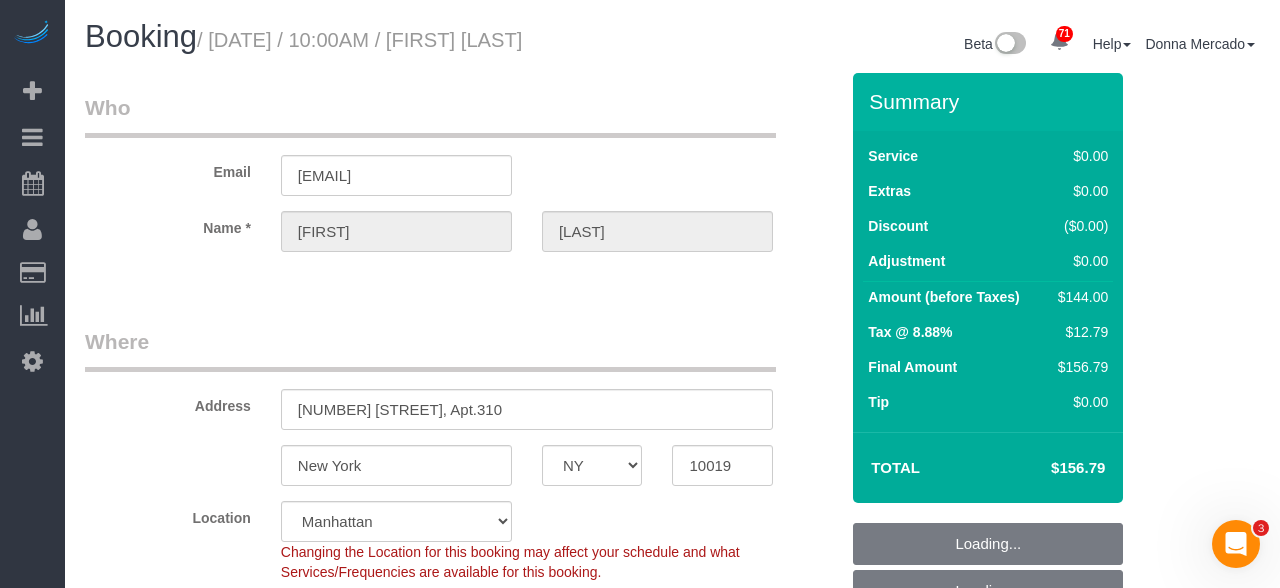 select on "object:4882" 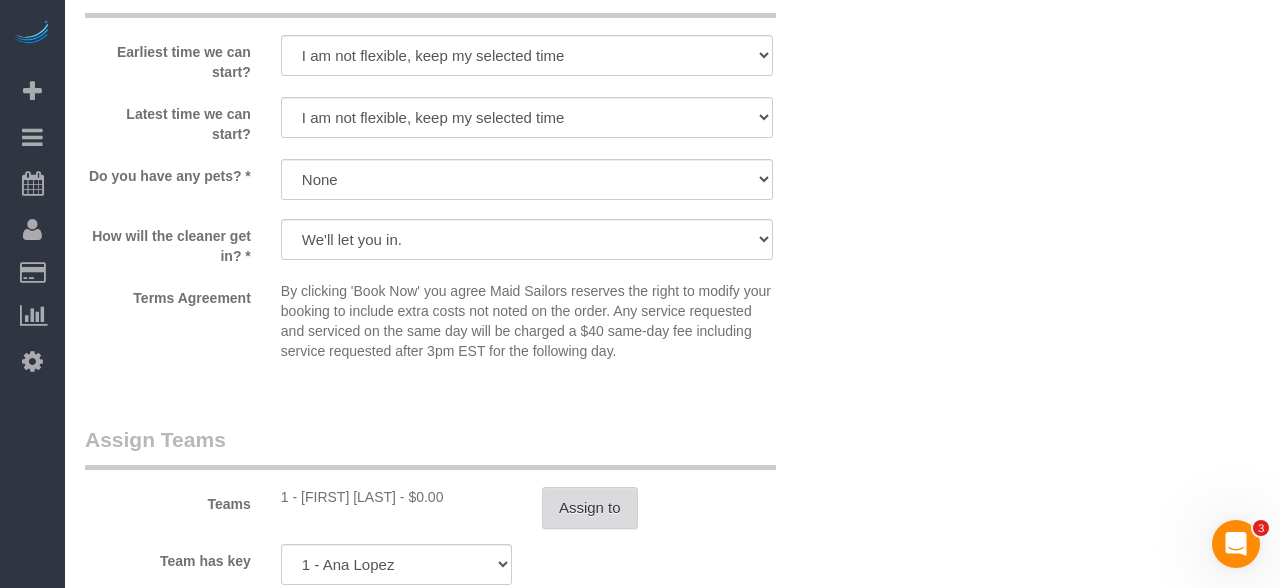 scroll, scrollTop: 2538, scrollLeft: 0, axis: vertical 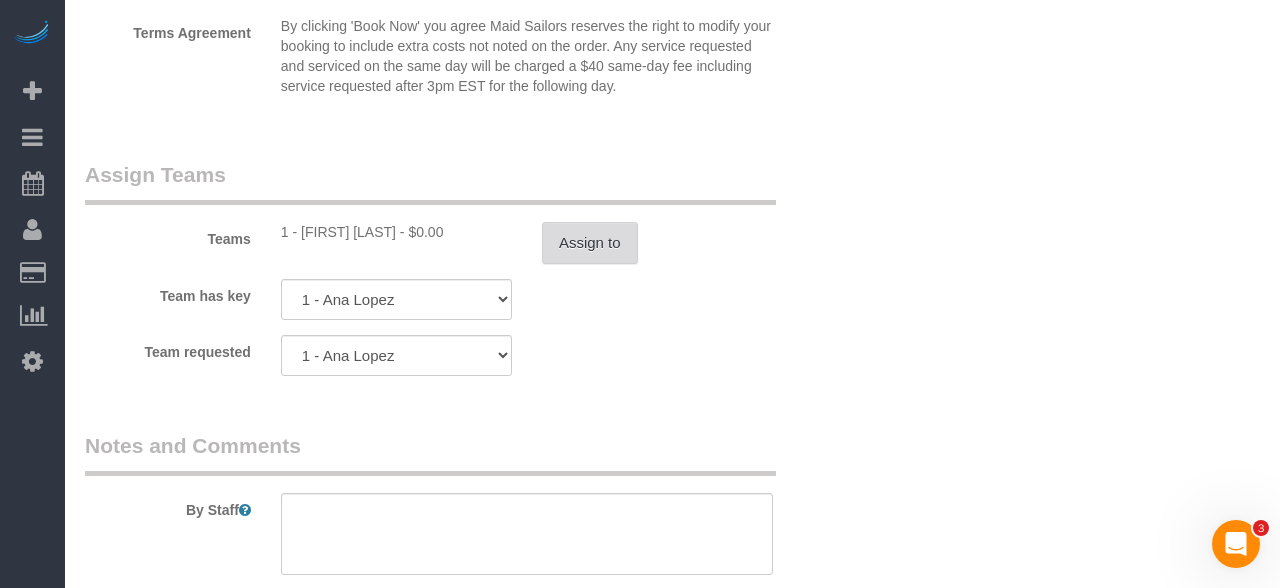 click on "Assign to" at bounding box center [590, 243] 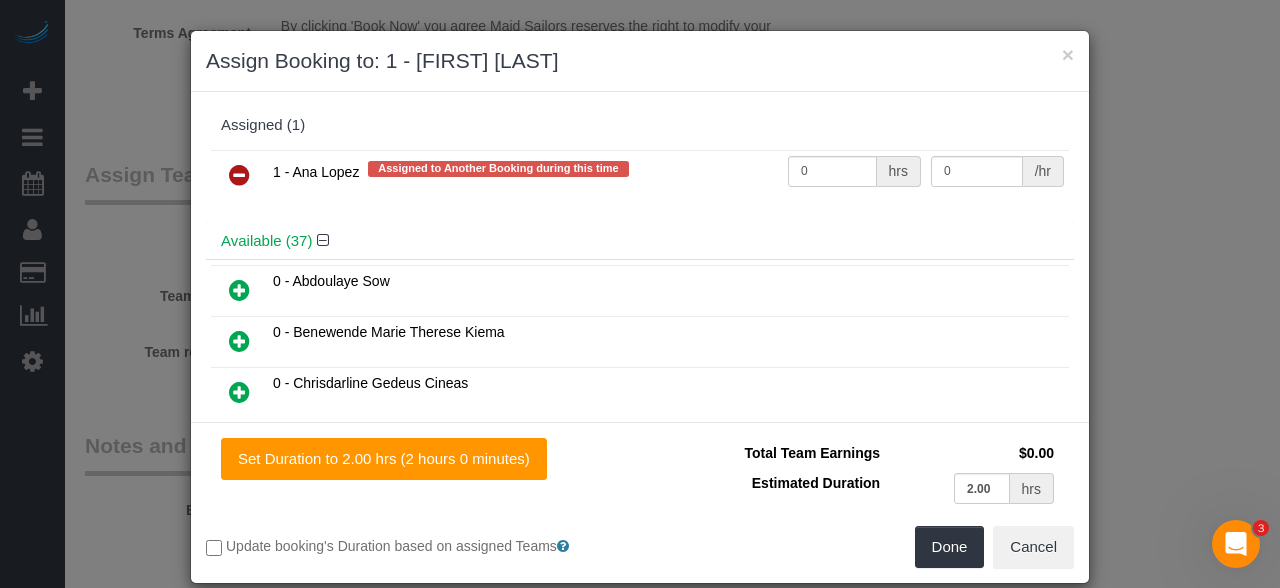 click at bounding box center (239, 175) 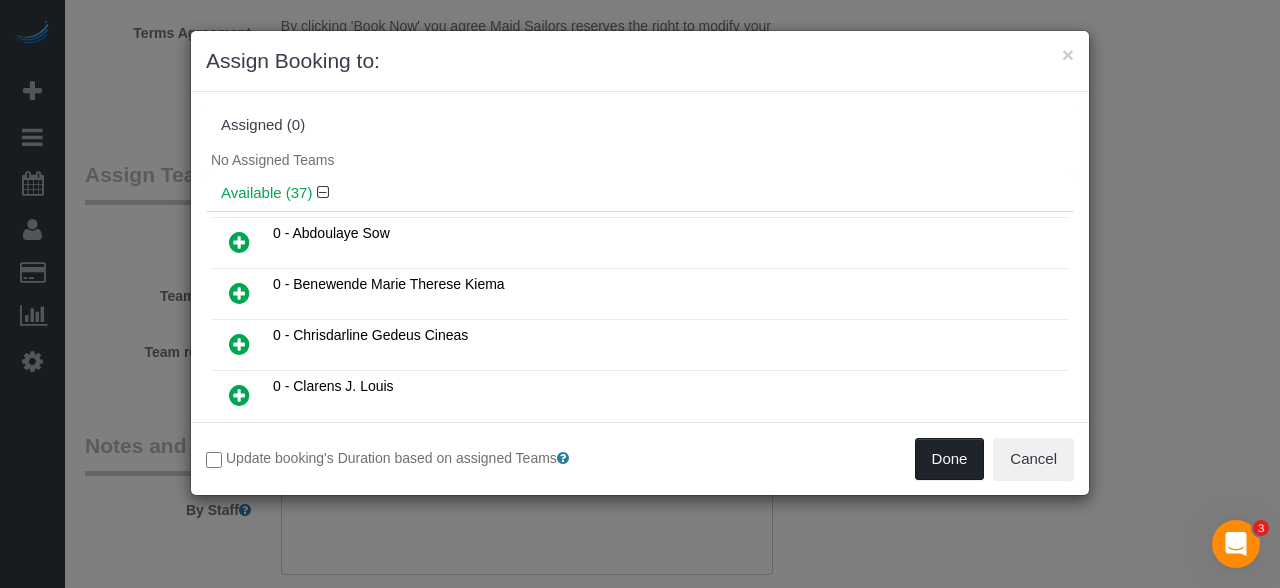 click on "Done" at bounding box center (950, 459) 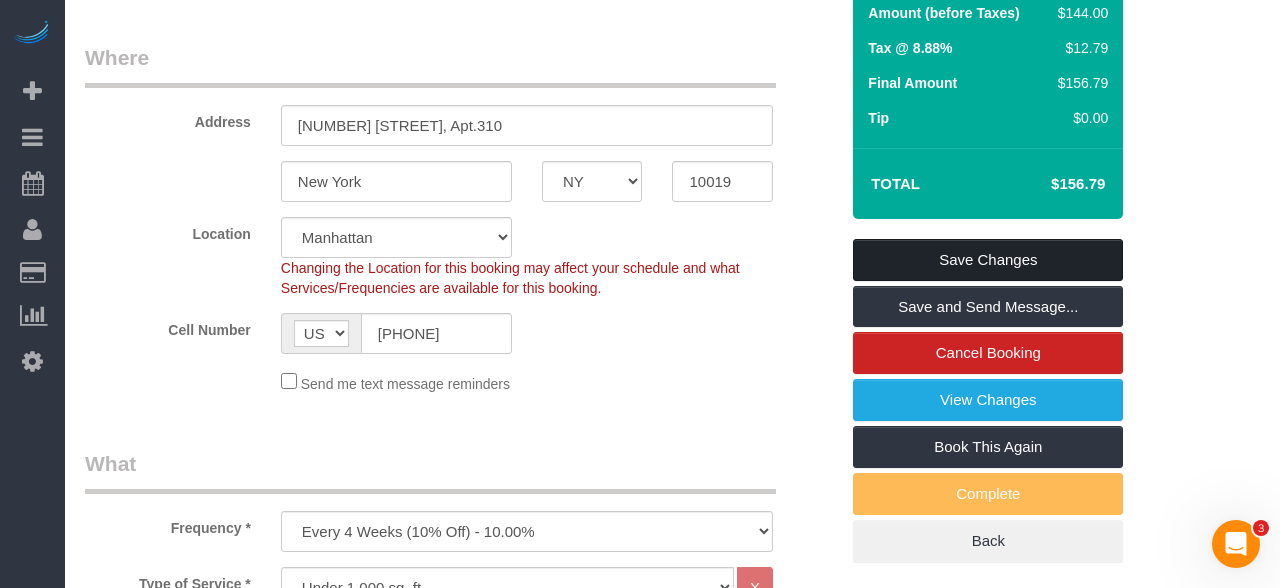 scroll, scrollTop: 0, scrollLeft: 0, axis: both 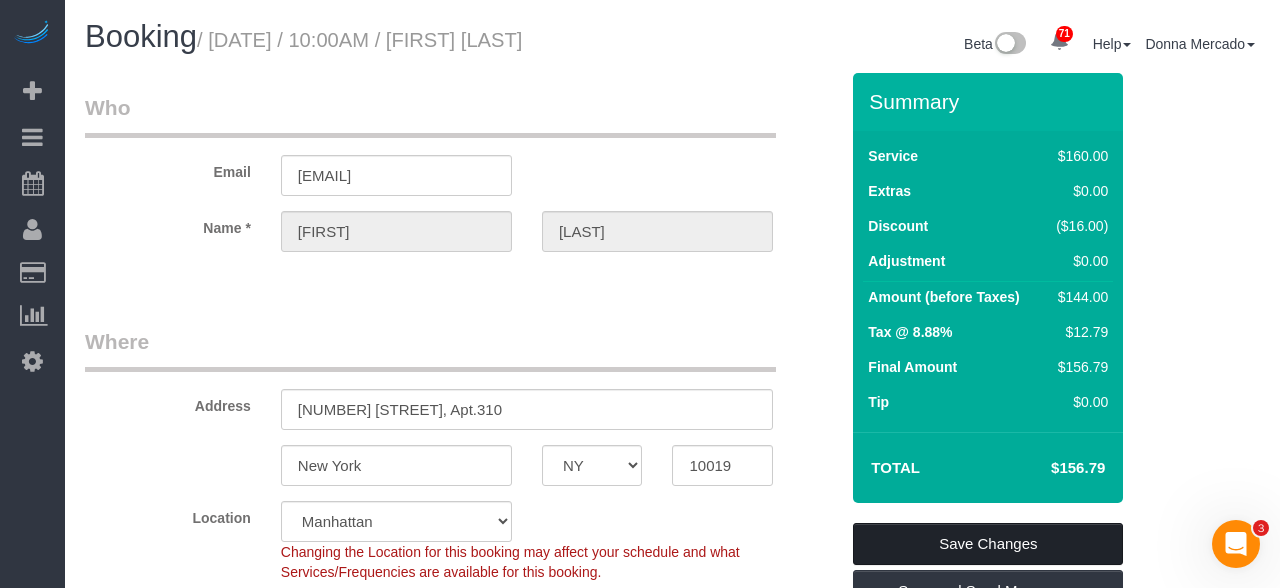 click on "Save Changes" at bounding box center [988, 544] 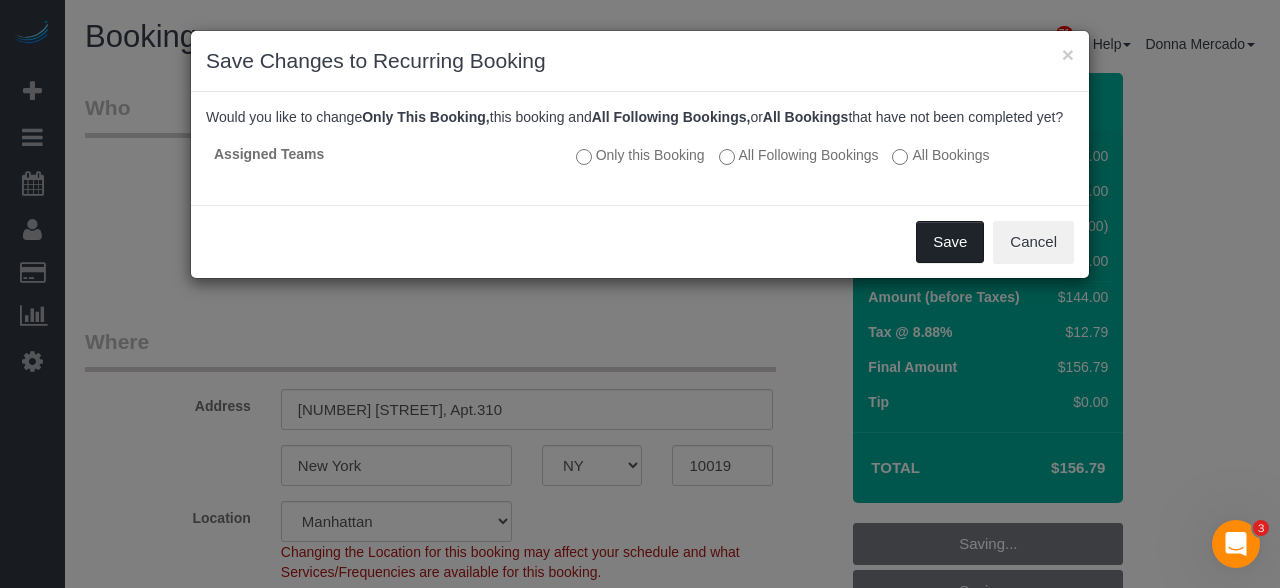 click on "Save" at bounding box center (950, 242) 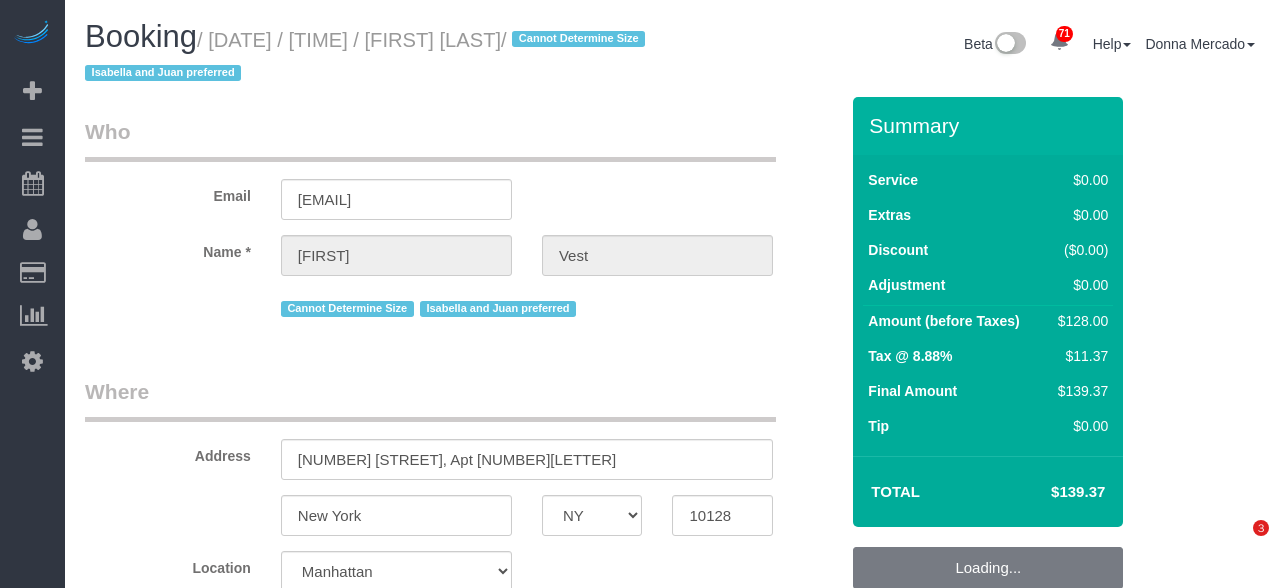 select on "NY" 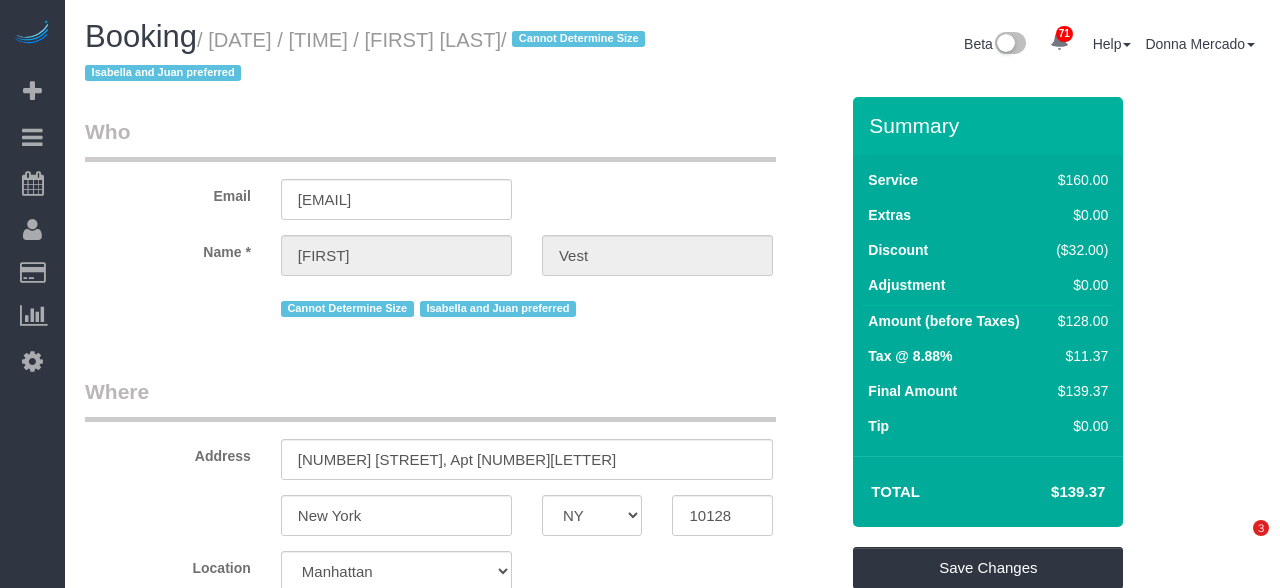 scroll, scrollTop: 0, scrollLeft: 0, axis: both 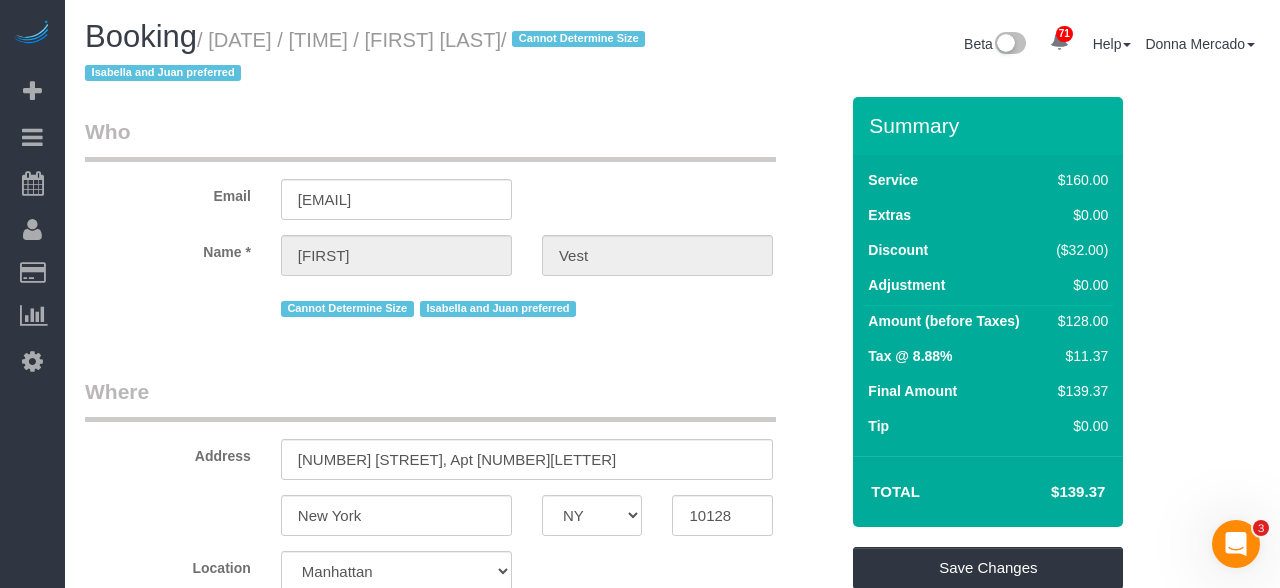 drag, startPoint x: 223, startPoint y: 36, endPoint x: 602, endPoint y: 44, distance: 379.0844 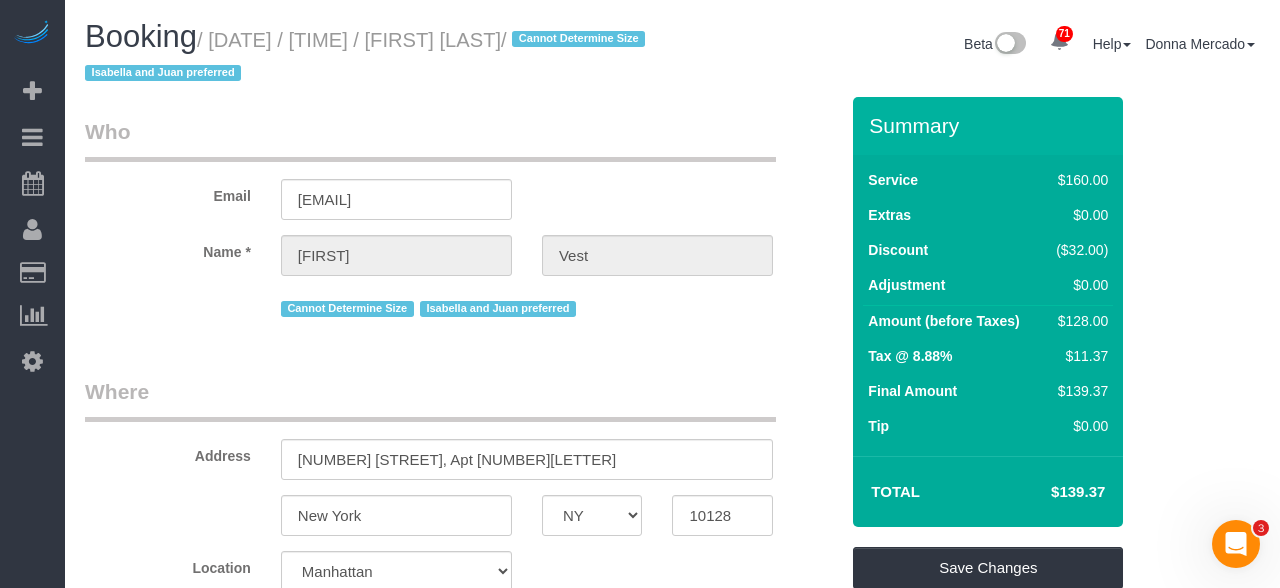click on "/ August 06, 2025 / 11:00AM / Jennifer Vest
/
Cannot Determine Size
Isabella and Juan preferred" at bounding box center [368, 57] 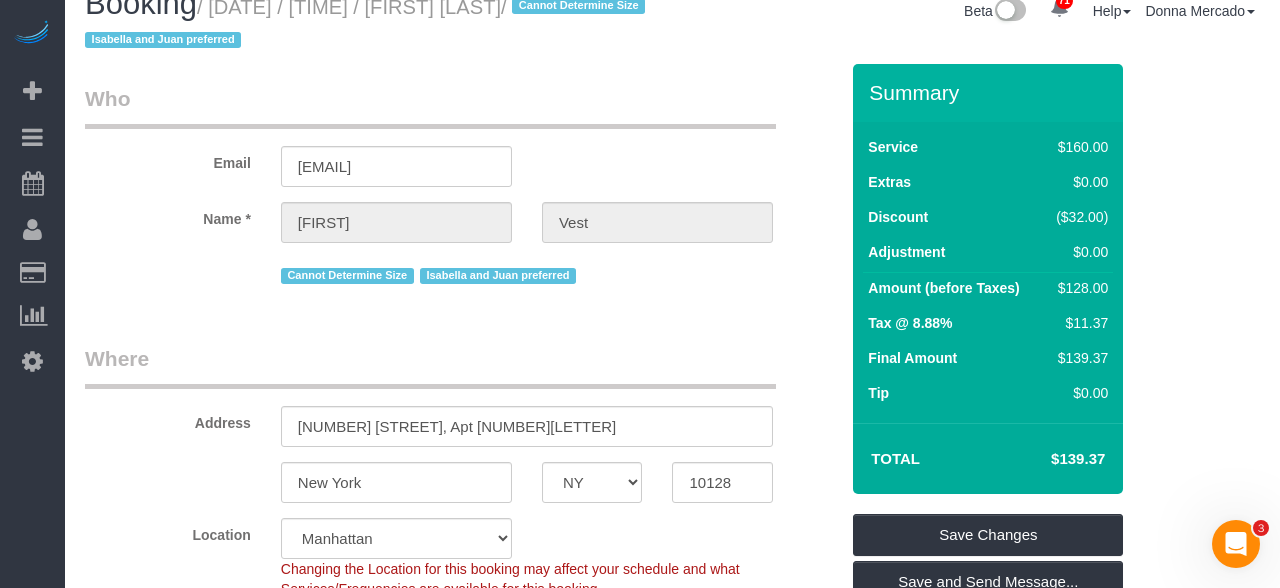 scroll, scrollTop: 0, scrollLeft: 0, axis: both 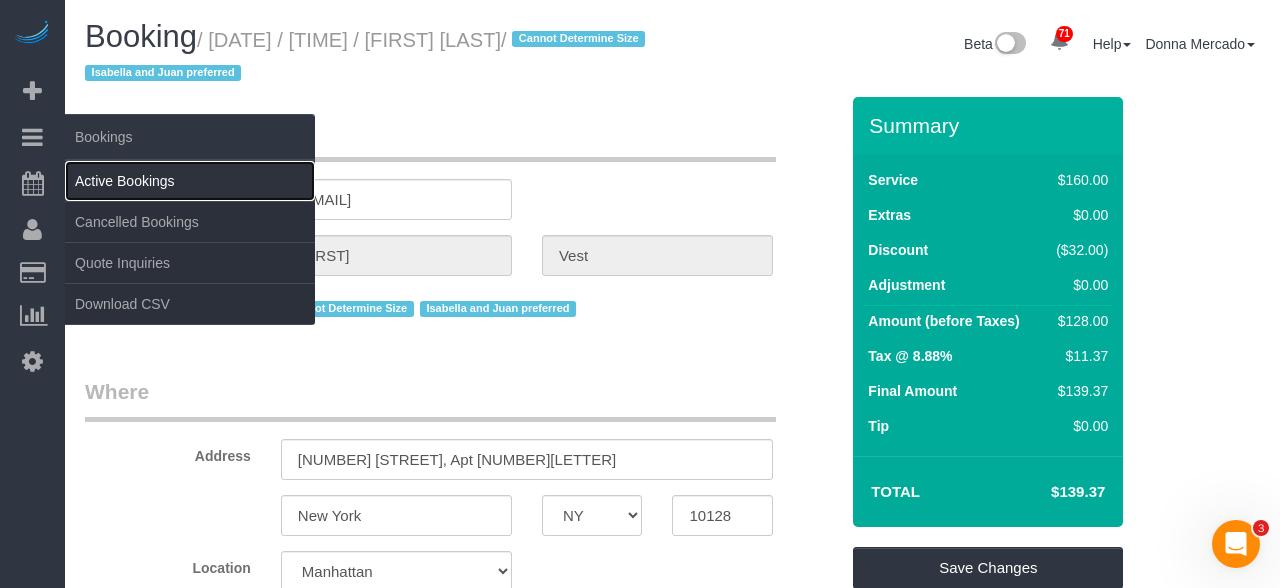 click on "Active Bookings" at bounding box center (190, 181) 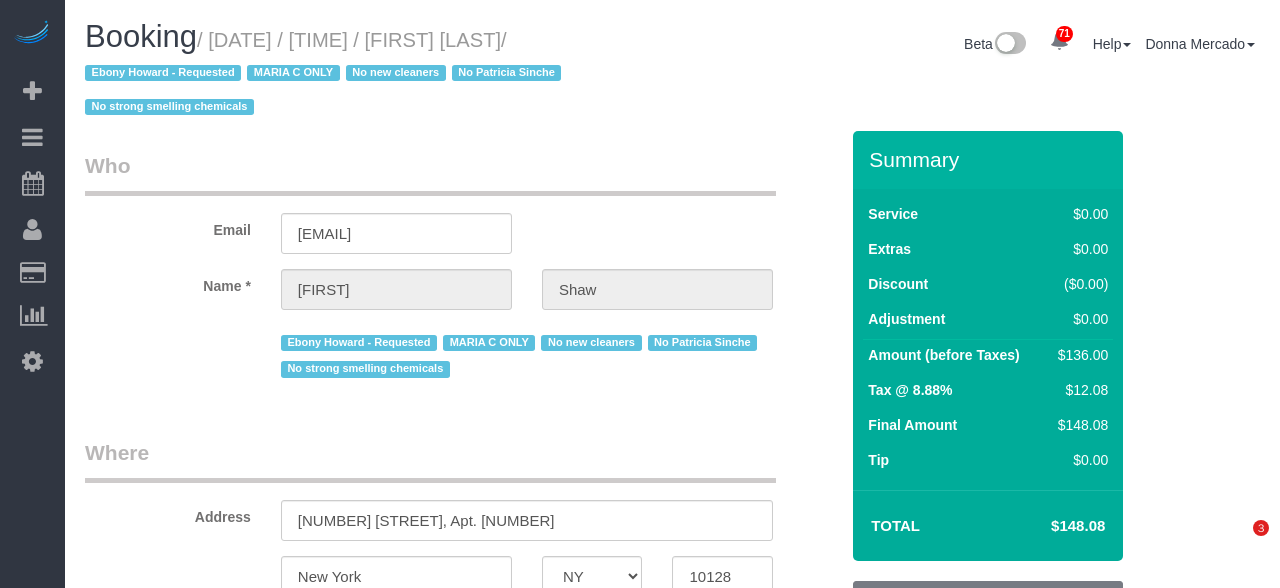 select on "NY" 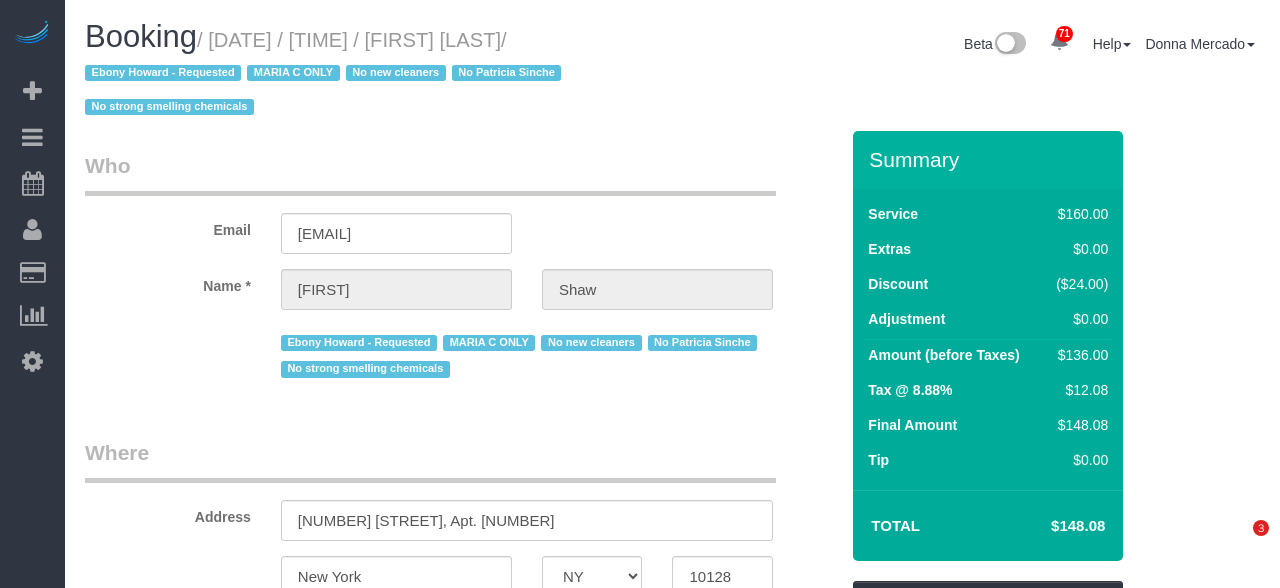 scroll, scrollTop: 0, scrollLeft: 0, axis: both 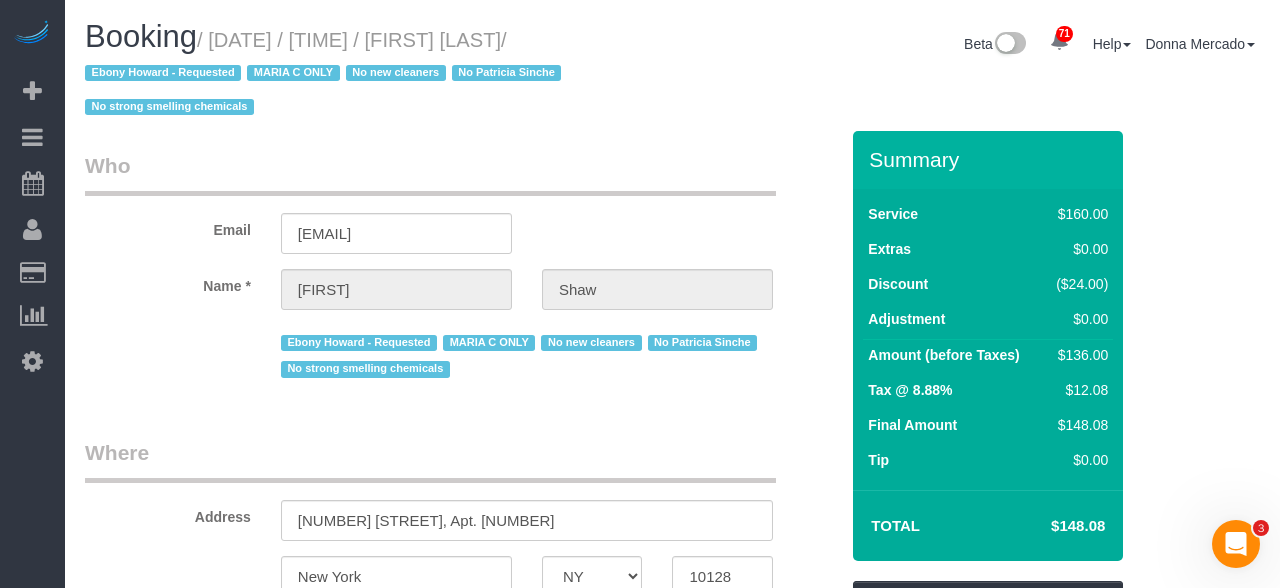 drag, startPoint x: 219, startPoint y: 34, endPoint x: 616, endPoint y: 50, distance: 397.3223 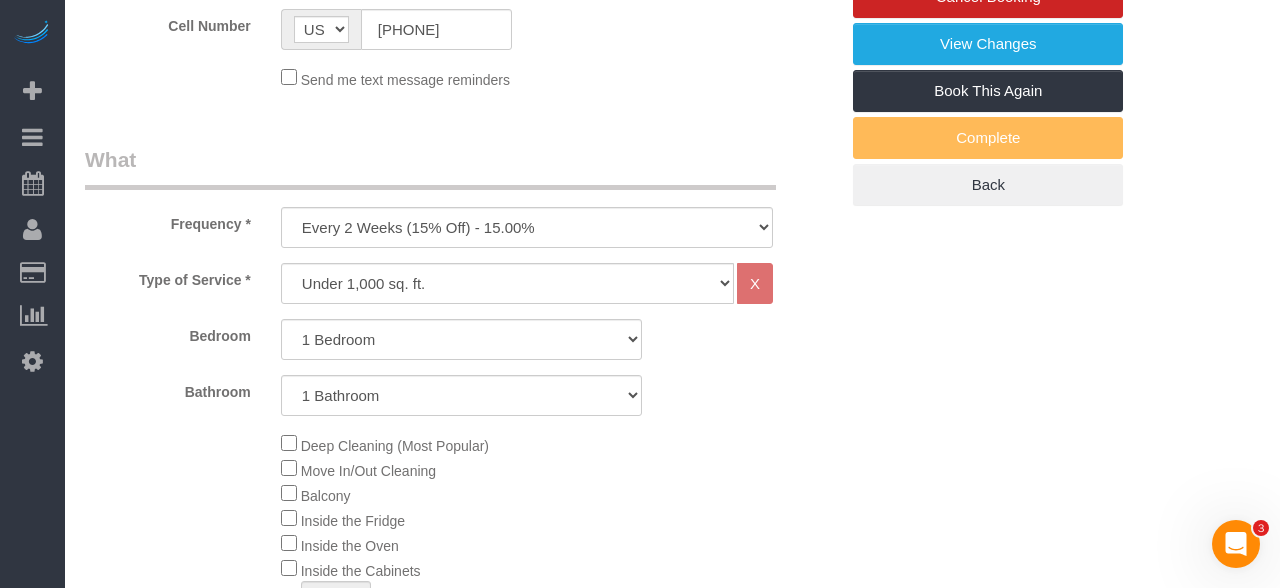 scroll, scrollTop: 0, scrollLeft: 0, axis: both 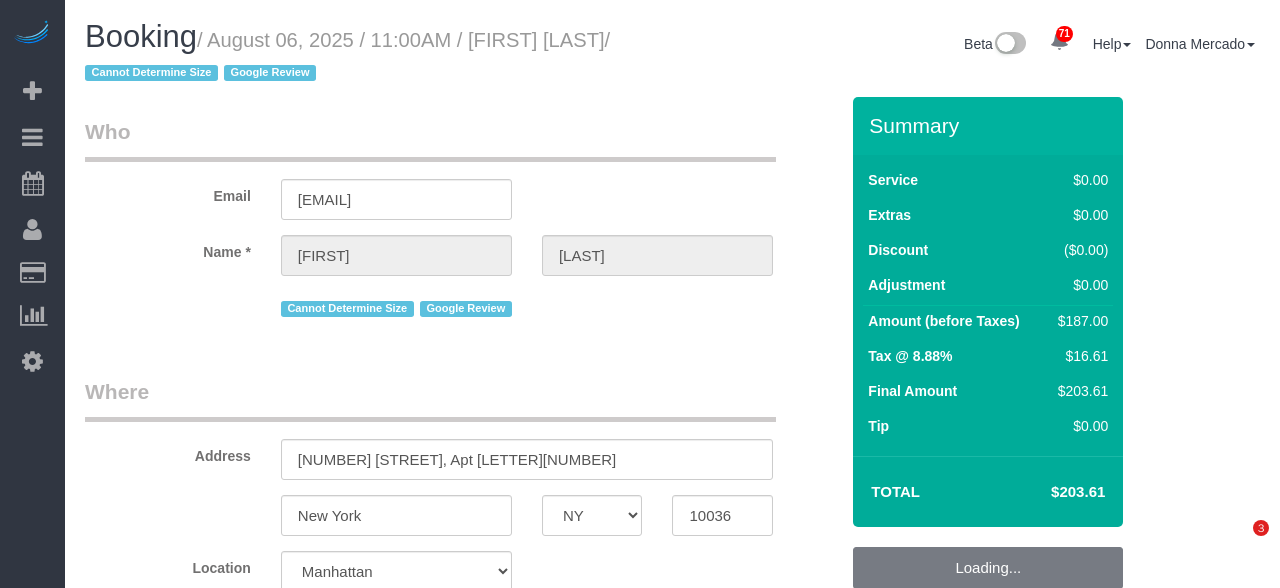 select on "NY" 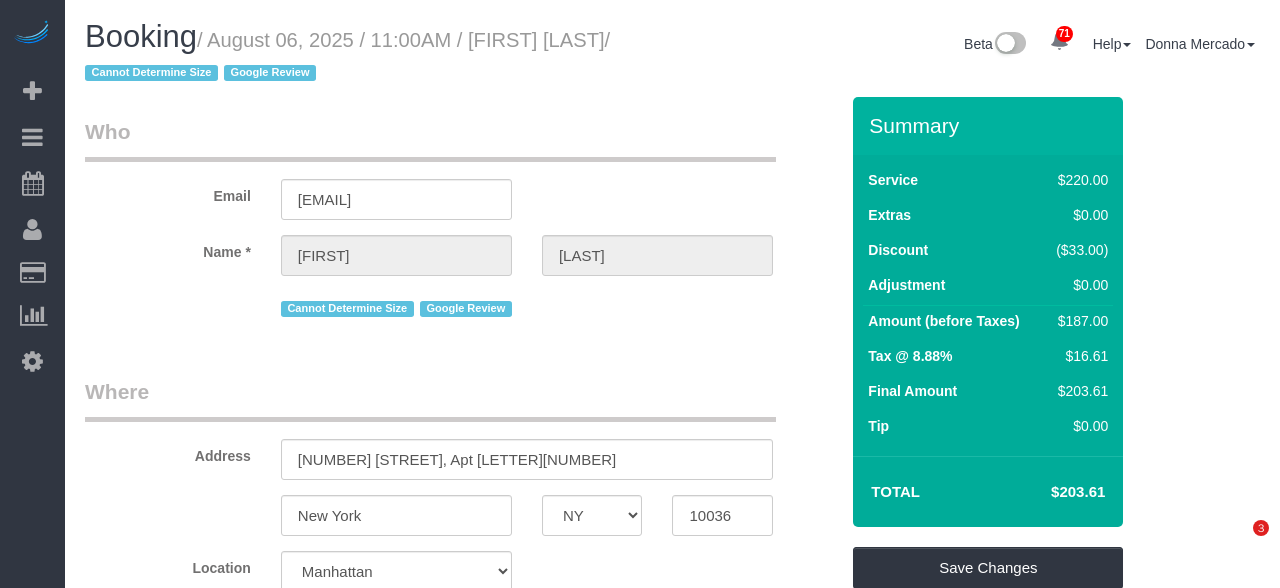 scroll, scrollTop: 0, scrollLeft: 0, axis: both 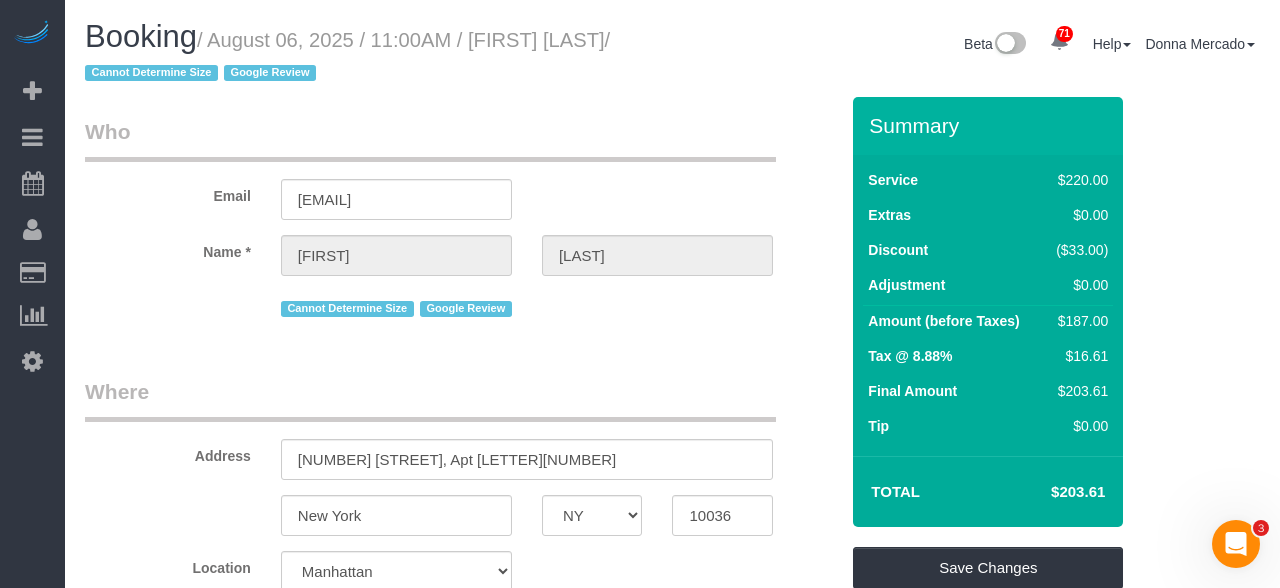 drag, startPoint x: 210, startPoint y: 24, endPoint x: 600, endPoint y: 43, distance: 390.46255 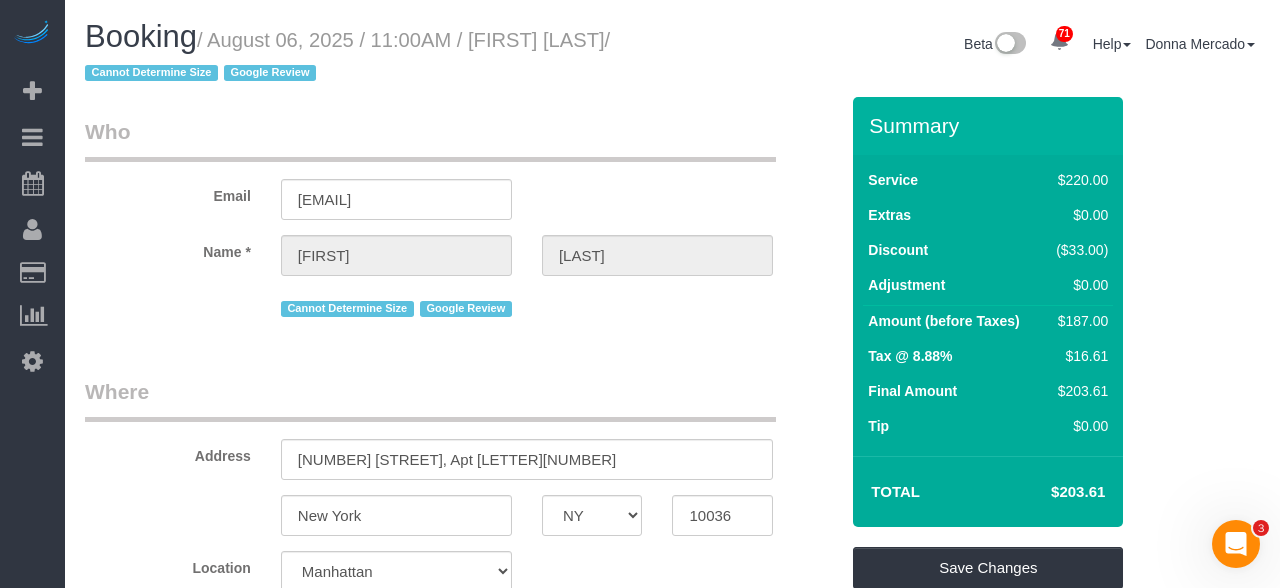 click on "Booking
/ August 06, 2025 / 11:00AM / Holly Spector
/
Cannot Determine Size
Google Review" at bounding box center [371, 54] 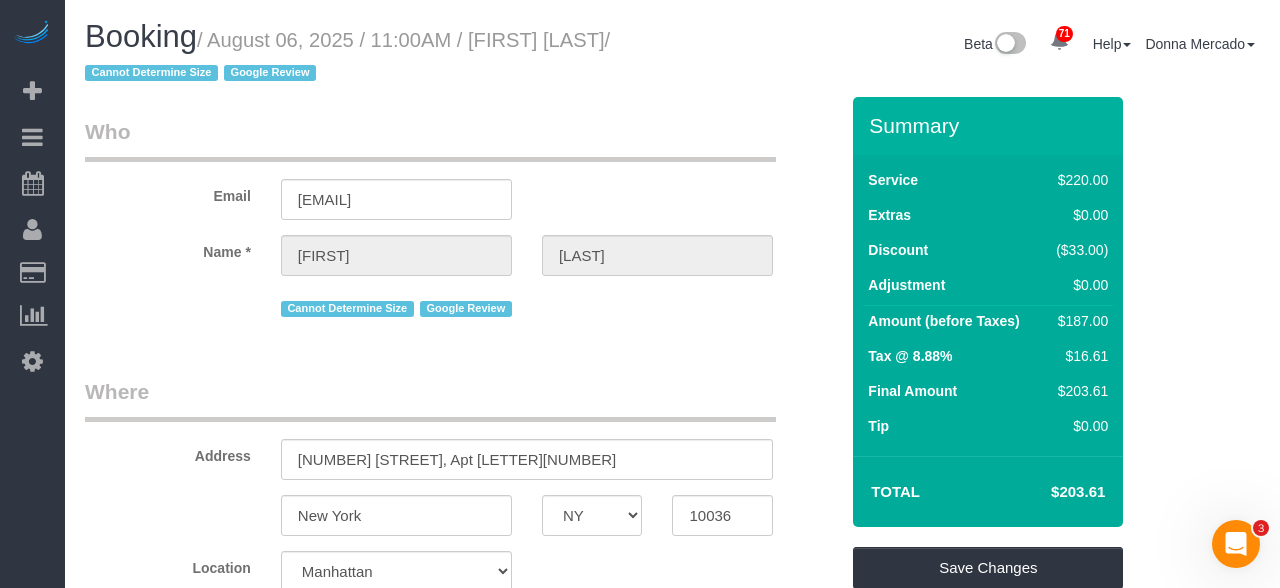 copy on "/ August 06, 2025 / 11:00AM / Holly Spector" 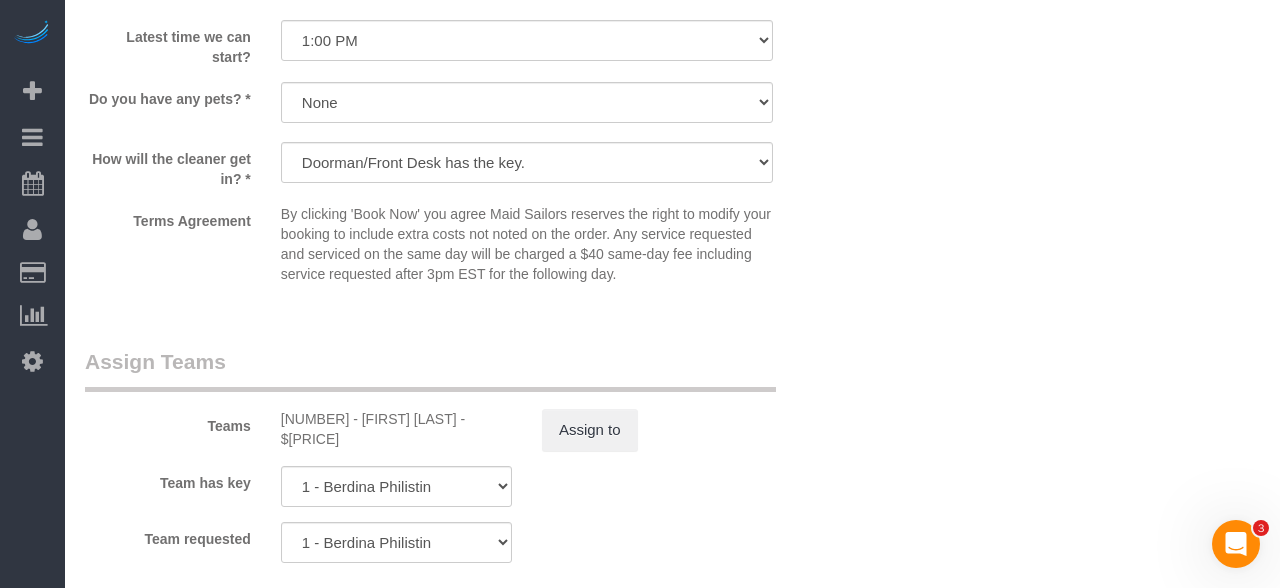 scroll, scrollTop: 2562, scrollLeft: 0, axis: vertical 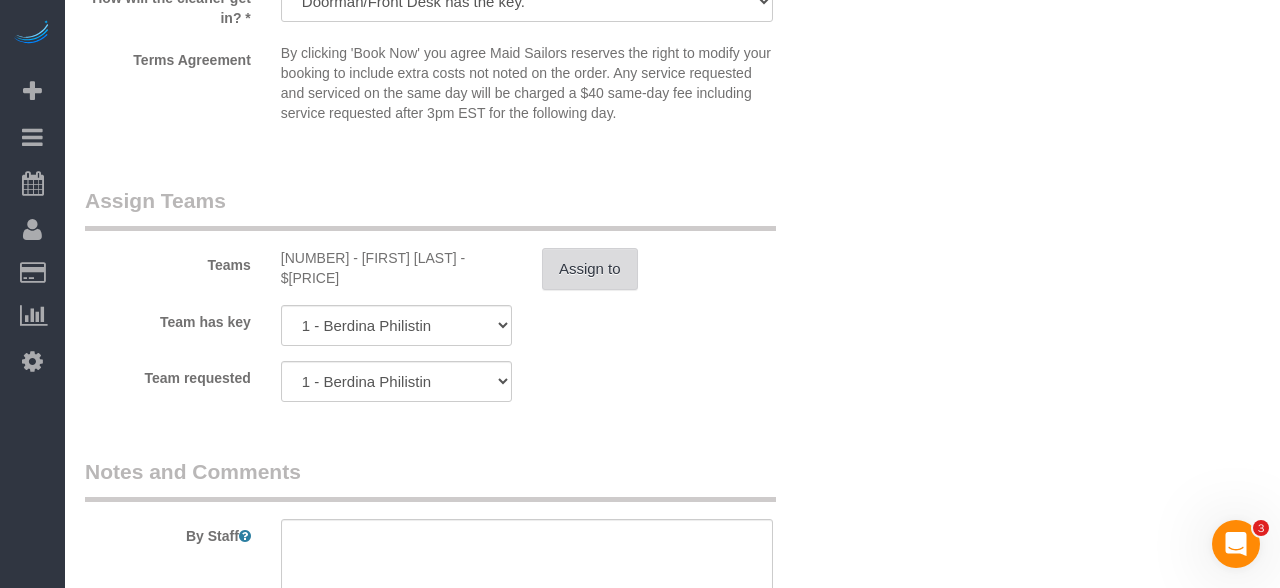 click on "Assign to" at bounding box center [590, 269] 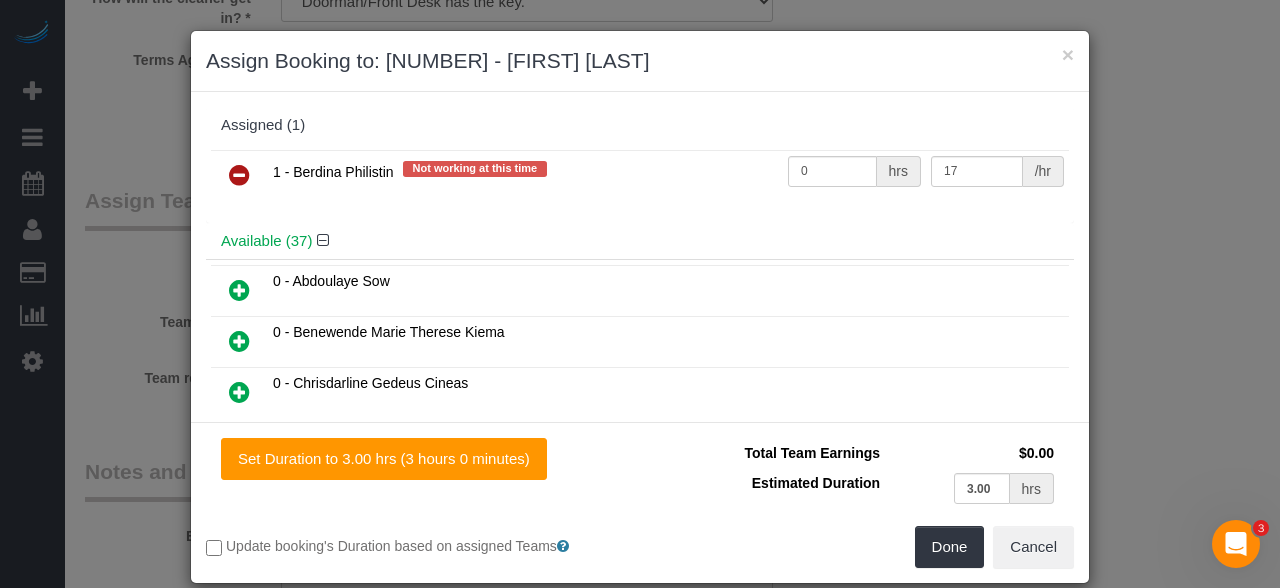 click at bounding box center [239, 175] 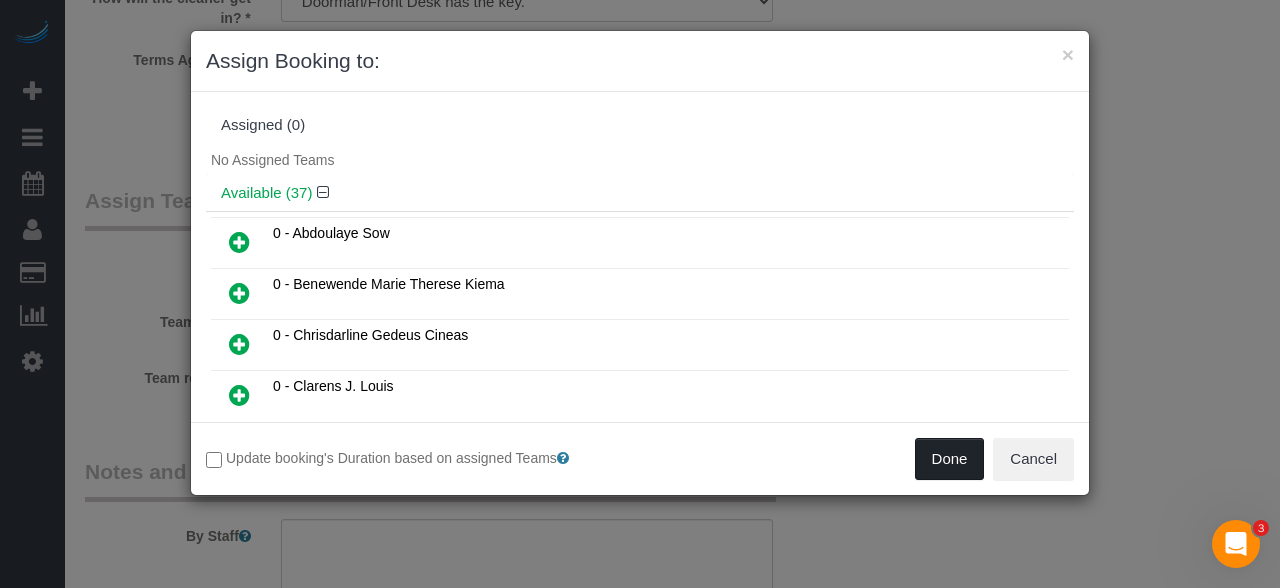 click on "Done" at bounding box center [950, 459] 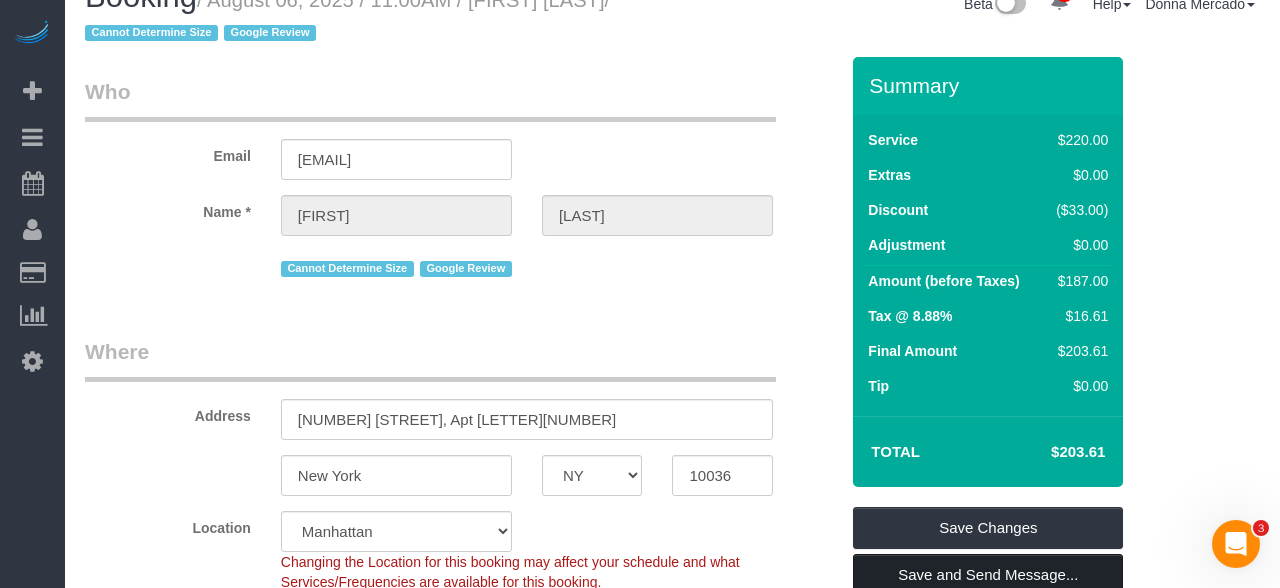 scroll, scrollTop: 64, scrollLeft: 0, axis: vertical 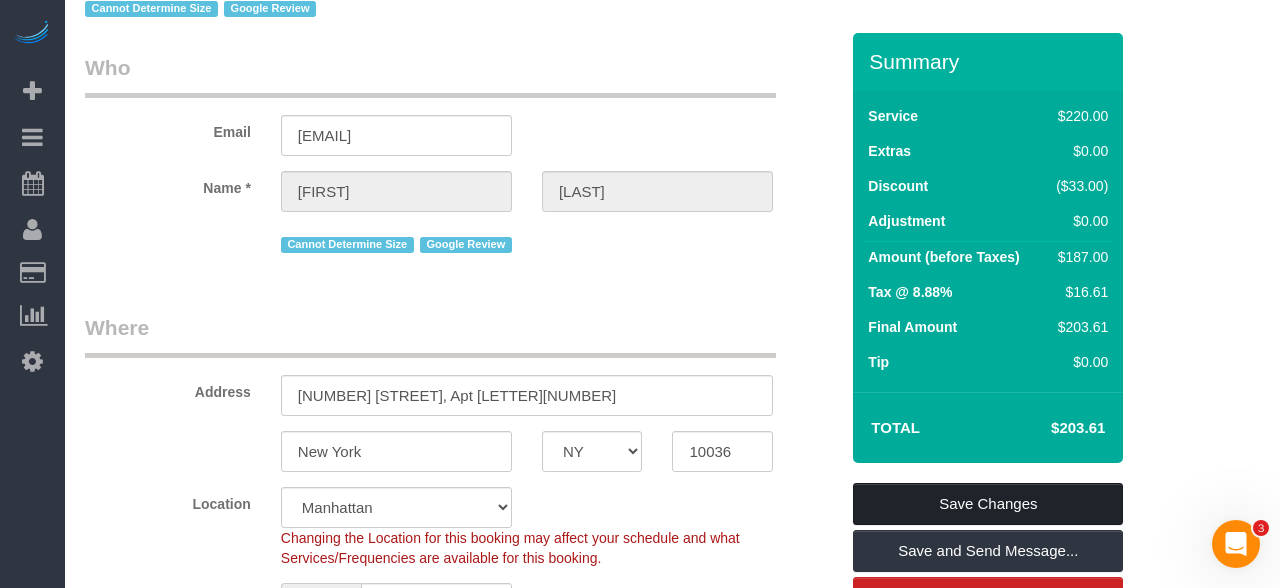 click on "Save Changes" at bounding box center [988, 504] 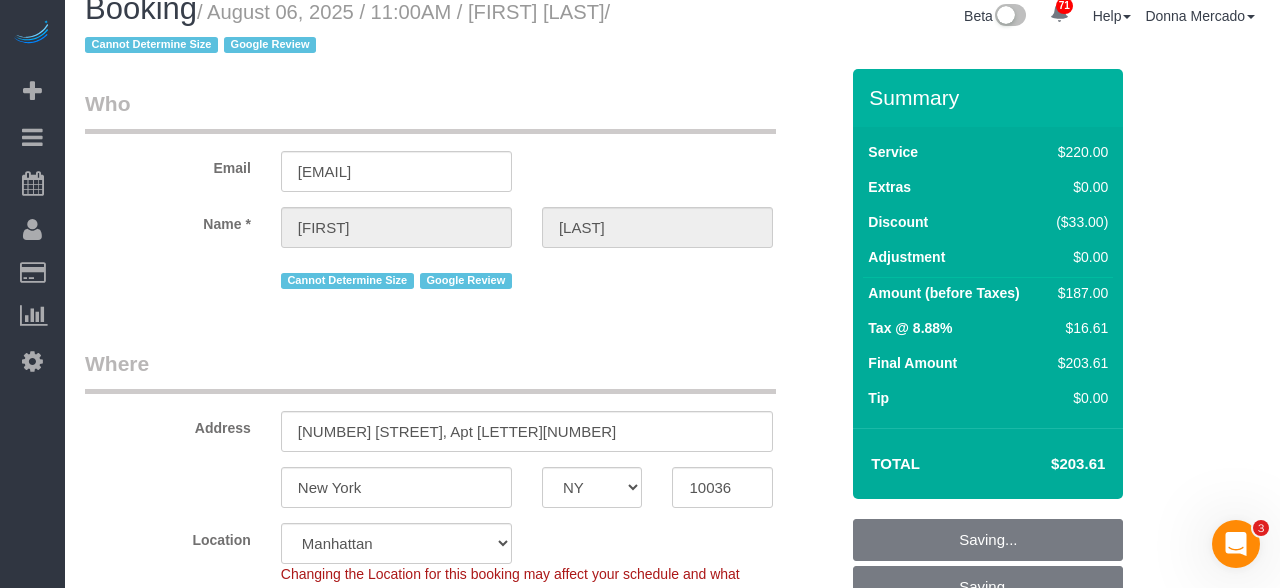 scroll, scrollTop: 0, scrollLeft: 0, axis: both 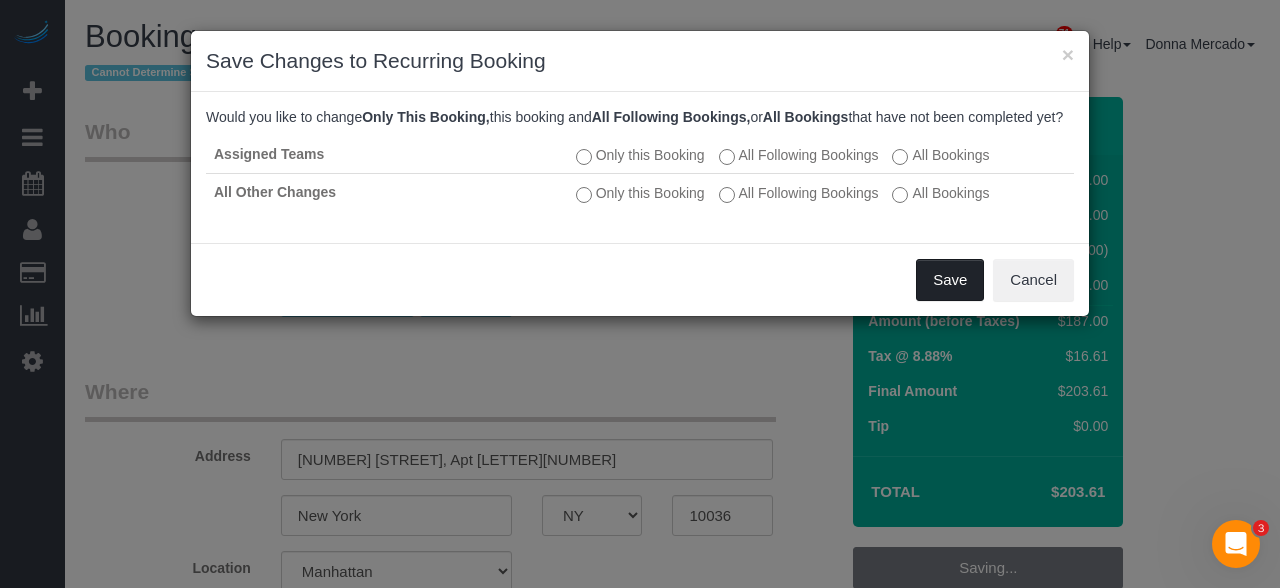 click on "Save" at bounding box center [950, 280] 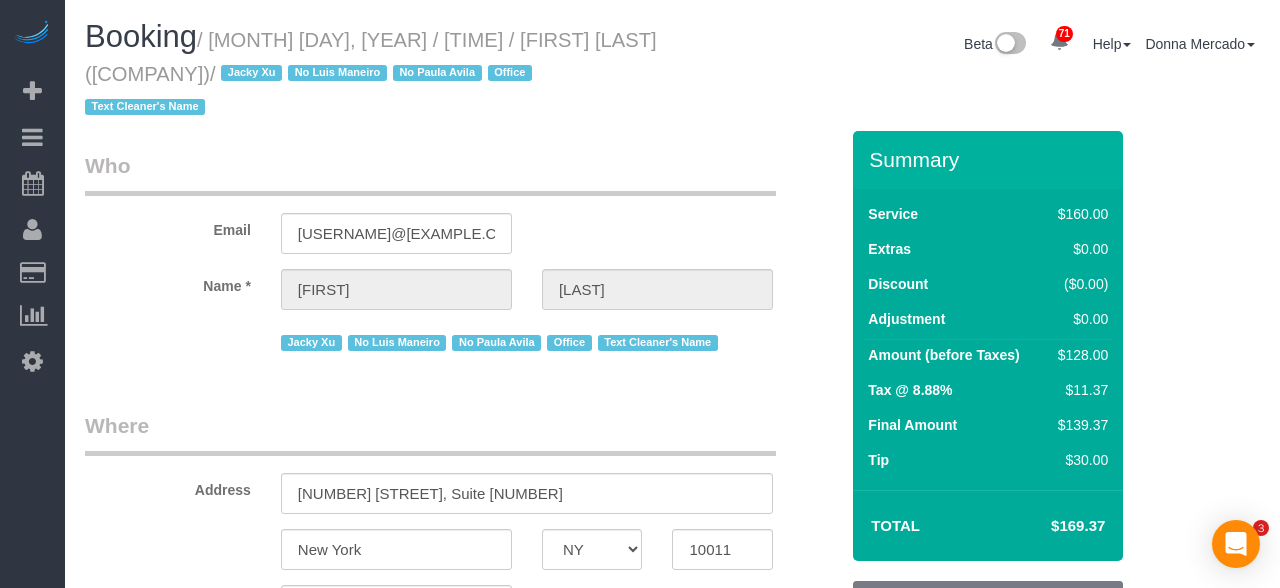 select on "NY" 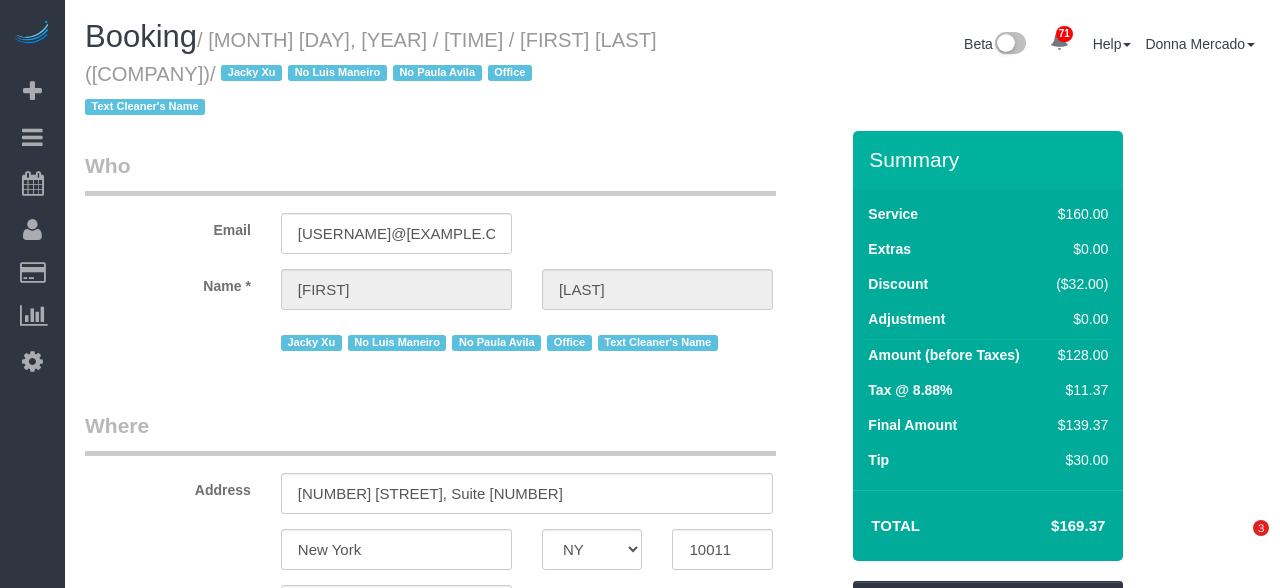scroll, scrollTop: 0, scrollLeft: 0, axis: both 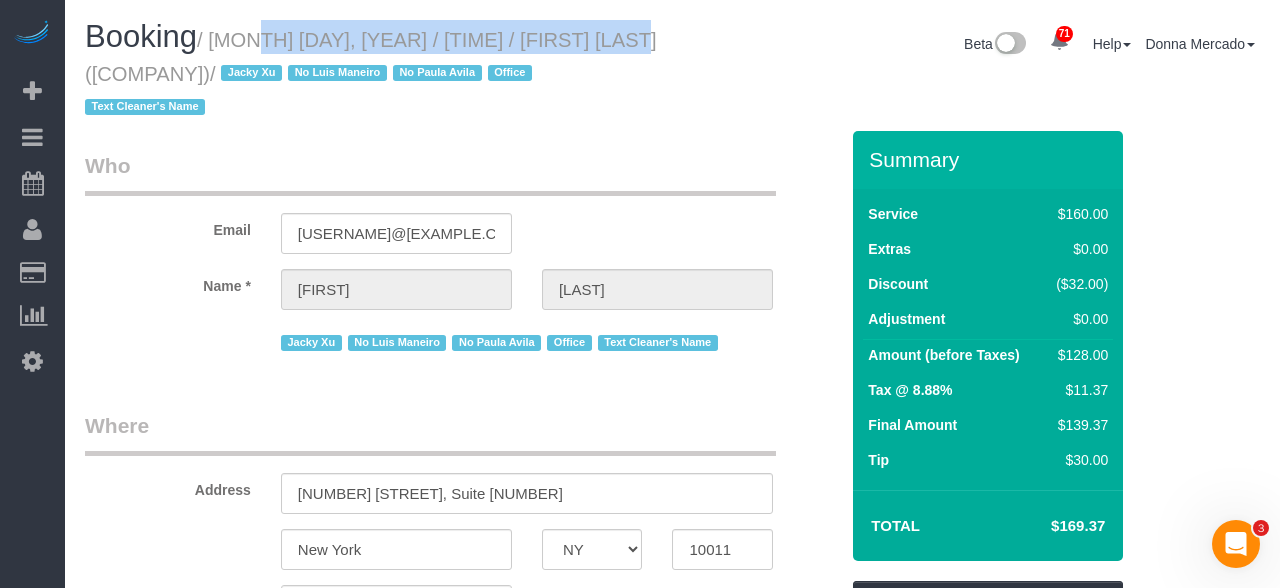 drag, startPoint x: 218, startPoint y: 32, endPoint x: 630, endPoint y: 38, distance: 412.0437 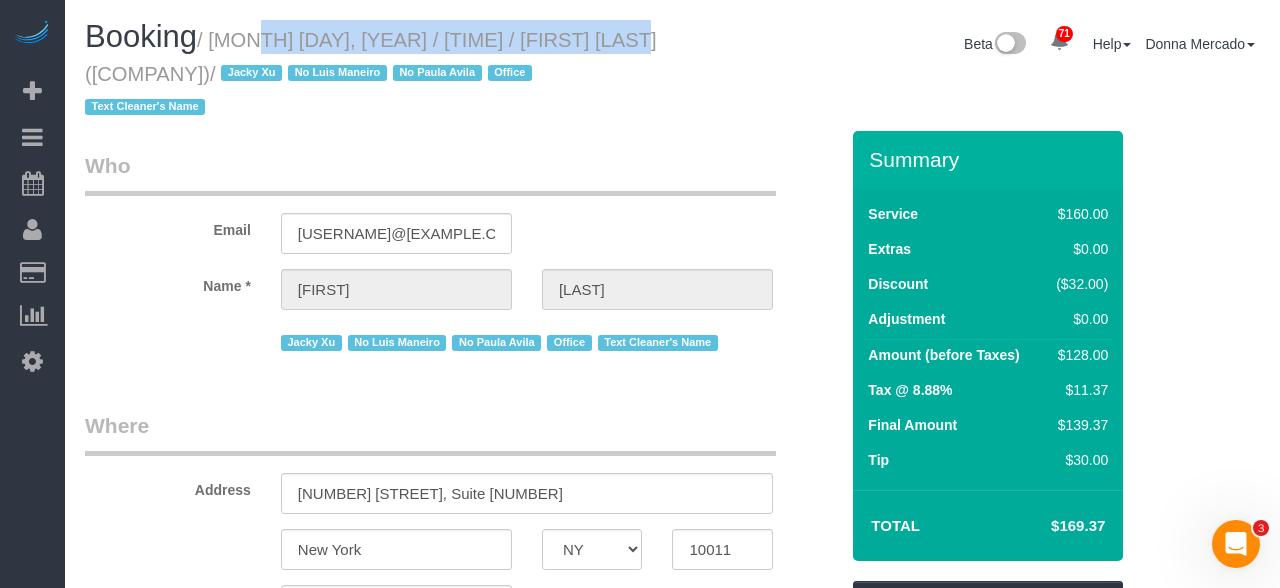 click on "Booking
/ August 06, 2025 / 11:00AM / Thierry Soudee (UpClear)
/
Jacky Xu
No Luis Maneiro
No Paula Avila
Office
Text Cleaner's Name" at bounding box center (371, 71) 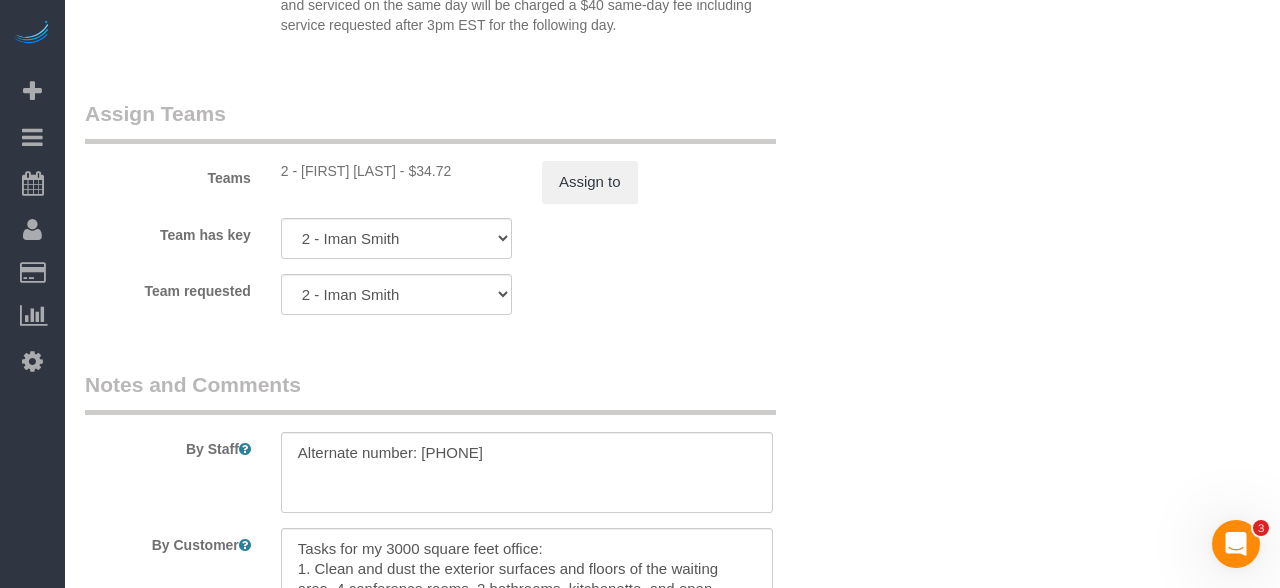 scroll, scrollTop: 1996, scrollLeft: 0, axis: vertical 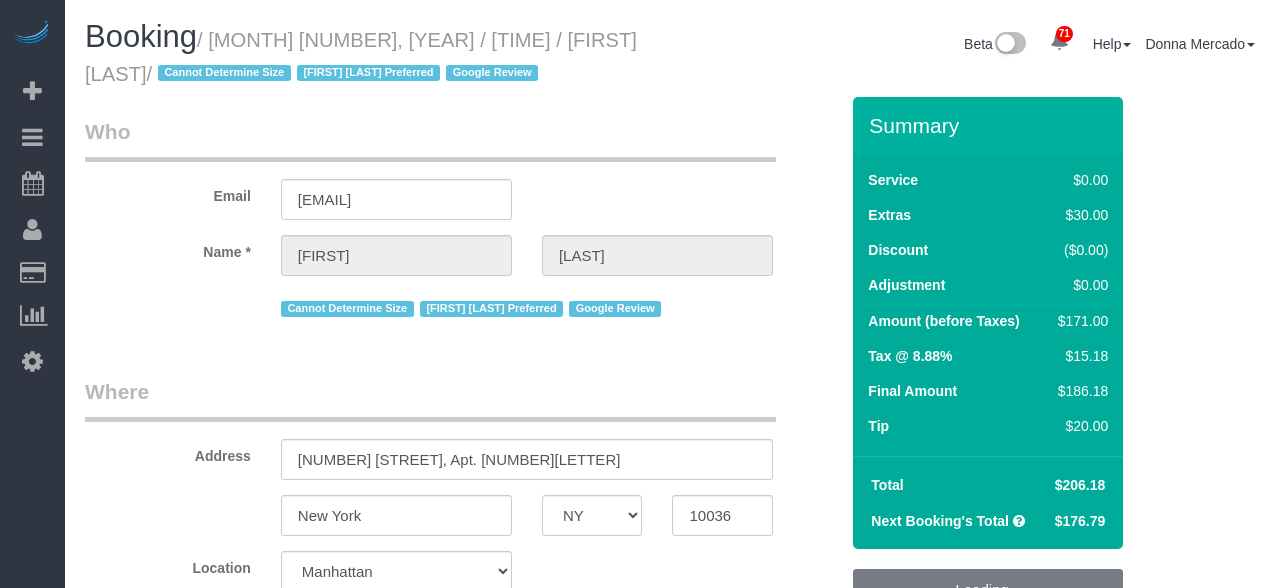 select on "NY" 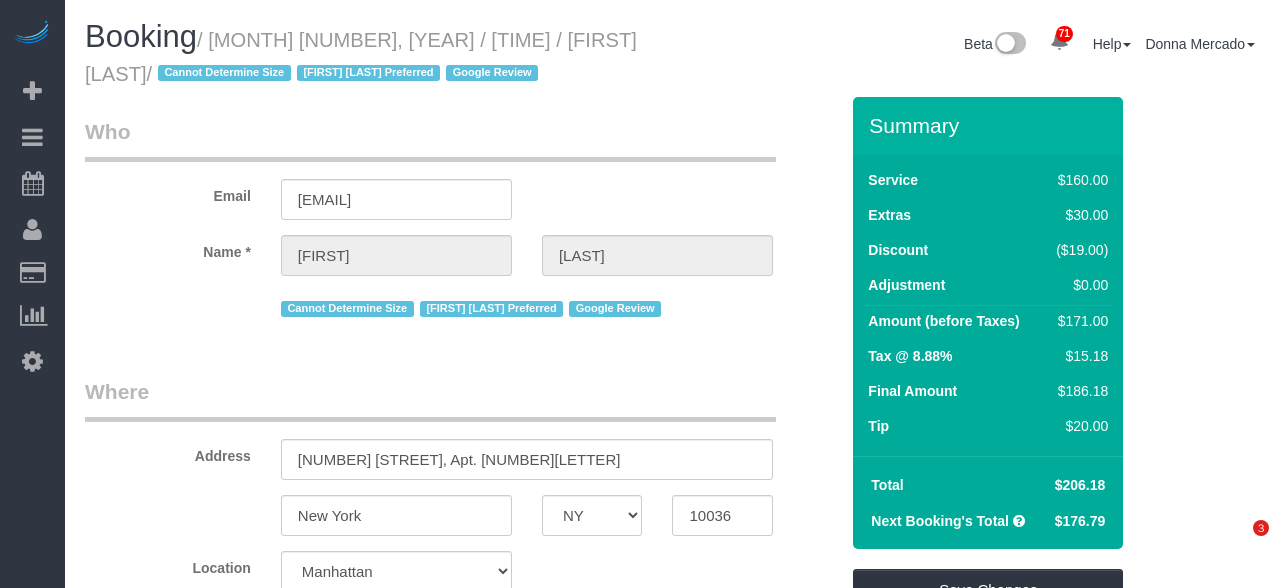 scroll, scrollTop: 0, scrollLeft: 0, axis: both 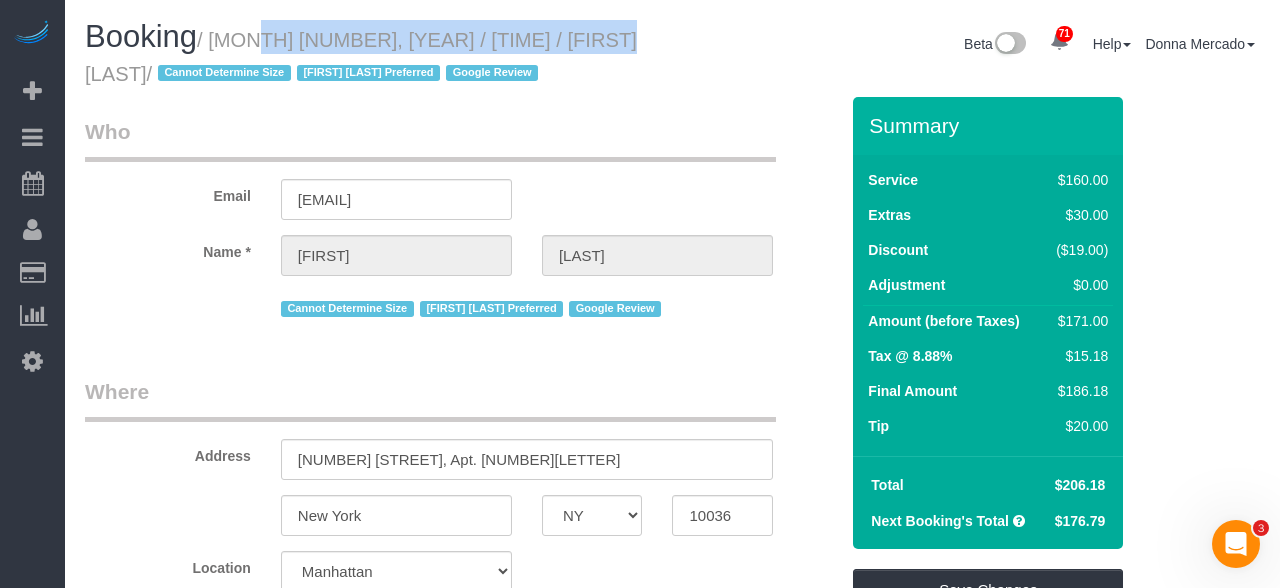 drag, startPoint x: 220, startPoint y: 34, endPoint x: 569, endPoint y: 34, distance: 349 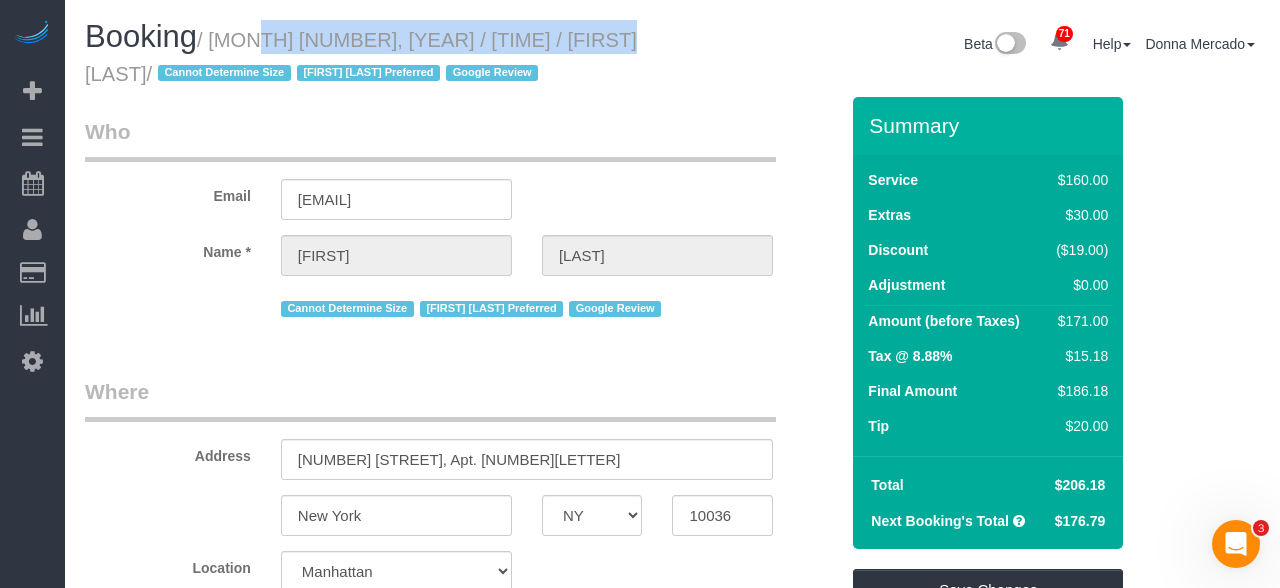 click on "/ [MONTH] [NUMBER], [YEAR] / [TIME] / [FIRST] [LAST]
/
Cannot Determine Size
[FIRST] [LAST] Preferred
Google Review" at bounding box center (361, 57) 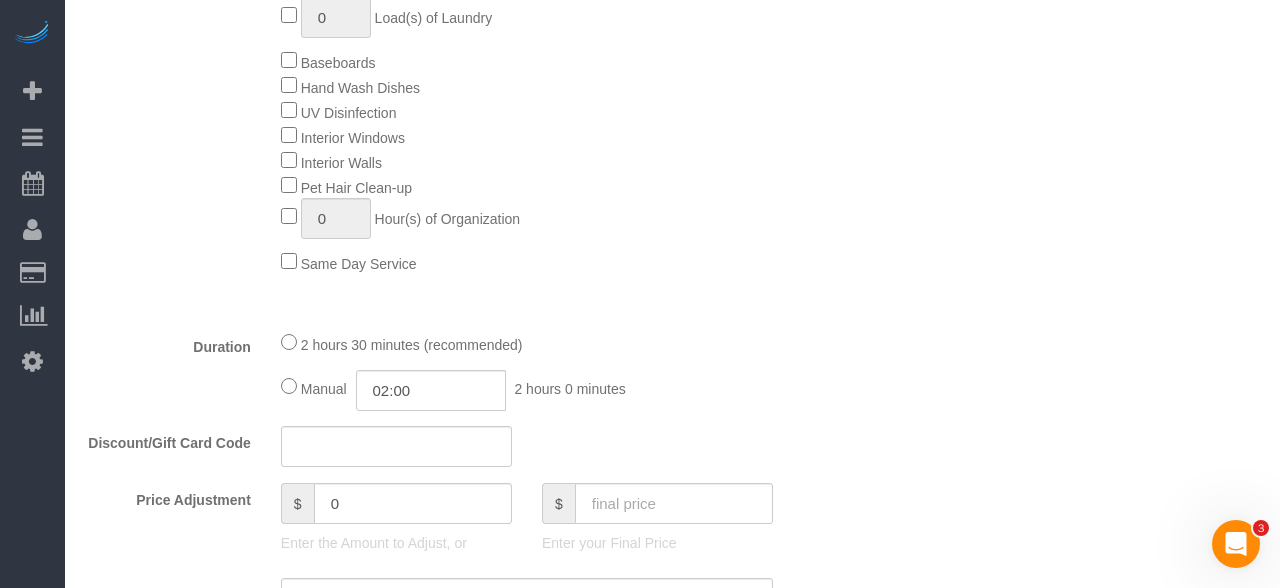 scroll, scrollTop: 1234, scrollLeft: 0, axis: vertical 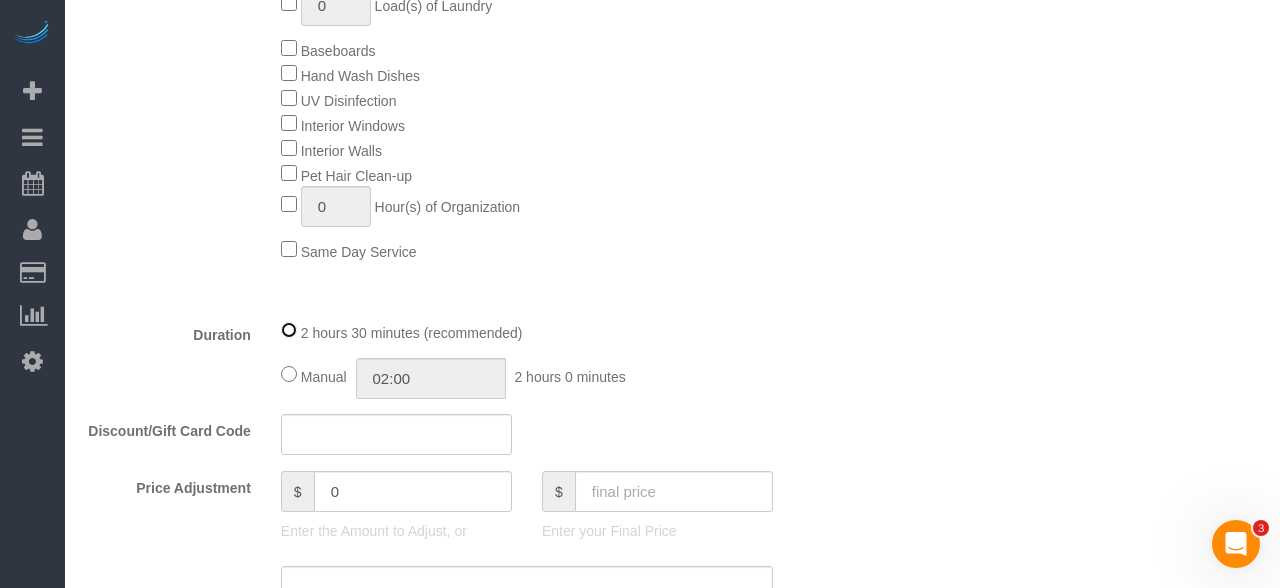 select on "spot64" 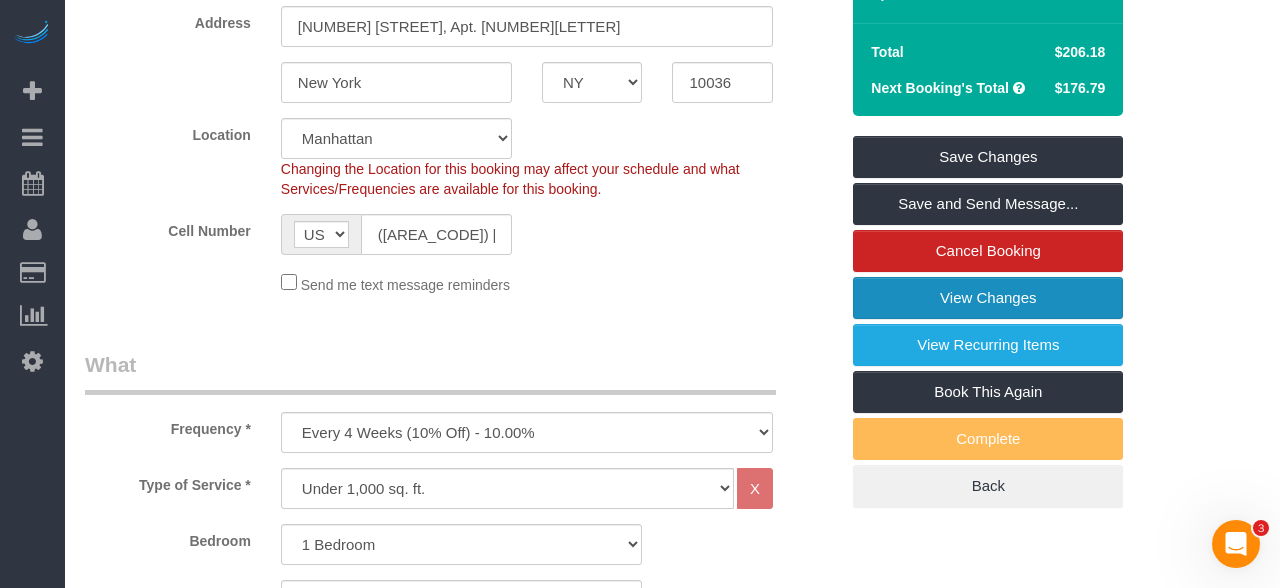scroll, scrollTop: 113, scrollLeft: 0, axis: vertical 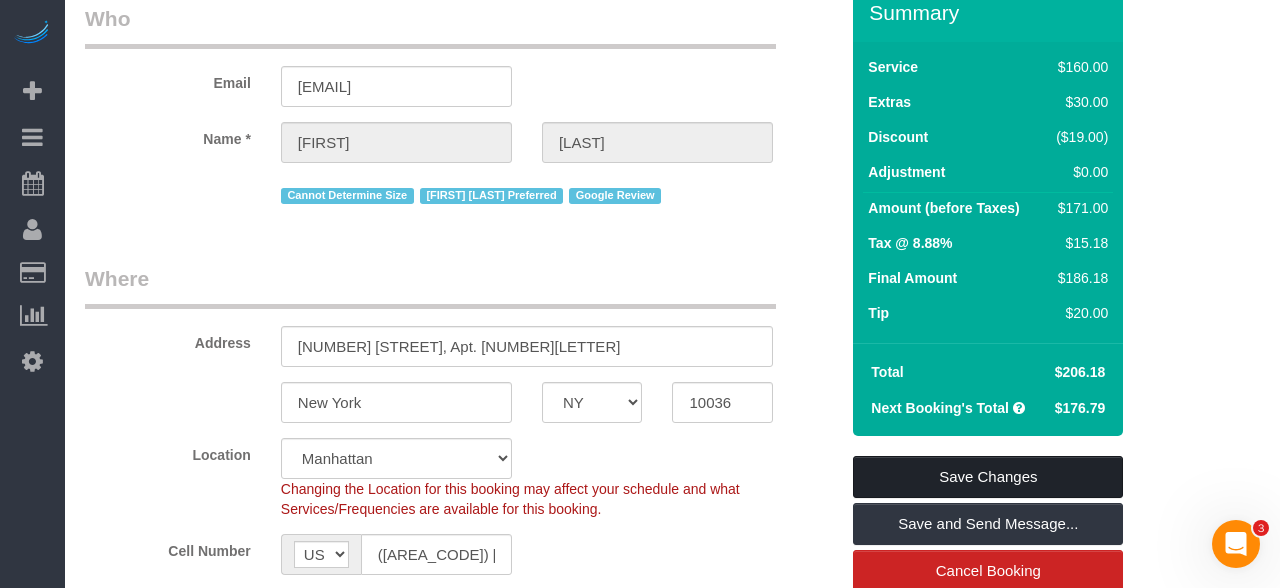 click on "Save Changes" at bounding box center (988, 477) 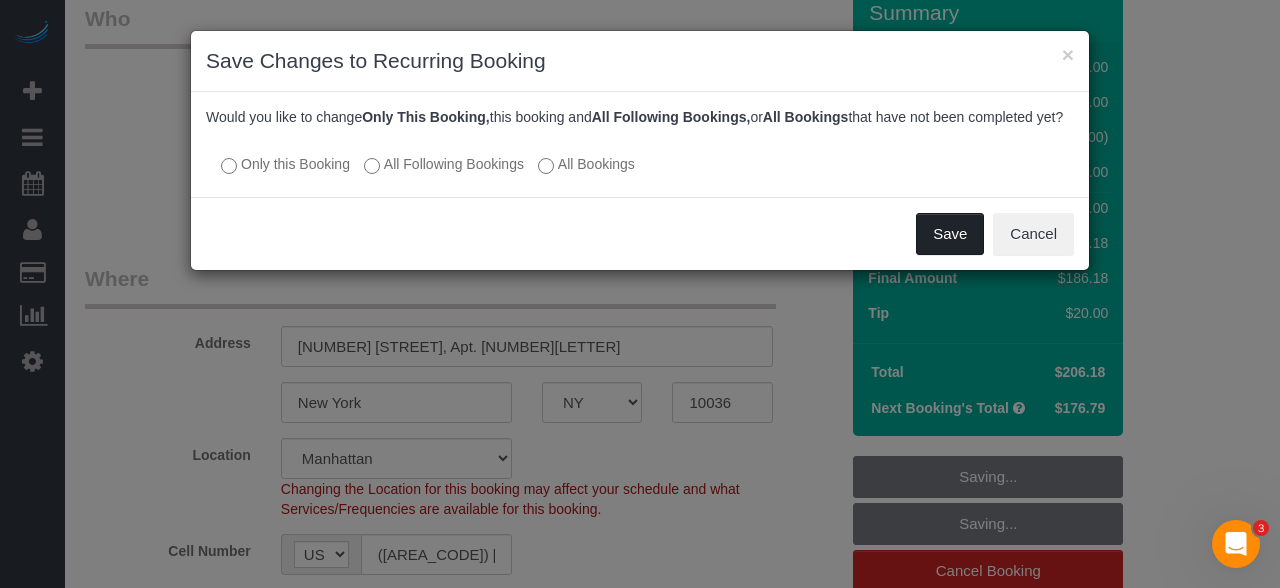 click on "Save" at bounding box center (950, 234) 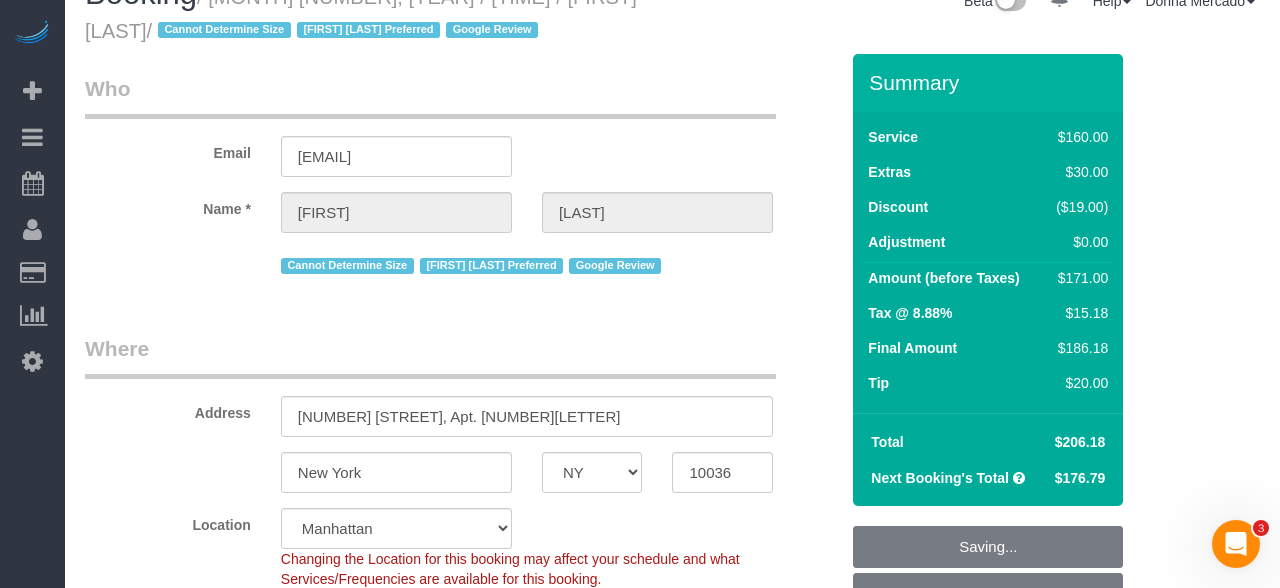 scroll, scrollTop: 0, scrollLeft: 0, axis: both 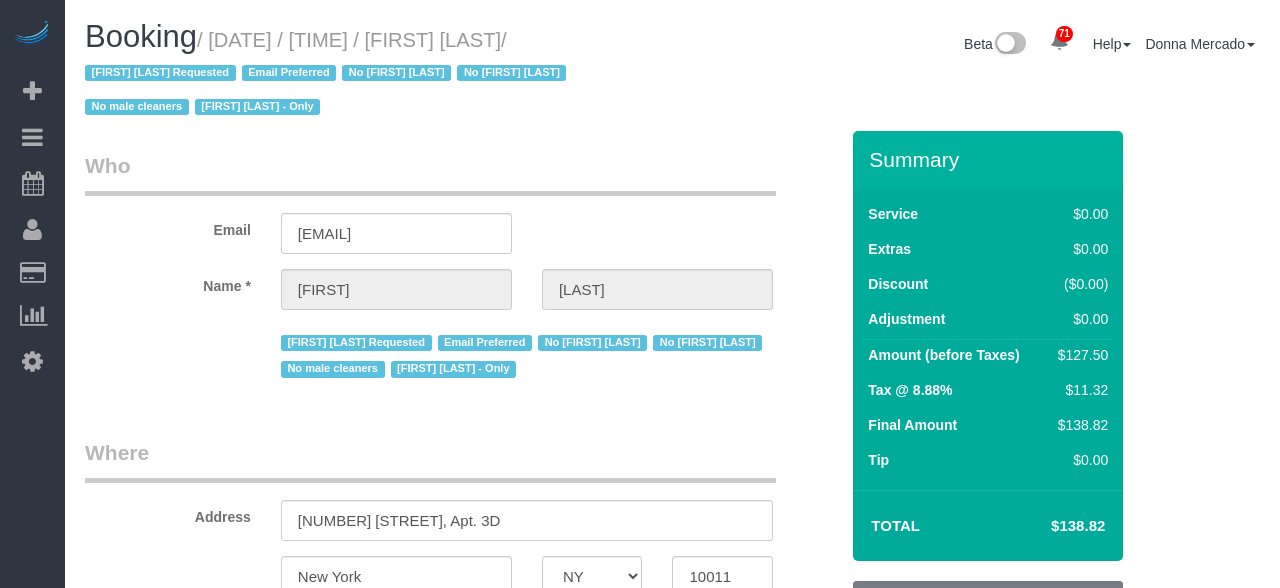 select on "NY" 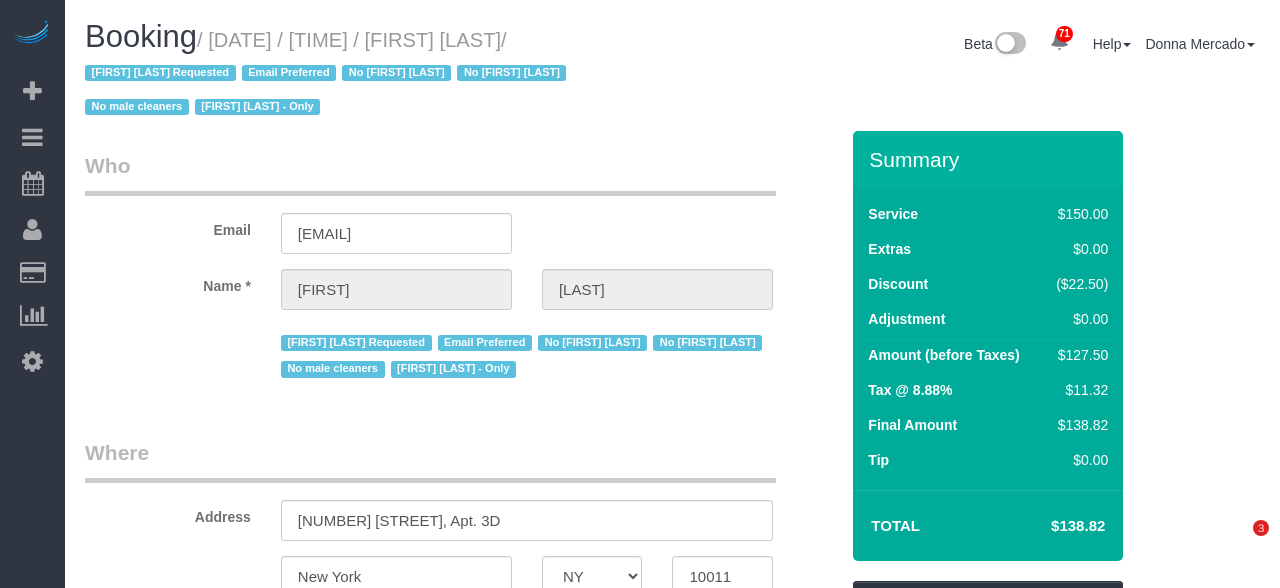 scroll, scrollTop: 0, scrollLeft: 0, axis: both 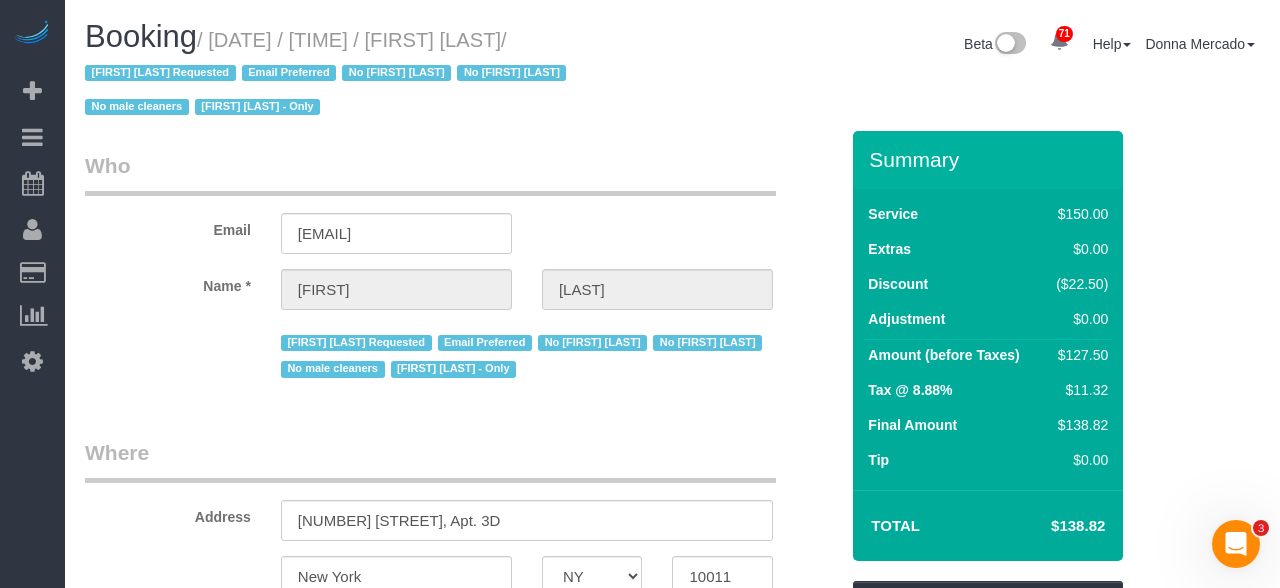 drag, startPoint x: 221, startPoint y: 38, endPoint x: 662, endPoint y: 42, distance: 441.01813 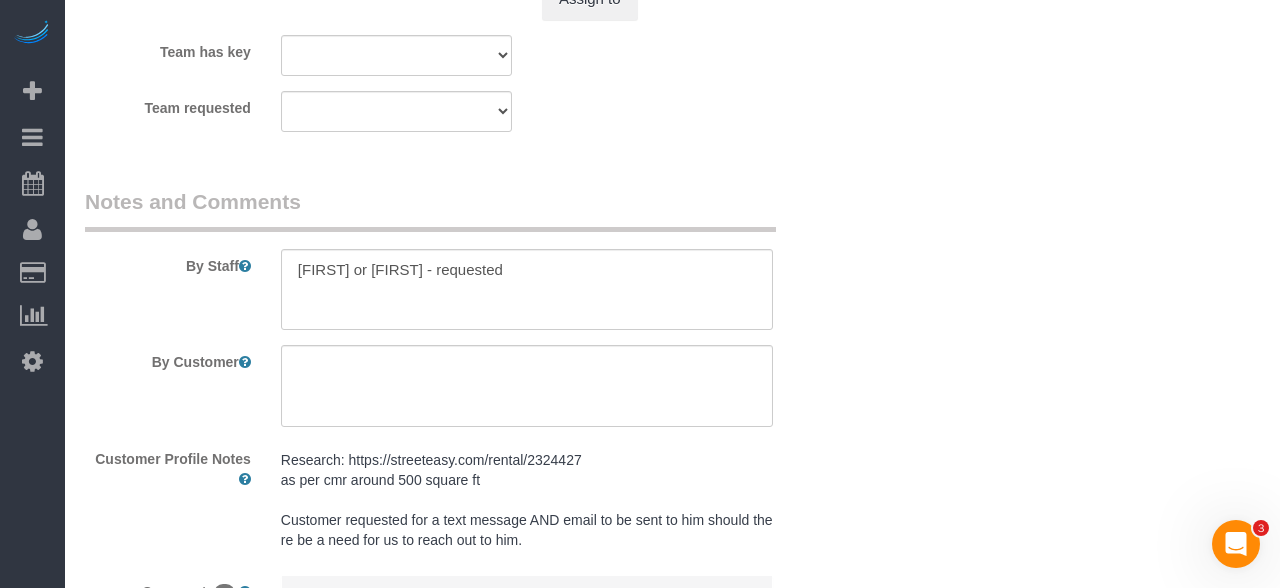 scroll, scrollTop: 3340, scrollLeft: 0, axis: vertical 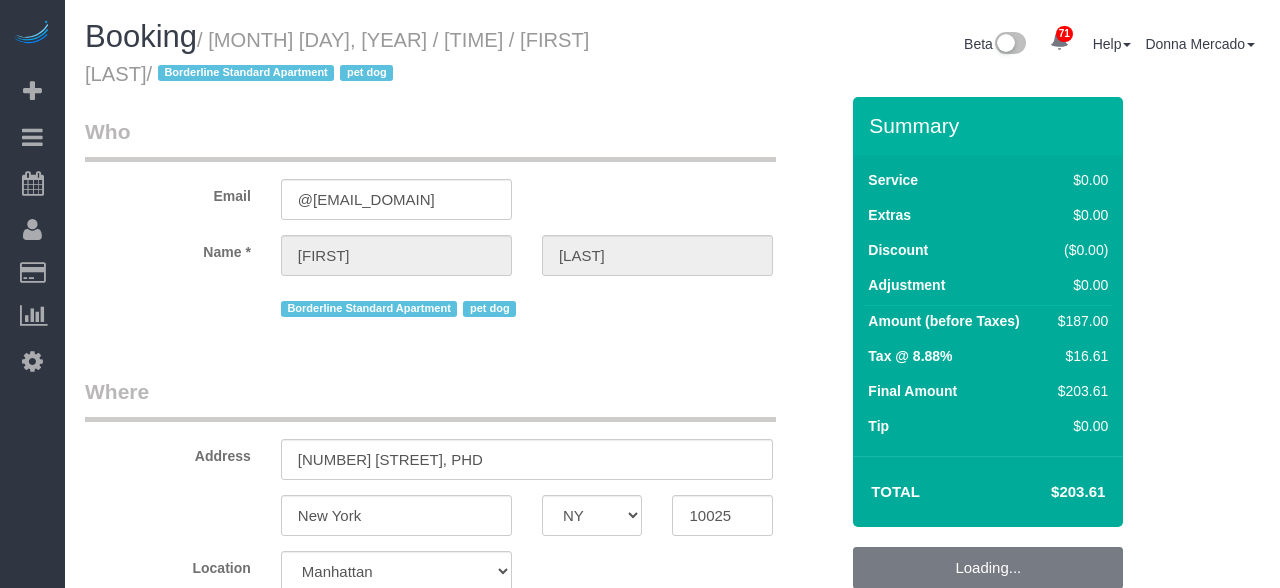 select on "NY" 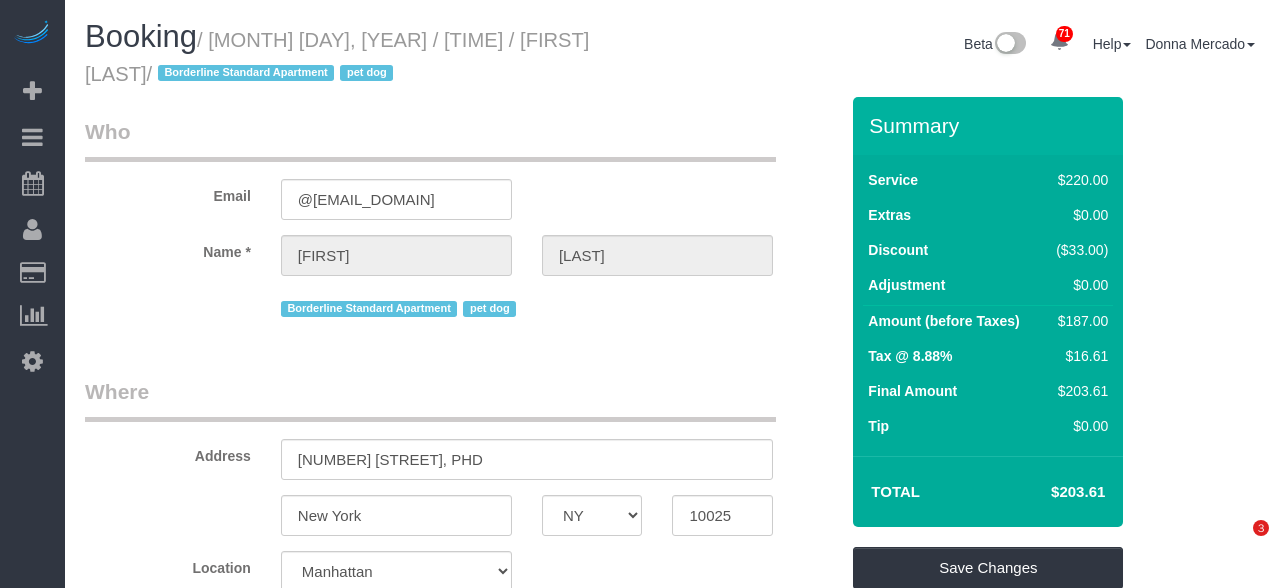 scroll, scrollTop: 0, scrollLeft: 0, axis: both 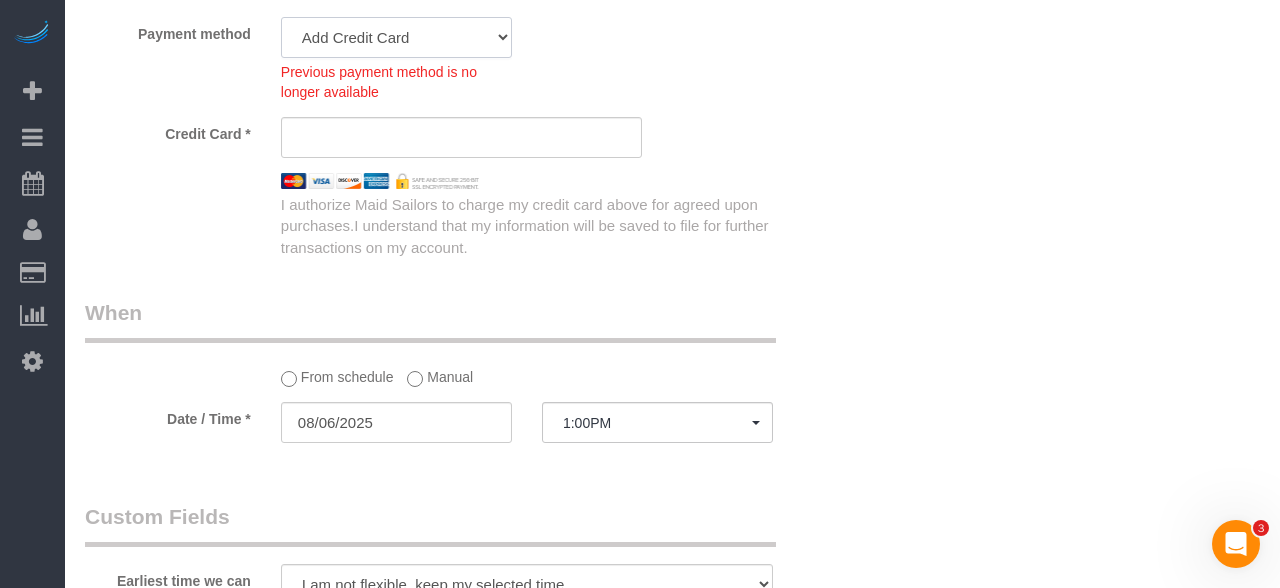 click on "Amex - 1008 - 12/2029 (Default) Add Credit Card ─────────────── Cash Check Paypal" 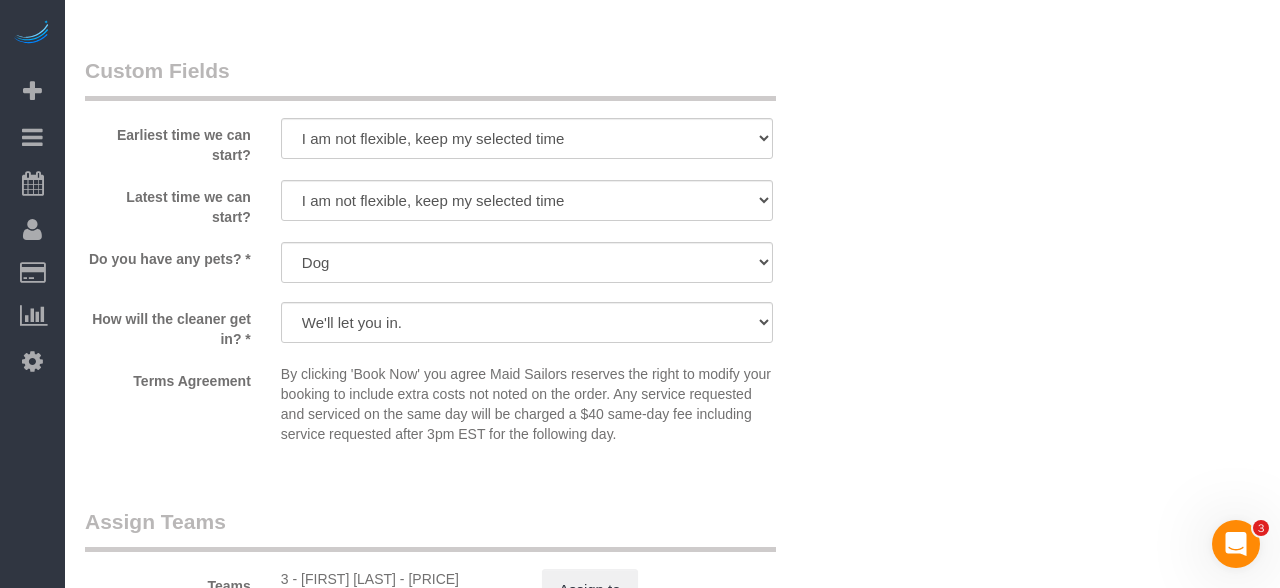 scroll, scrollTop: 2347, scrollLeft: 0, axis: vertical 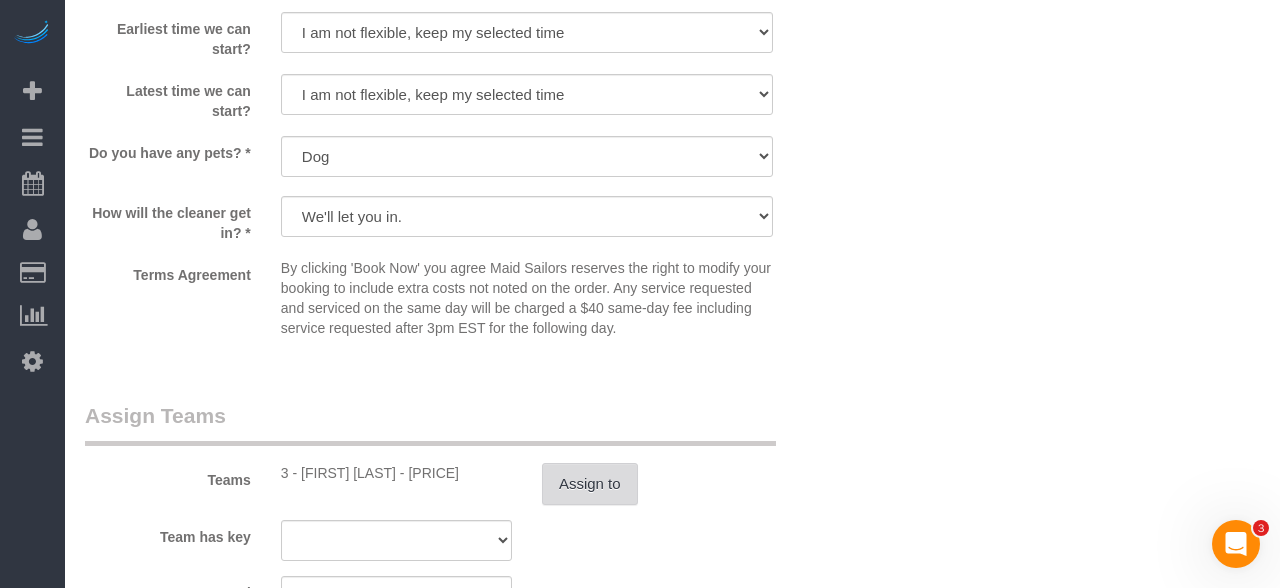 click on "Assign to" at bounding box center (590, 484) 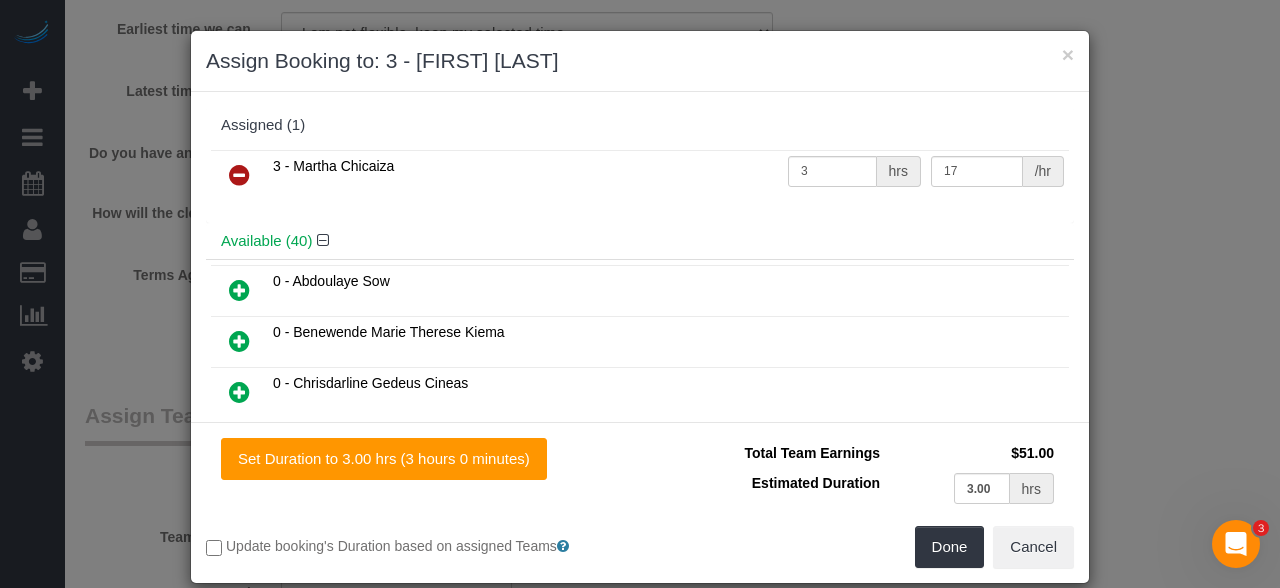 click at bounding box center (239, 175) 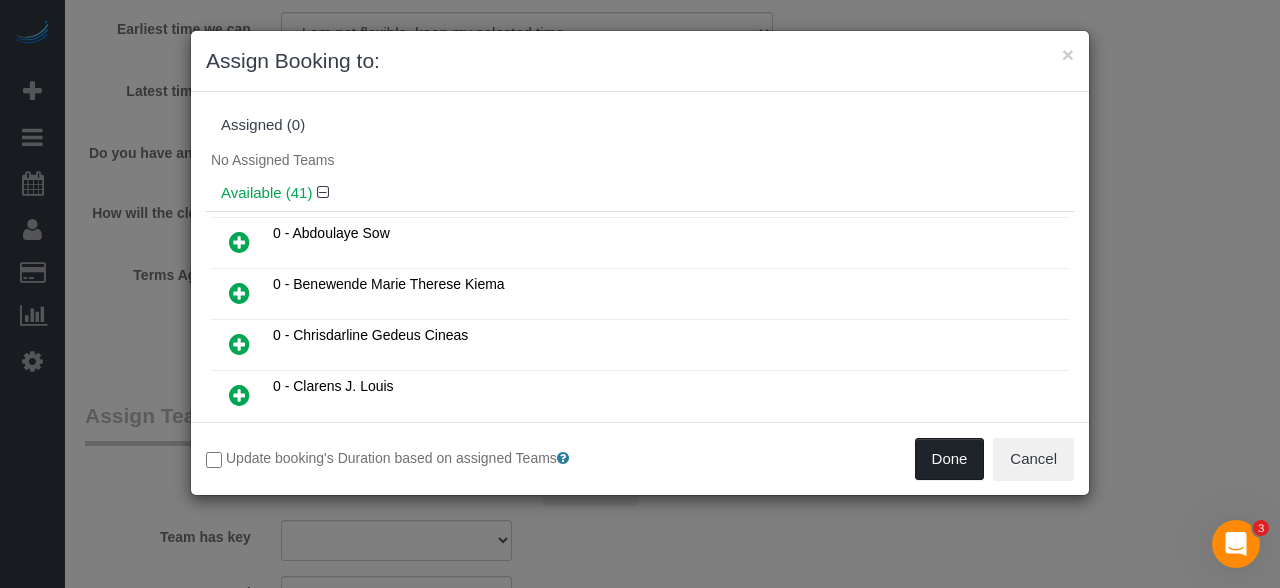 click on "Done" at bounding box center (950, 459) 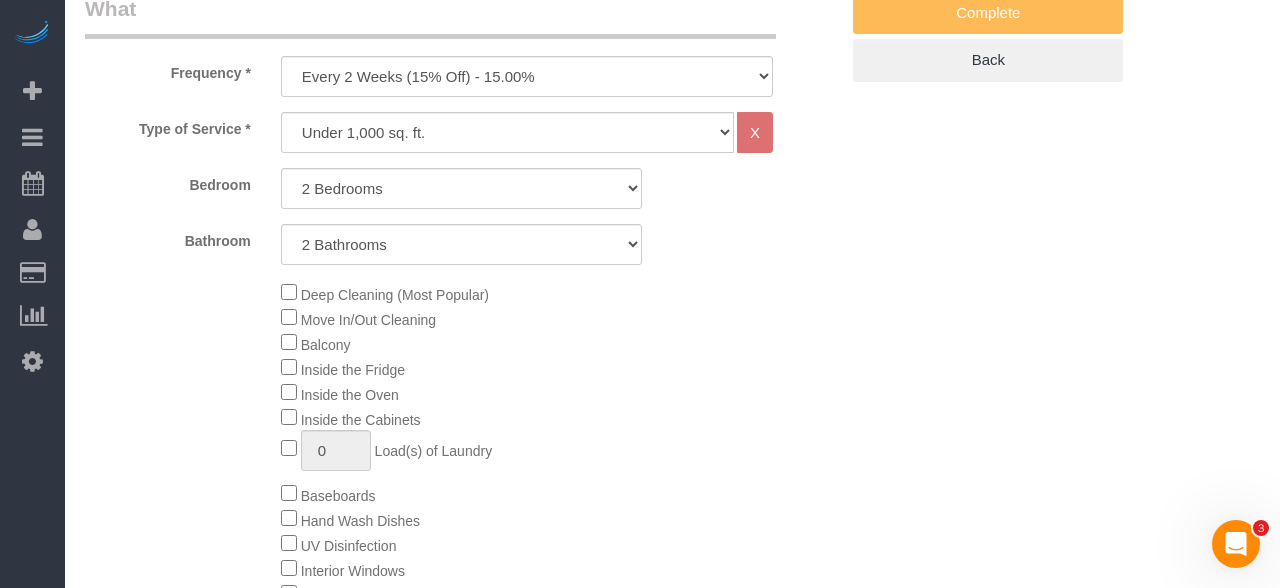 scroll, scrollTop: 50, scrollLeft: 0, axis: vertical 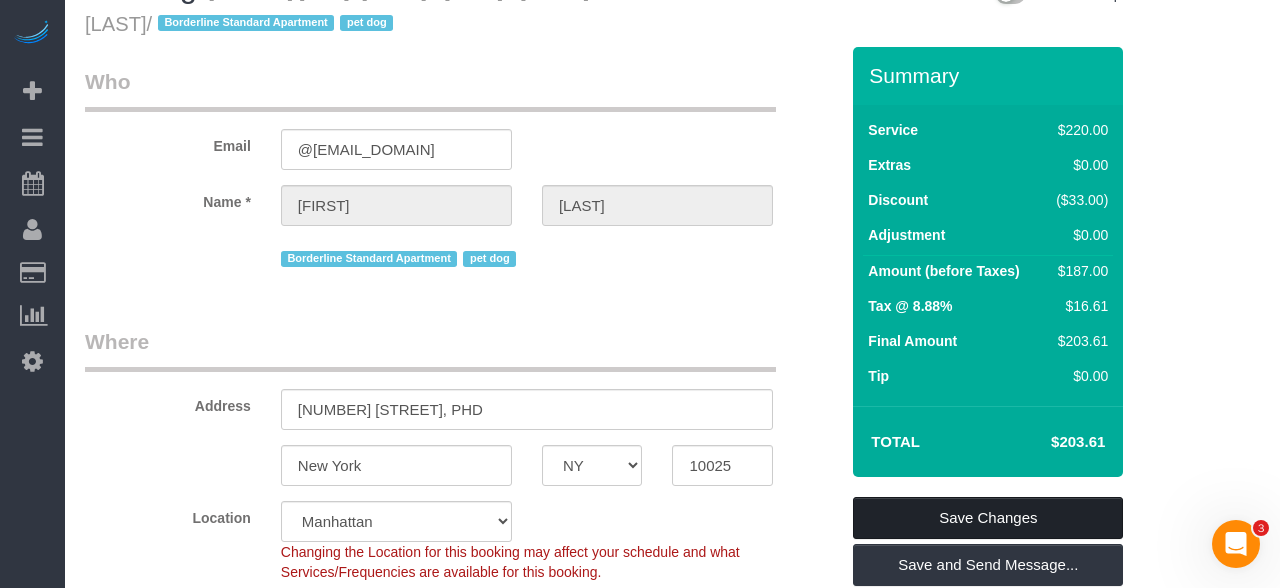click on "Save Changes" at bounding box center [988, 518] 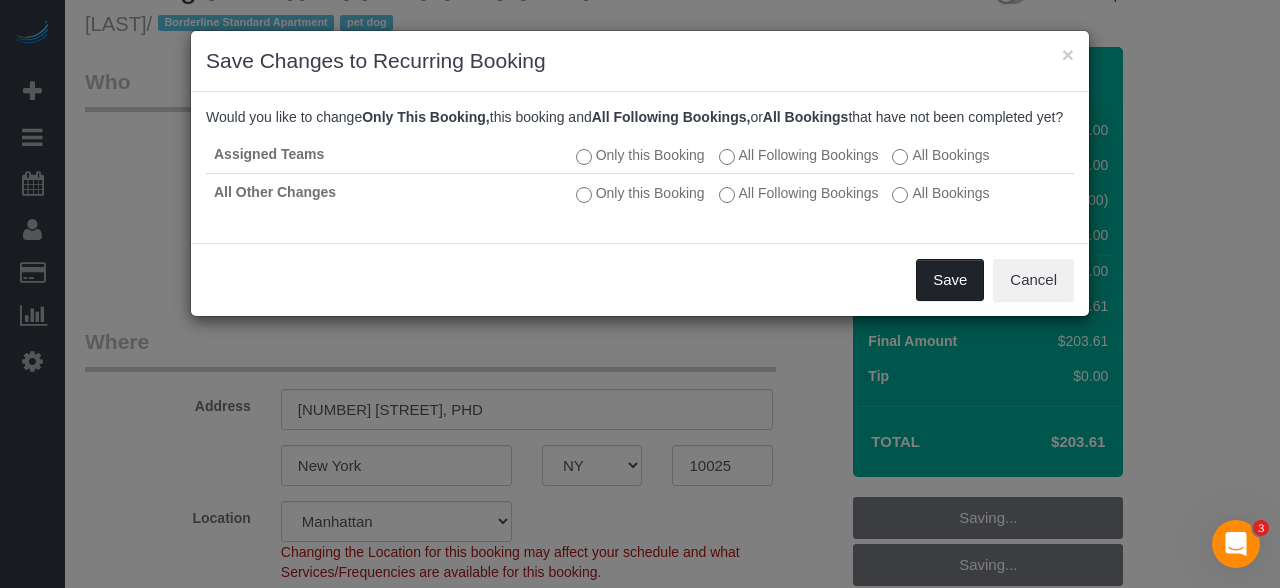click on "Save" at bounding box center [950, 280] 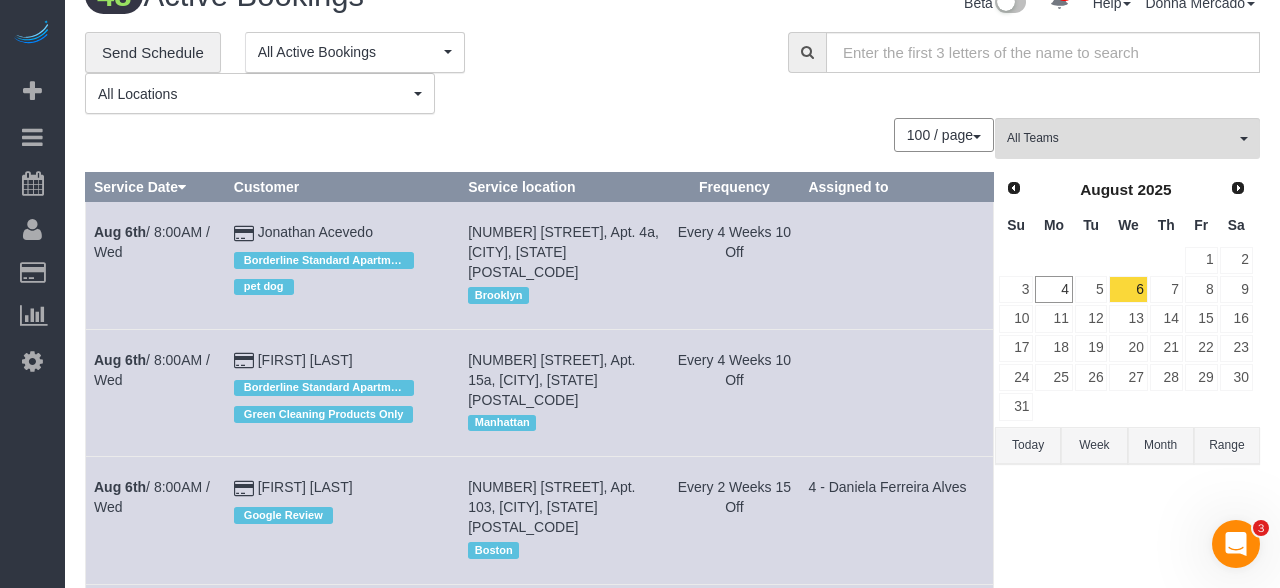 scroll, scrollTop: 0, scrollLeft: 0, axis: both 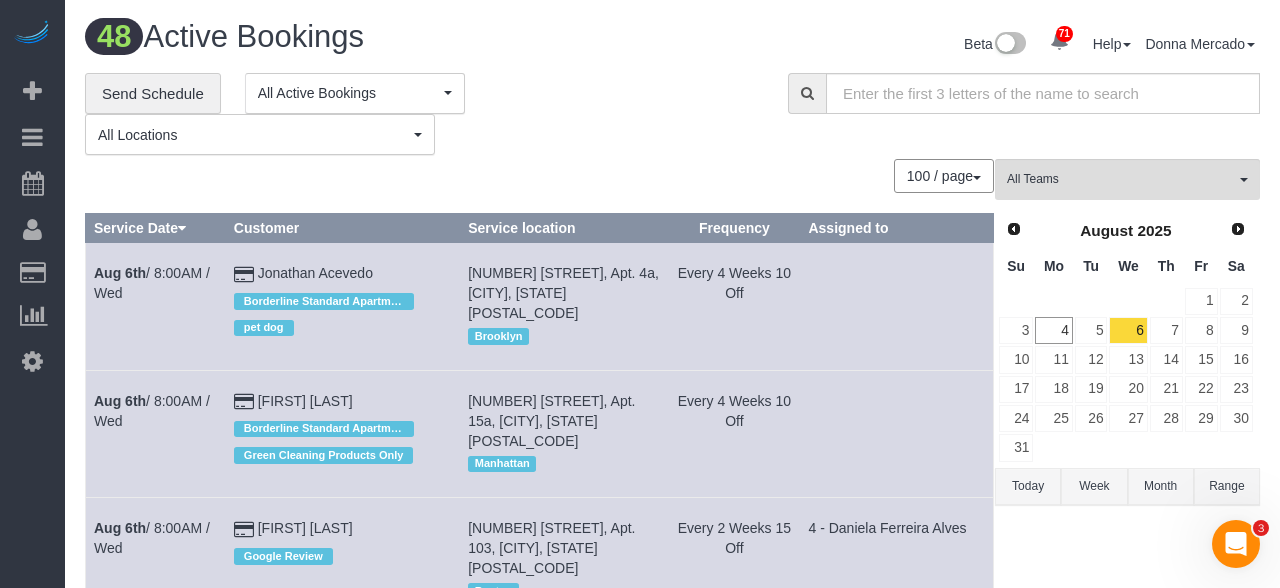 click on "All Locations" at bounding box center (253, 135) 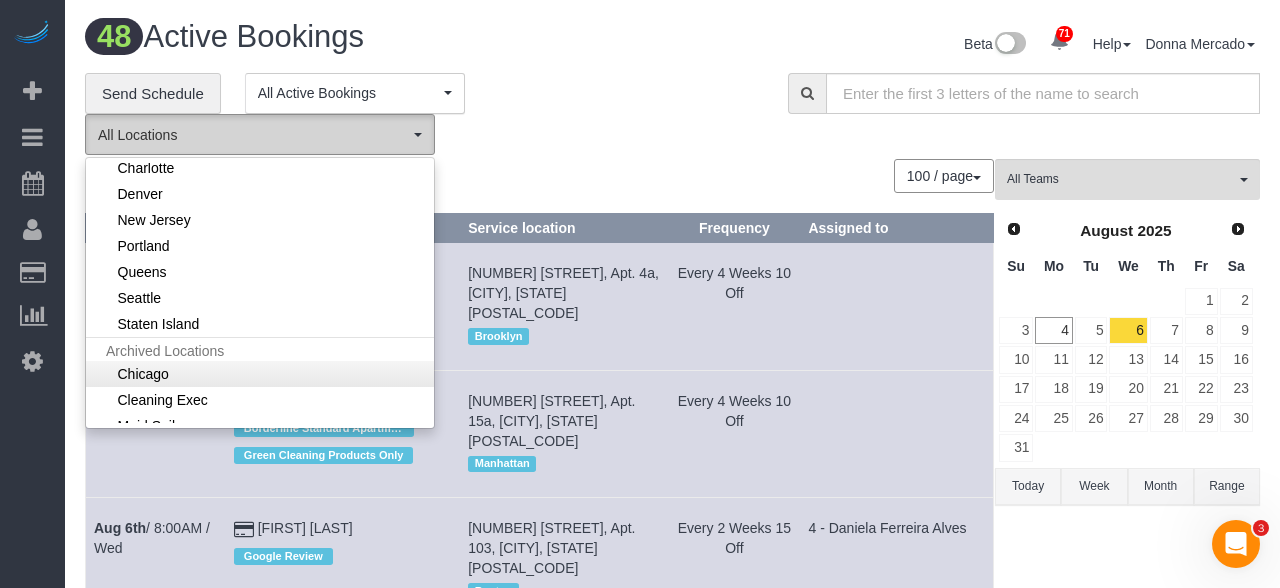 scroll, scrollTop: 226, scrollLeft: 0, axis: vertical 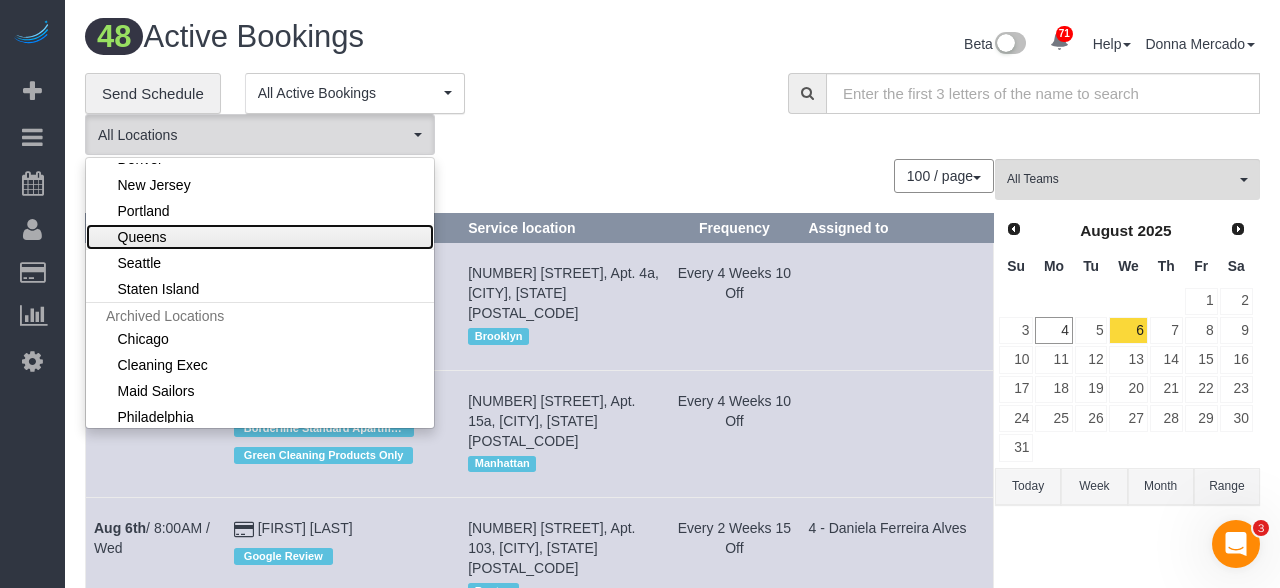 click on "Queens" at bounding box center (260, 237) 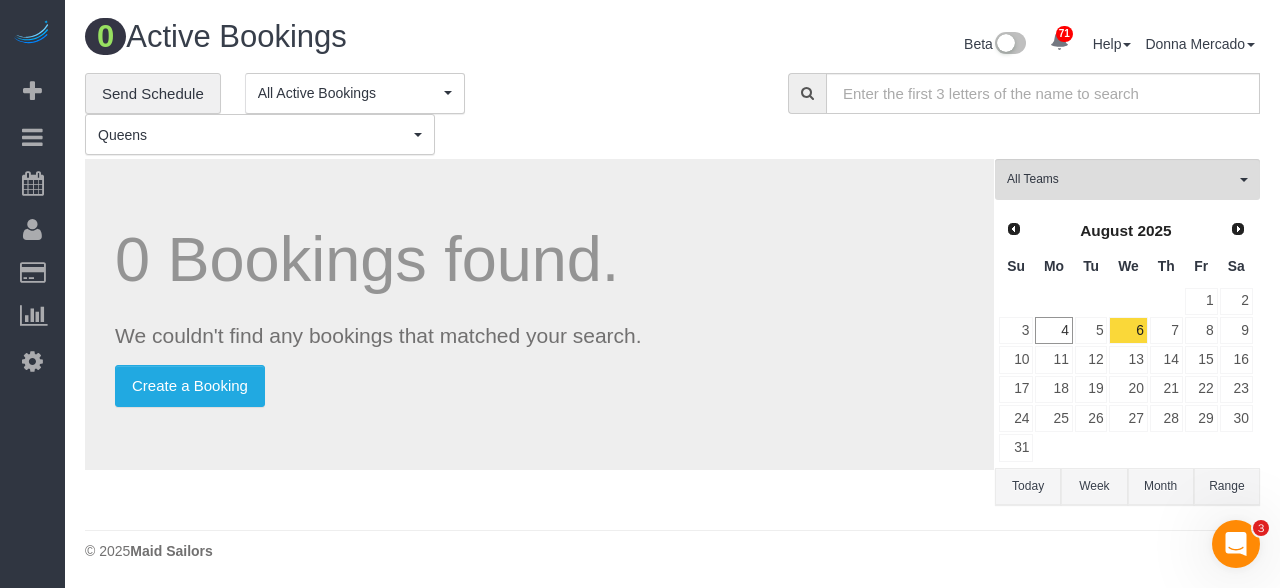 click on "Queens" at bounding box center (253, 135) 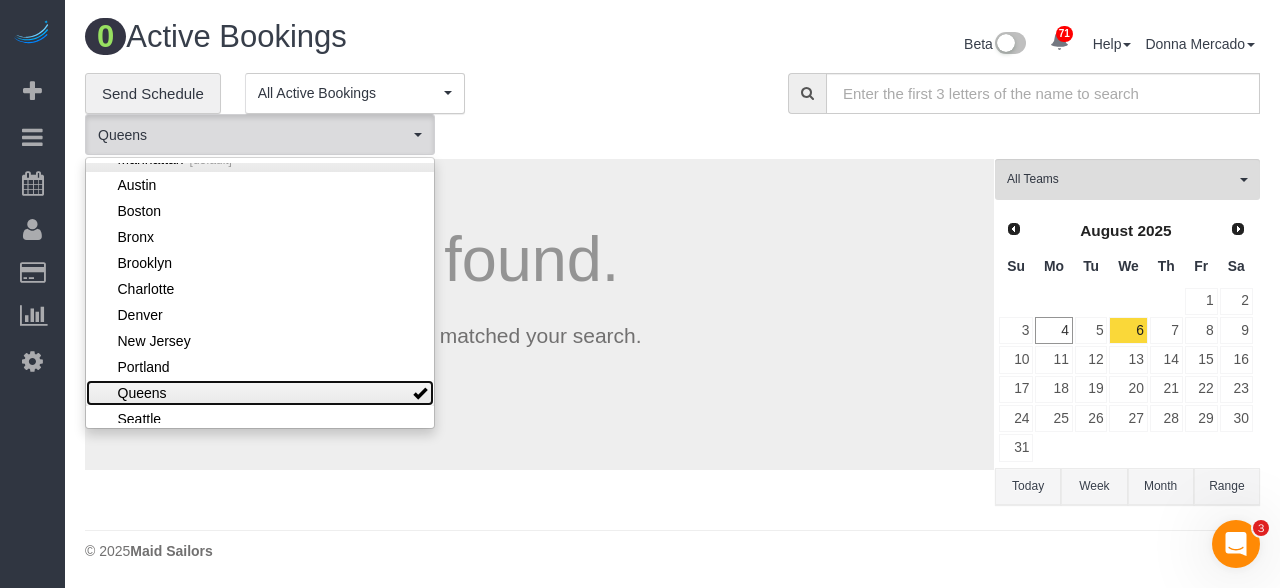 scroll, scrollTop: 0, scrollLeft: 0, axis: both 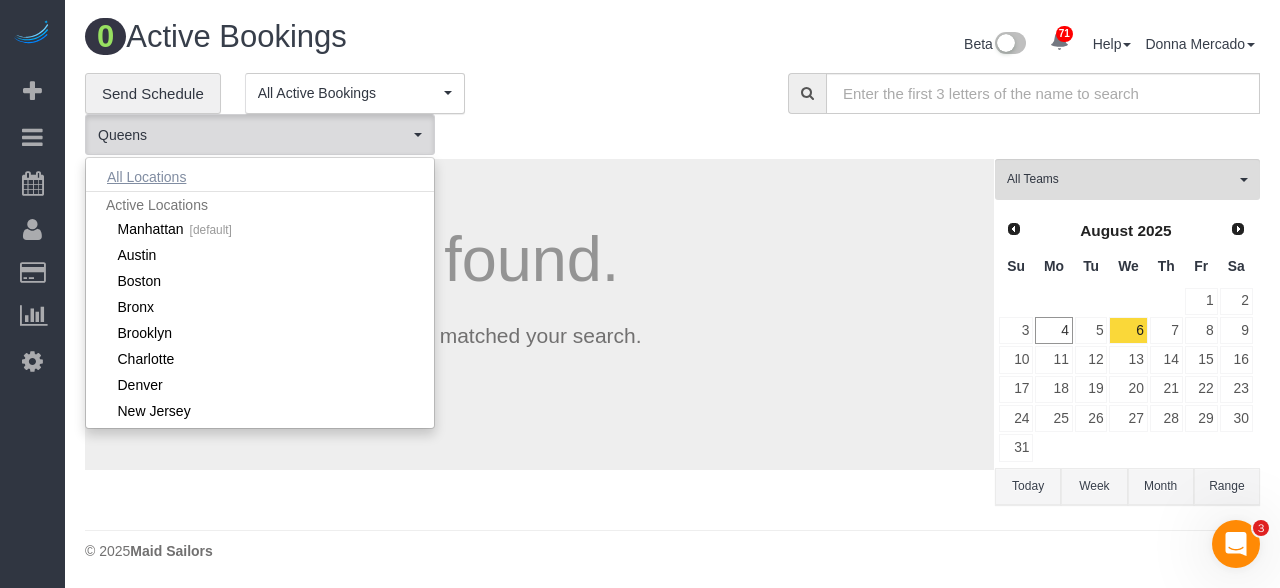click on "All Locations" at bounding box center (146, 177) 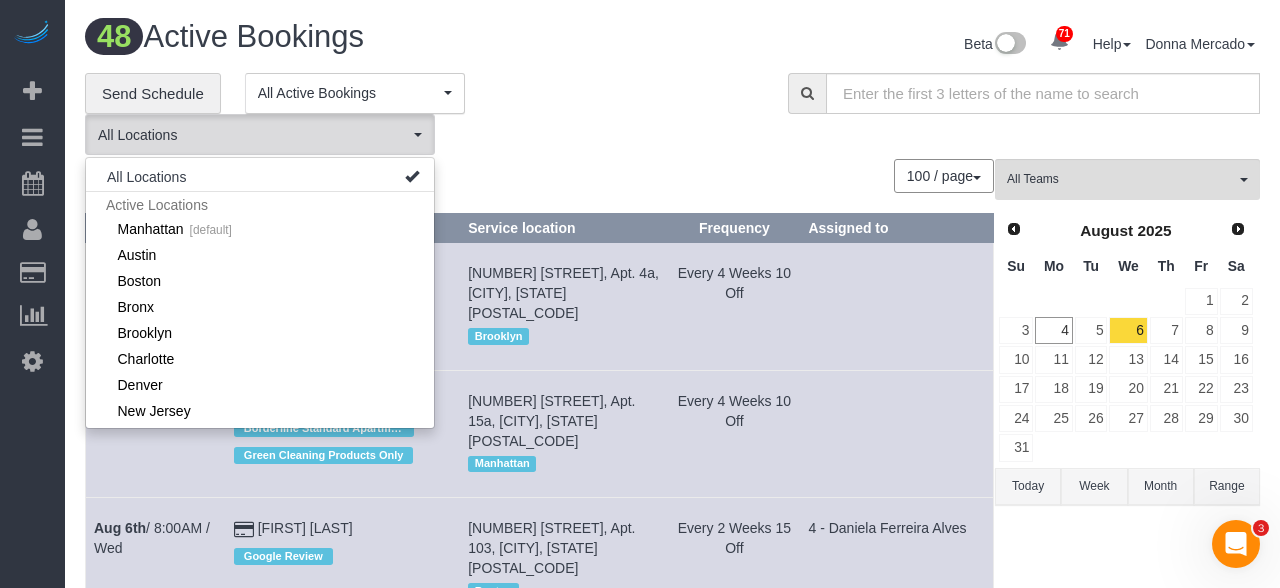 click on "**********" at bounding box center [421, 114] 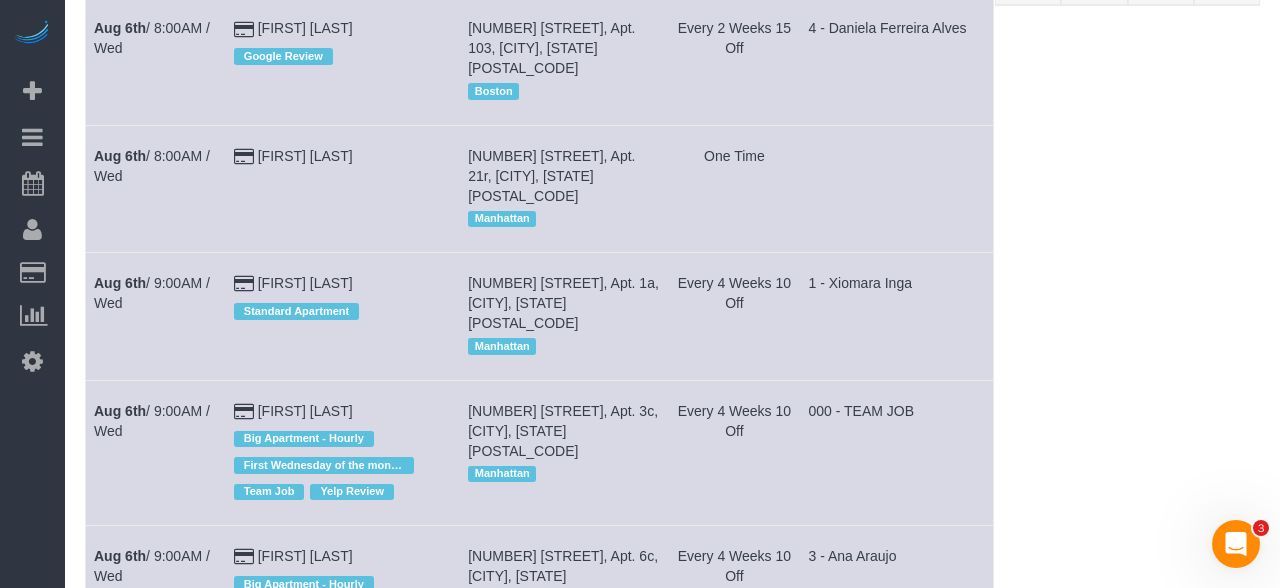 scroll, scrollTop: 576, scrollLeft: 0, axis: vertical 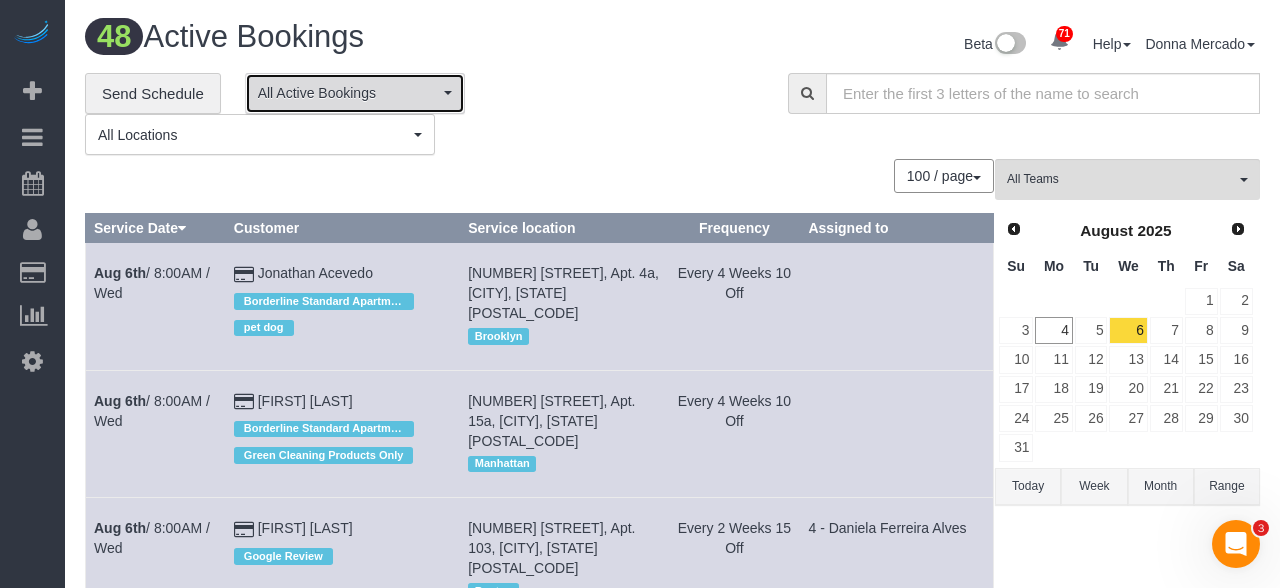 click on "All Active Bookings" at bounding box center [355, 93] 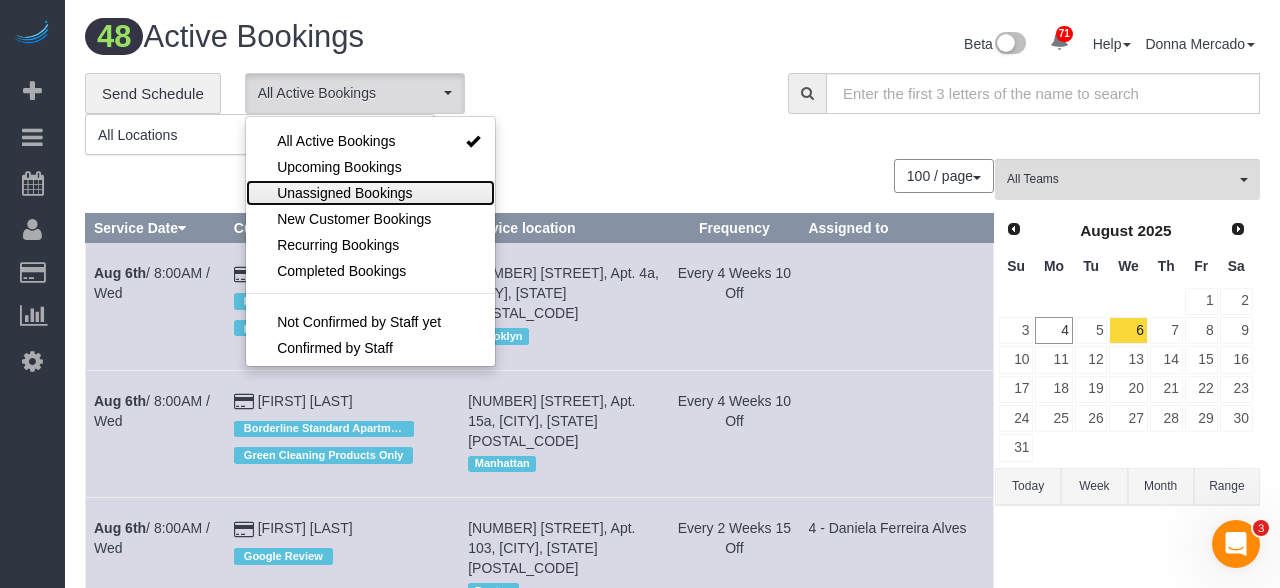 click on "Unassigned Bookings" at bounding box center (344, 193) 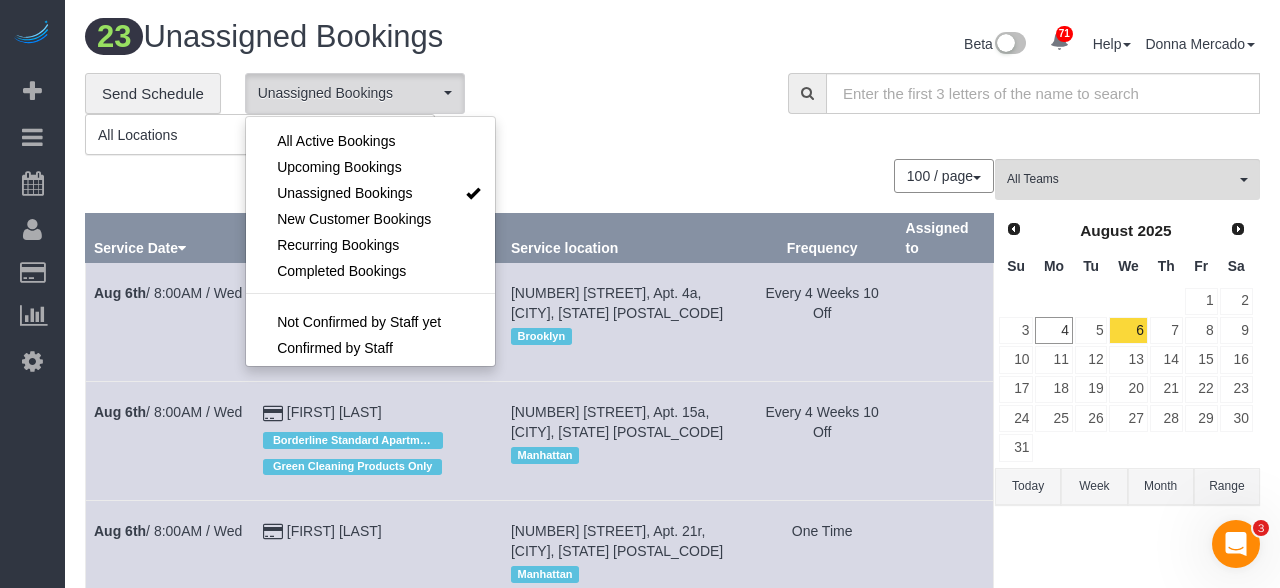 click at bounding box center (640, 294) 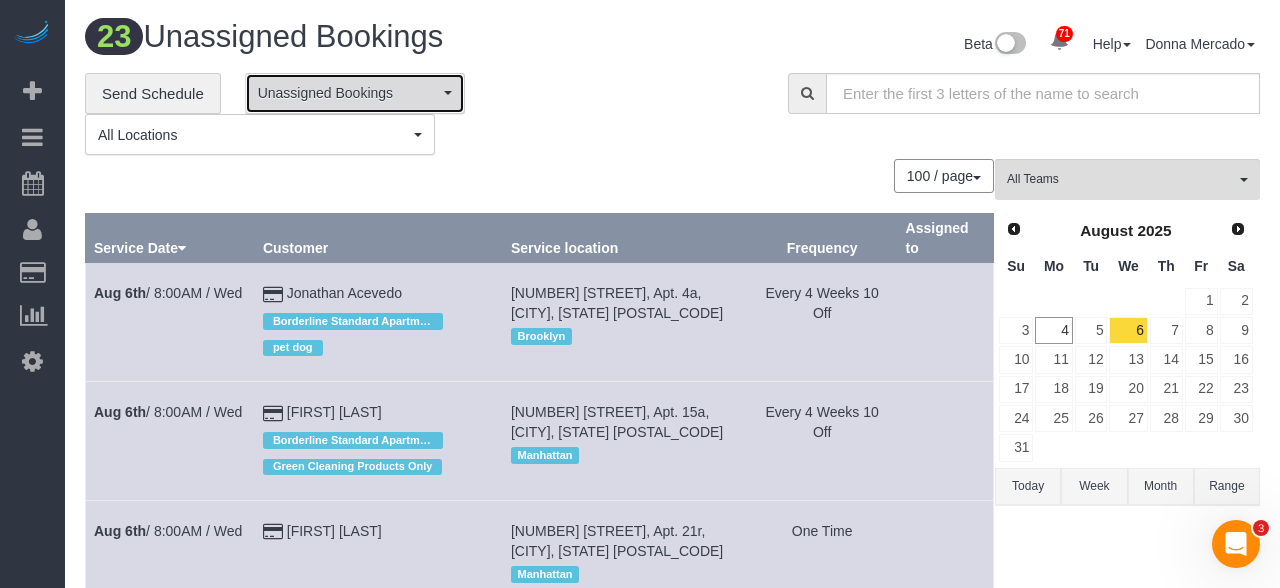 click on "Unassigned Bookings" at bounding box center (355, 93) 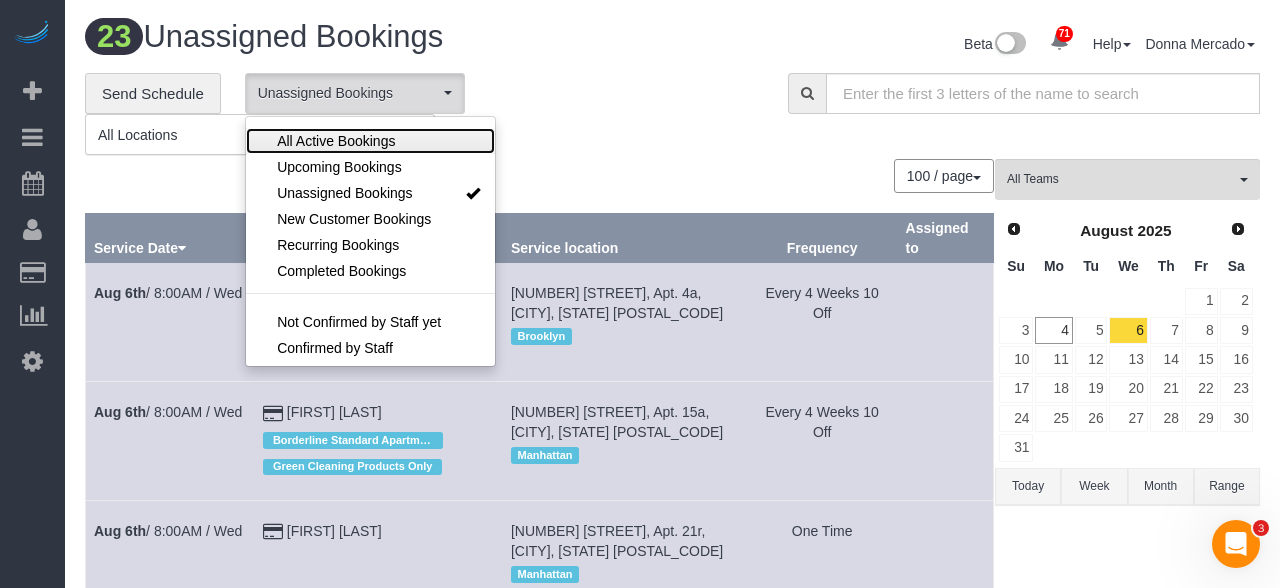 click on "All Active Bookings" at bounding box center (336, 141) 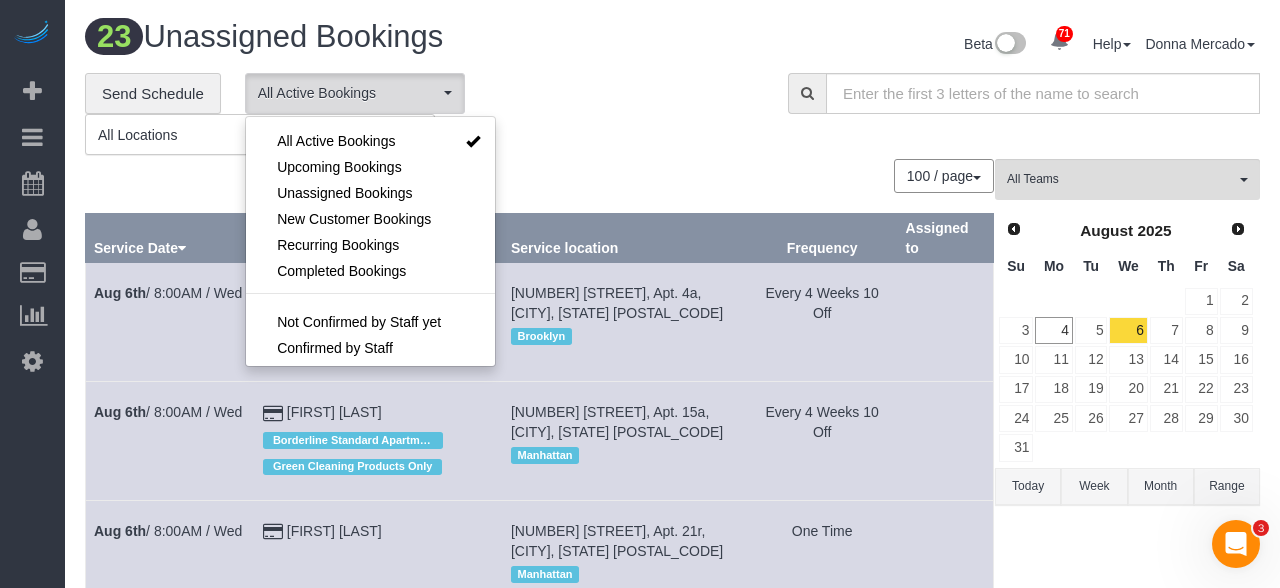 click at bounding box center [640, 294] 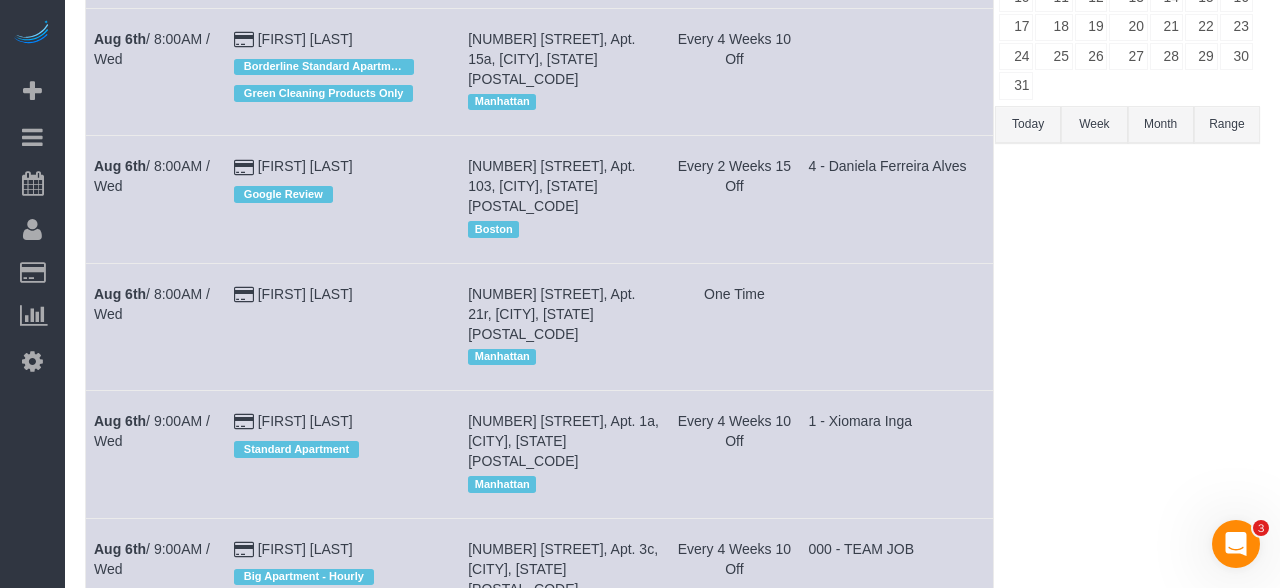 scroll, scrollTop: 371, scrollLeft: 0, axis: vertical 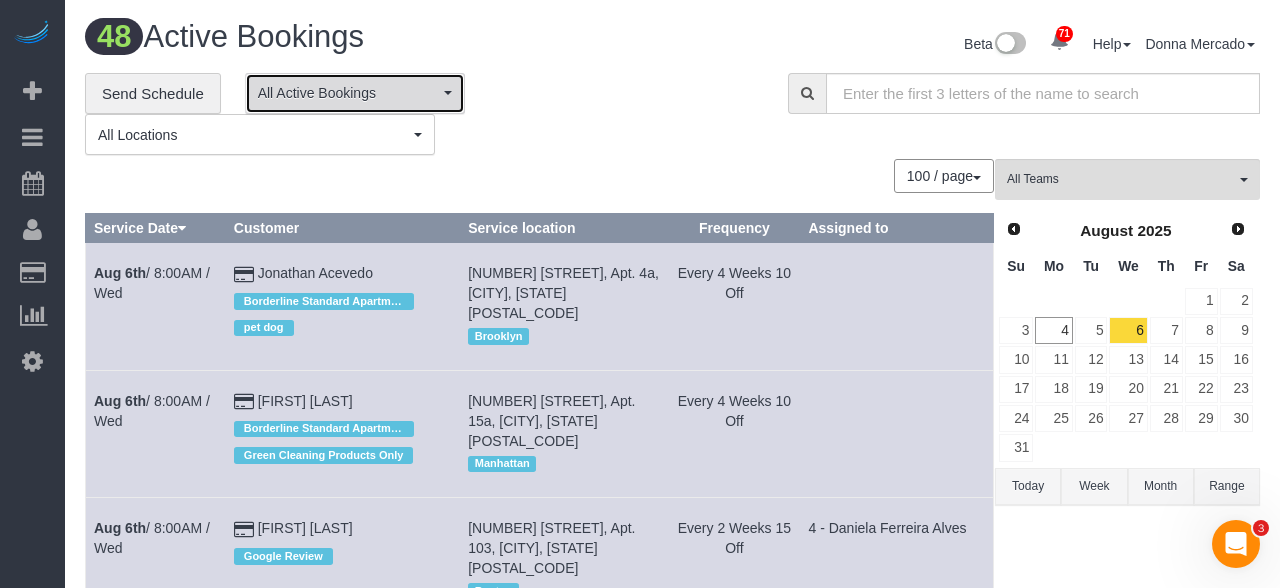 click on "All Active Bookings" at bounding box center (355, 93) 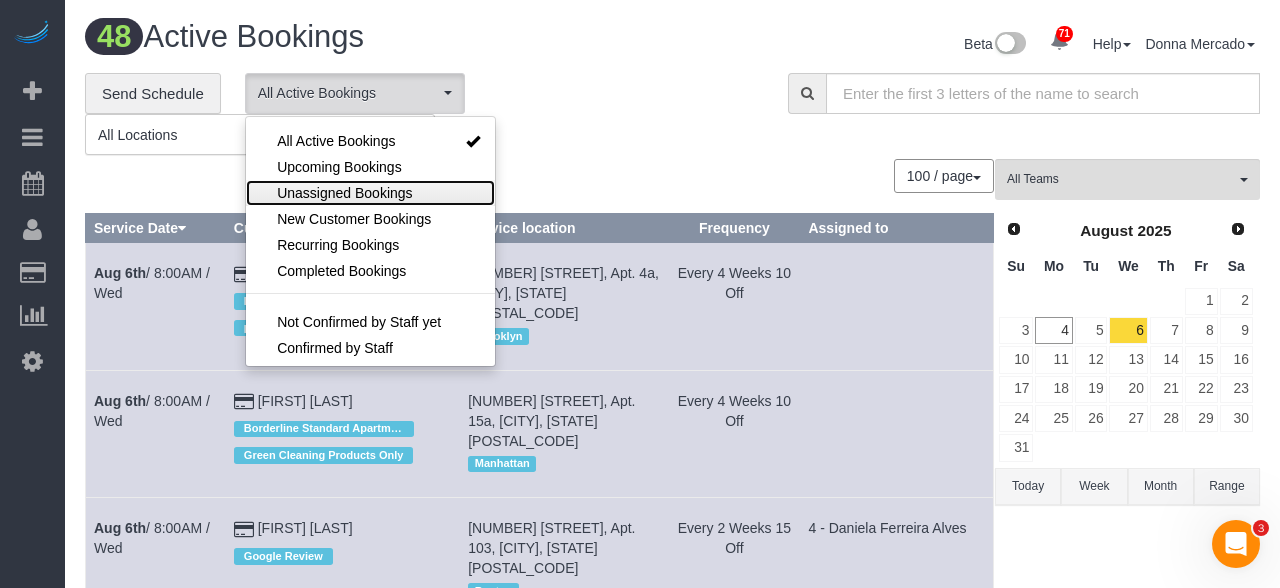 click on "Unassigned Bookings" at bounding box center [344, 193] 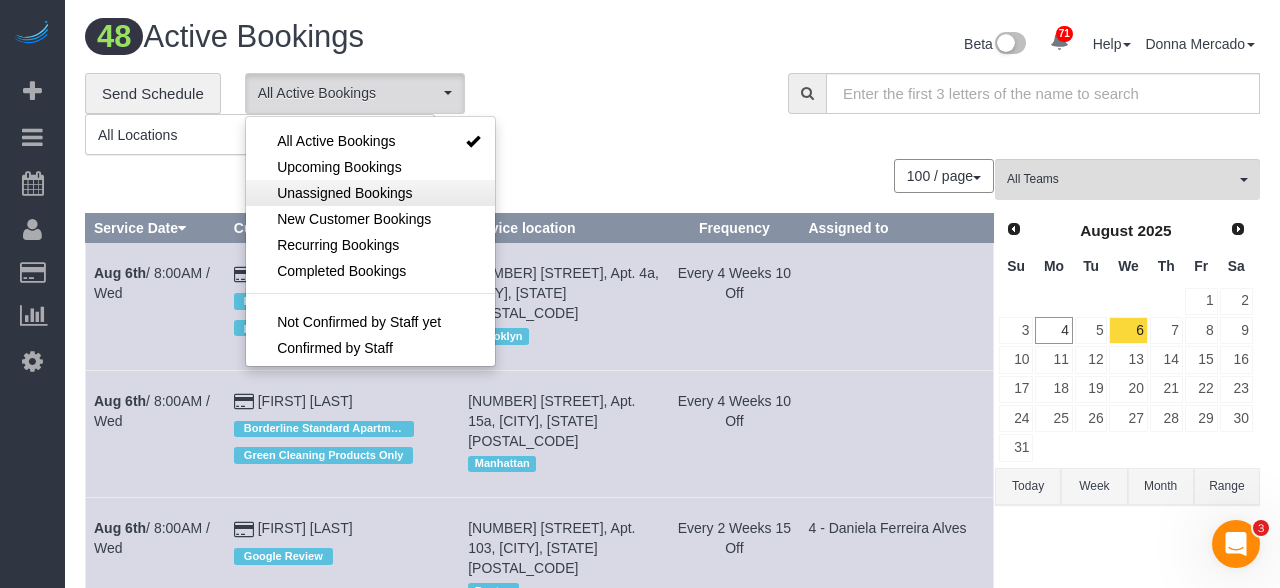 select on "**********" 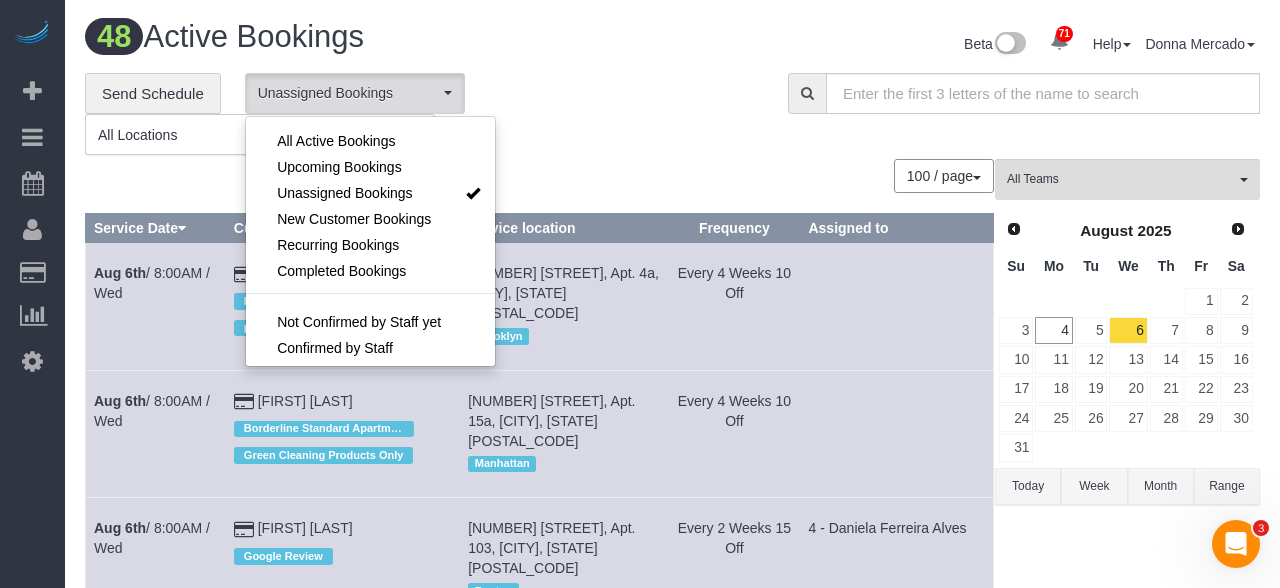 click at bounding box center [640, 294] 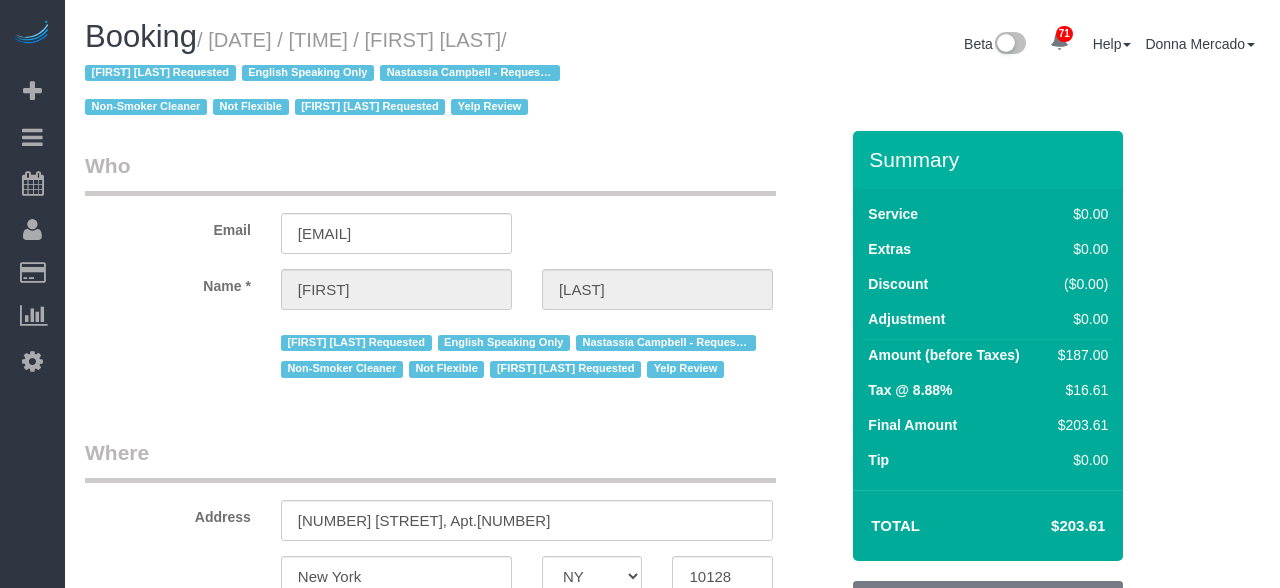 select on "NY" 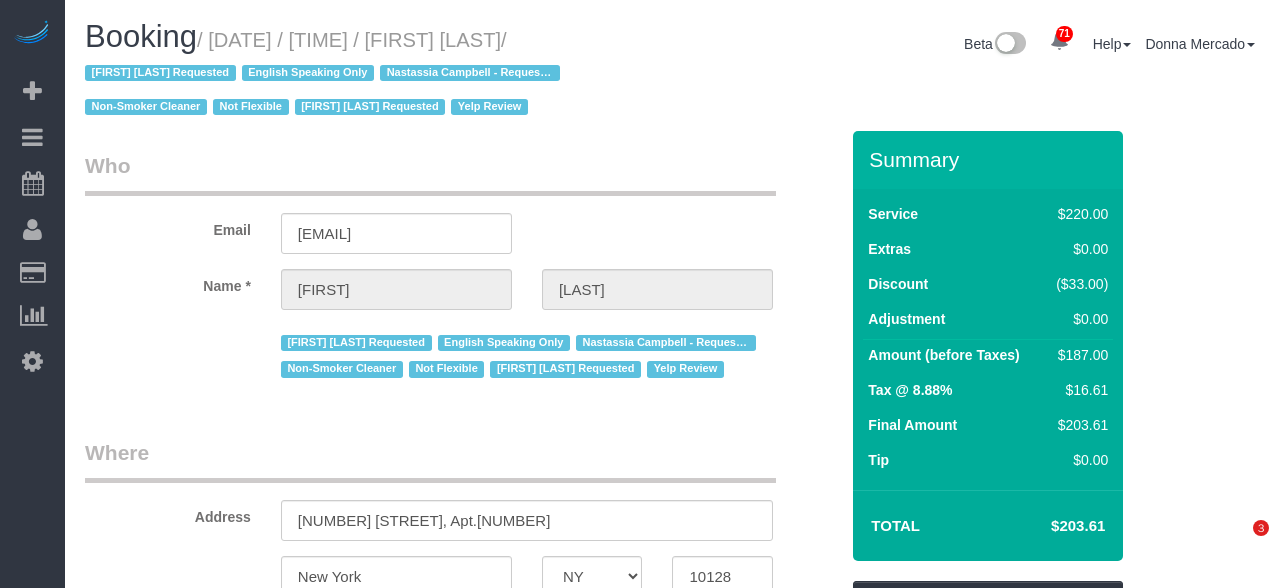 scroll, scrollTop: 0, scrollLeft: 0, axis: both 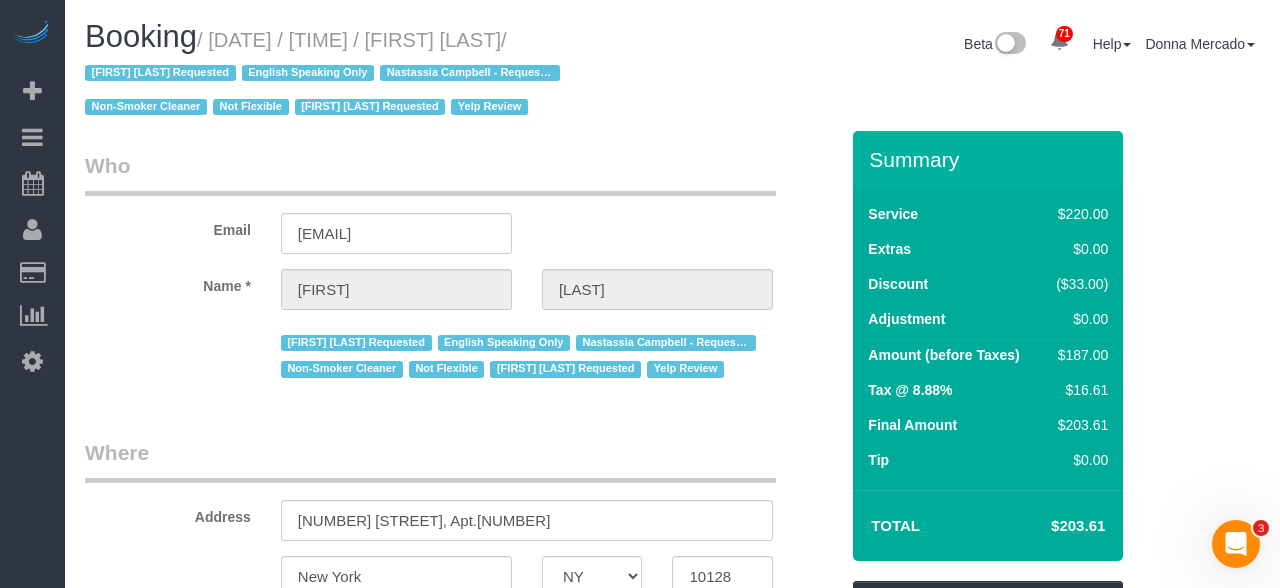 drag, startPoint x: 222, startPoint y: 30, endPoint x: 600, endPoint y: 41, distance: 378.16003 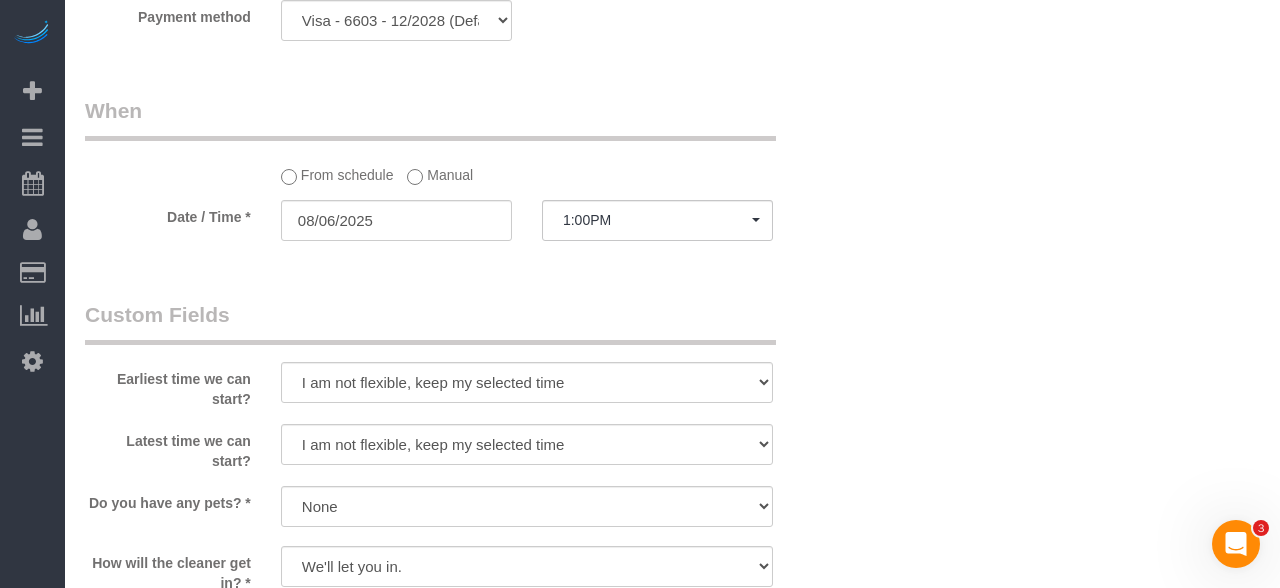 scroll, scrollTop: 1736, scrollLeft: 0, axis: vertical 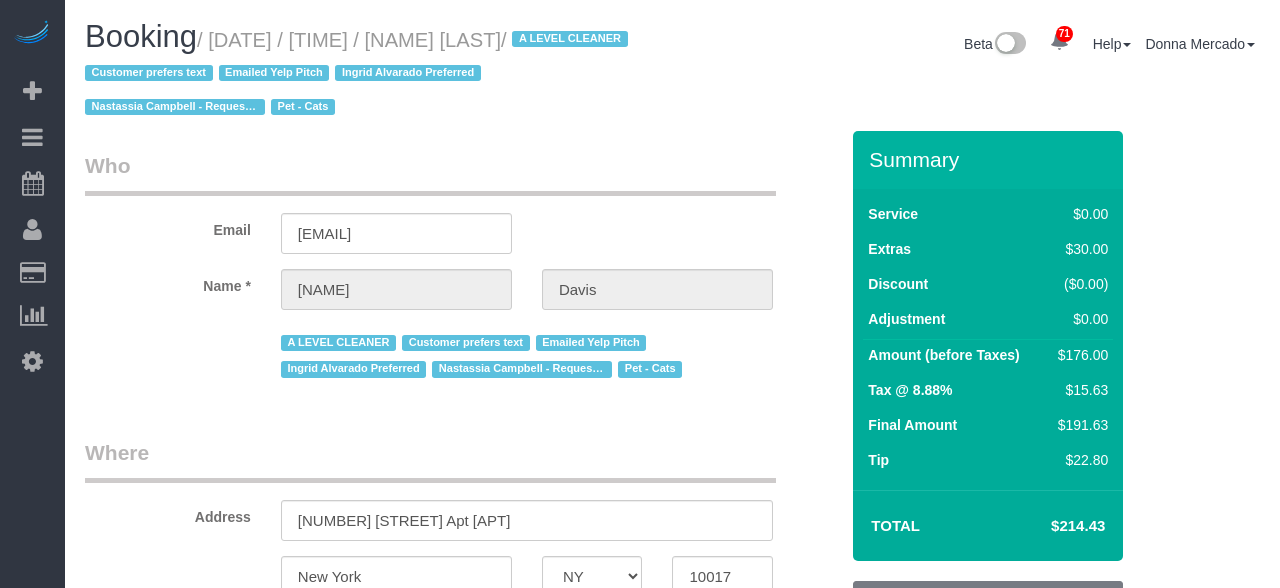 select on "NY" 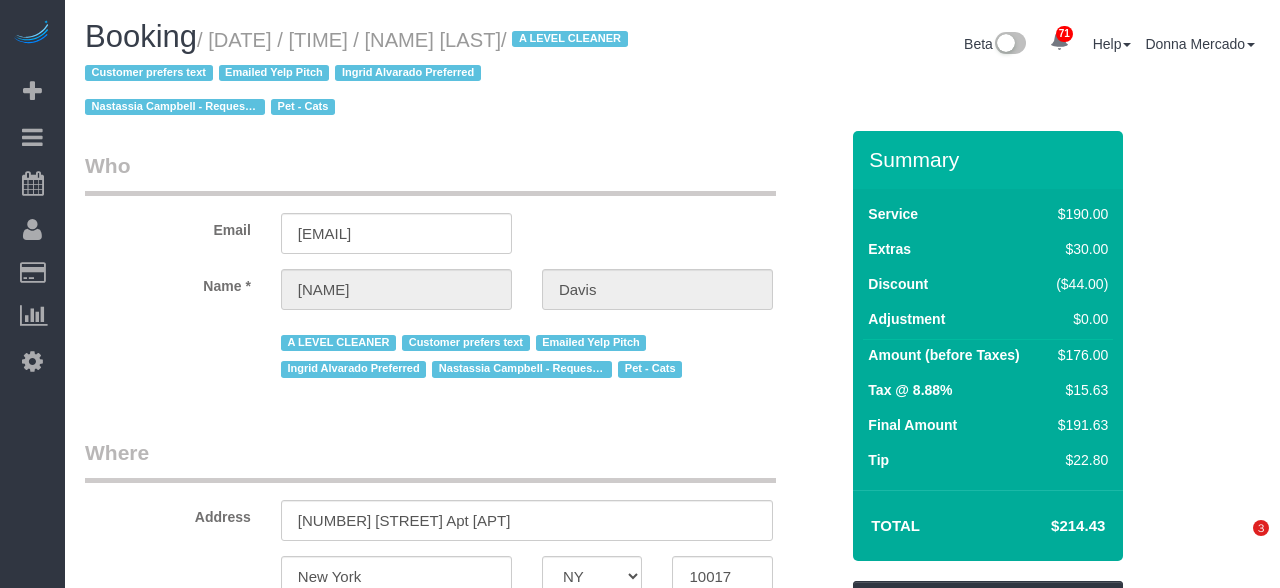 scroll, scrollTop: 0, scrollLeft: 0, axis: both 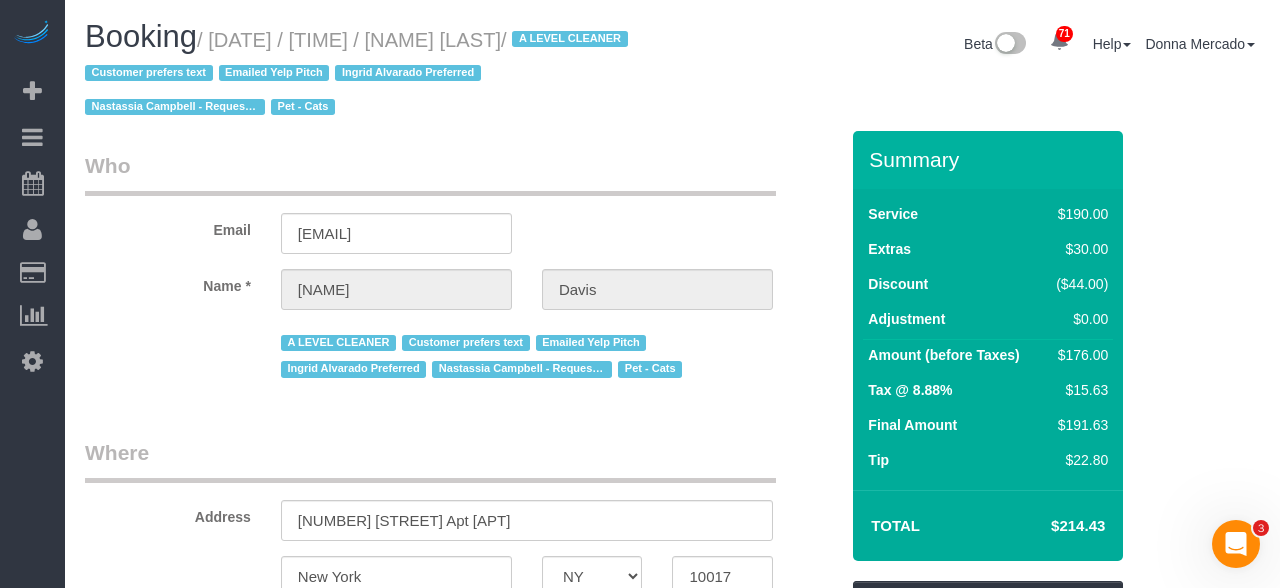drag, startPoint x: 221, startPoint y: 34, endPoint x: 586, endPoint y: 38, distance: 365.0219 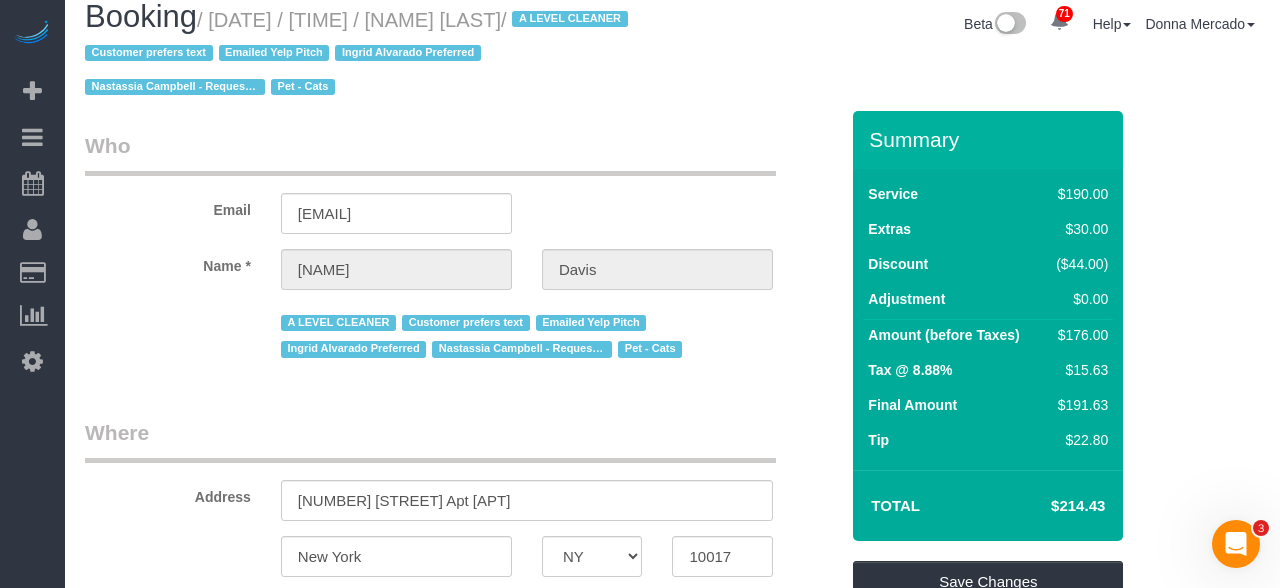 scroll, scrollTop: 0, scrollLeft: 0, axis: both 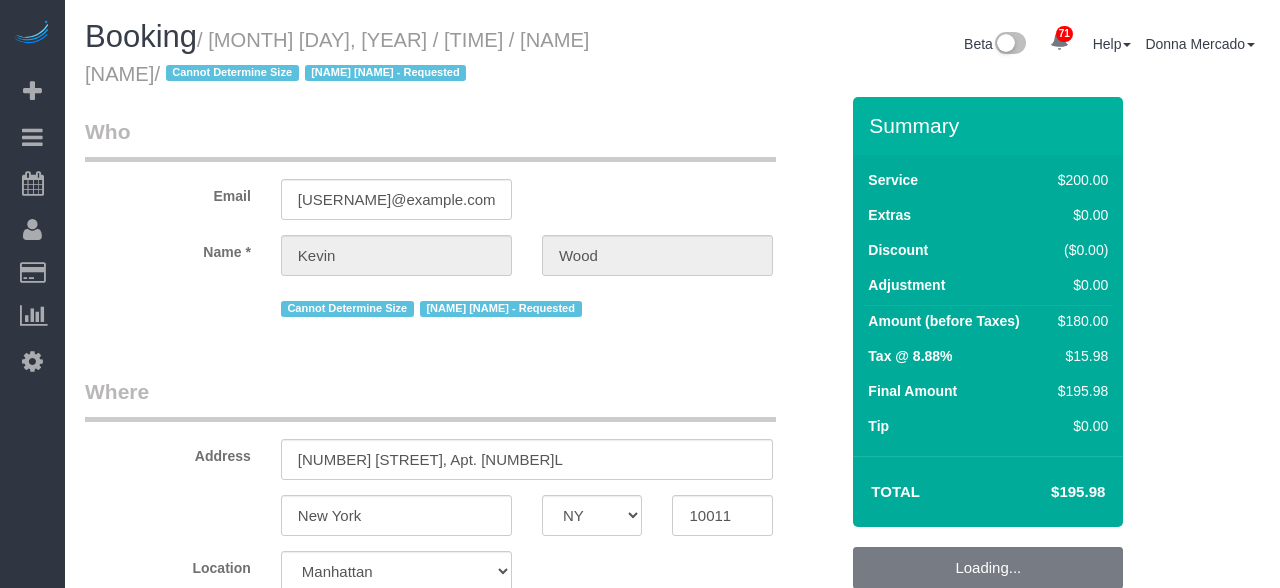 select on "NY" 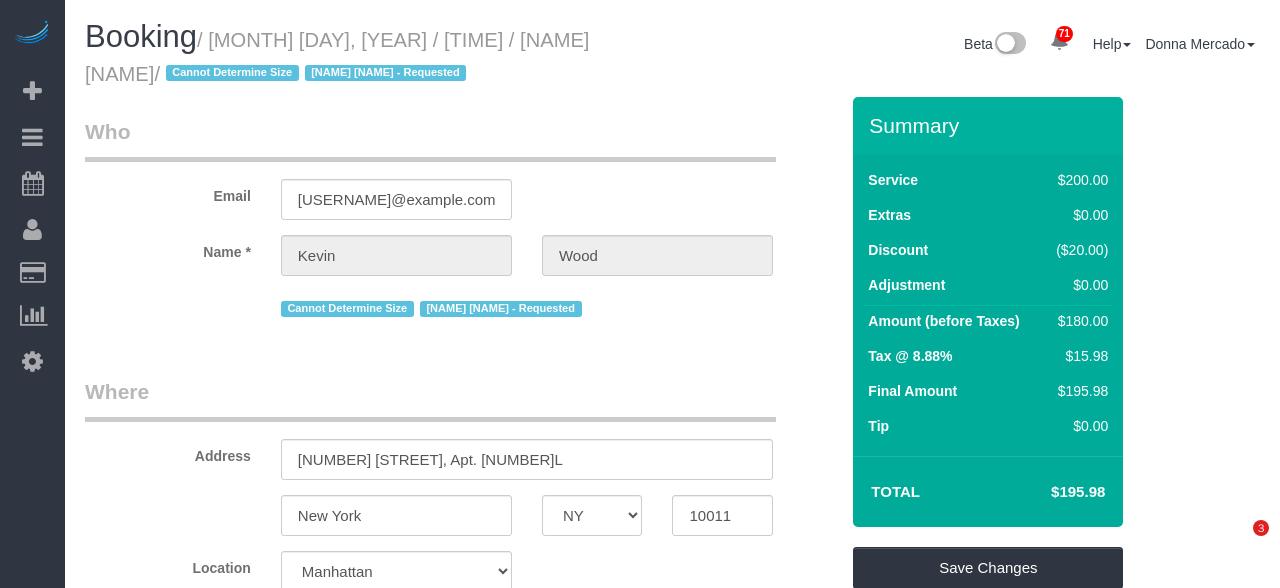 scroll, scrollTop: 0, scrollLeft: 0, axis: both 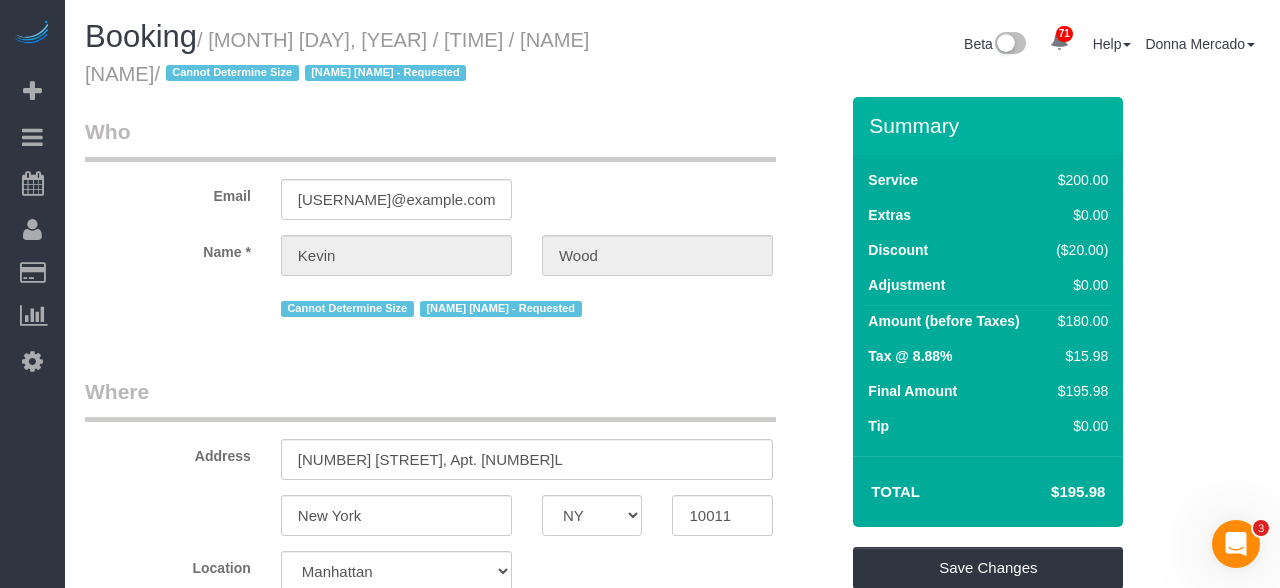 click on "/ August 06, 2025 / 2:00PM / Kevin Wood
/
Cannot Determine Size
Itik Phillips - Requested" at bounding box center (337, 57) 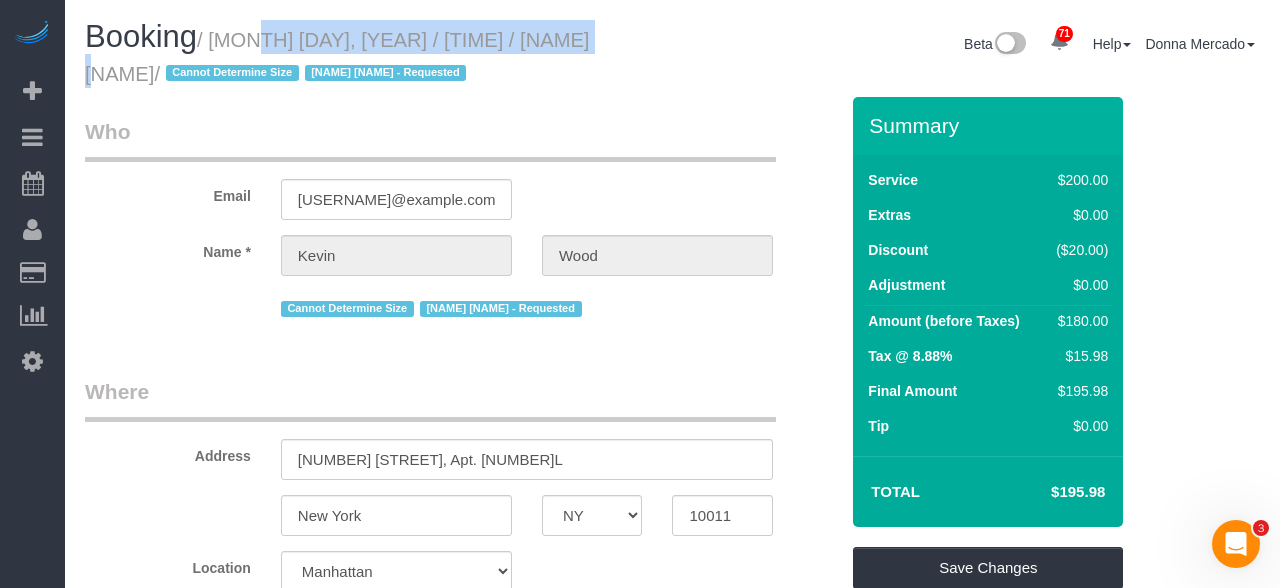 drag, startPoint x: 220, startPoint y: 31, endPoint x: 575, endPoint y: 51, distance: 355.56293 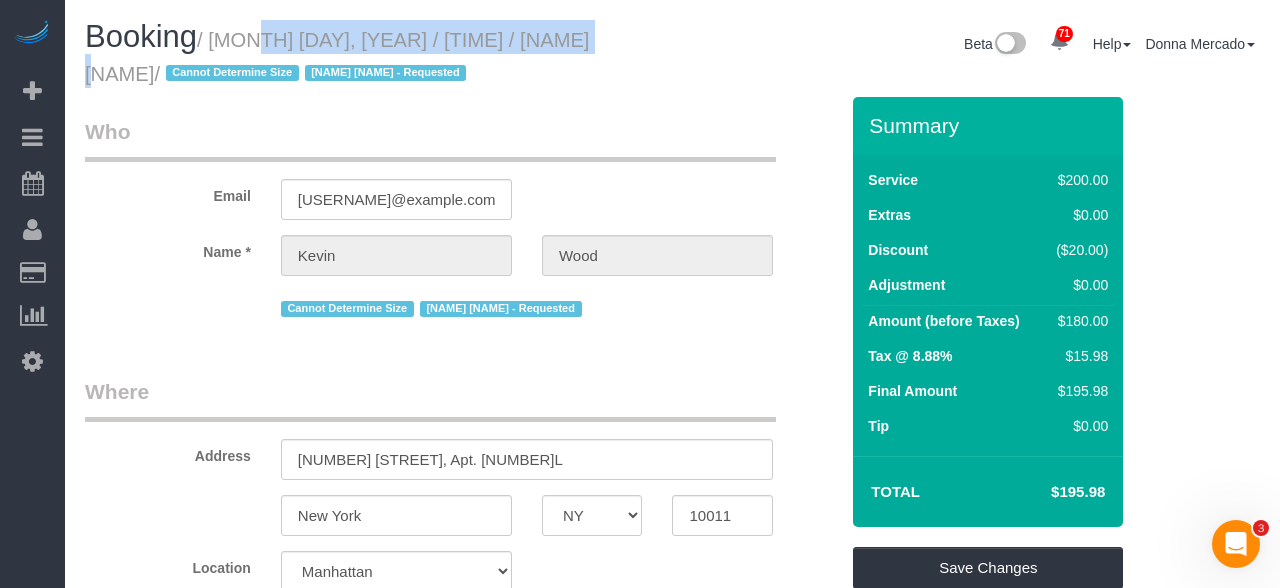click on "/ August 06, 2025 / 2:00PM / Kevin Wood
/
Cannot Determine Size
Itik Phillips - Requested" at bounding box center (337, 57) 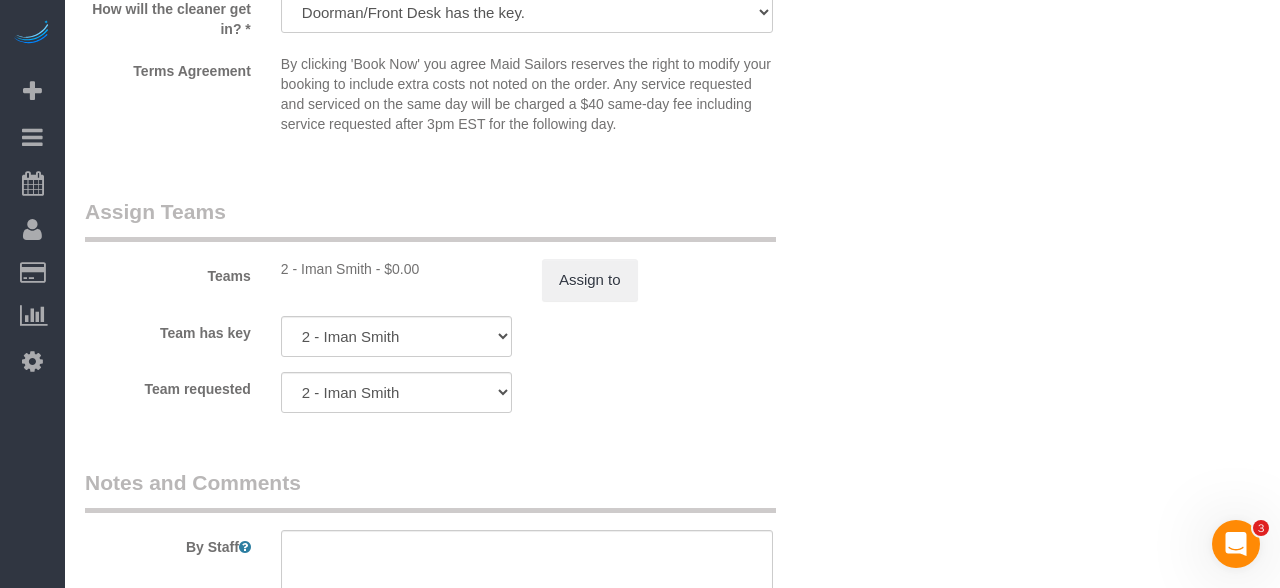 scroll, scrollTop: 2274, scrollLeft: 0, axis: vertical 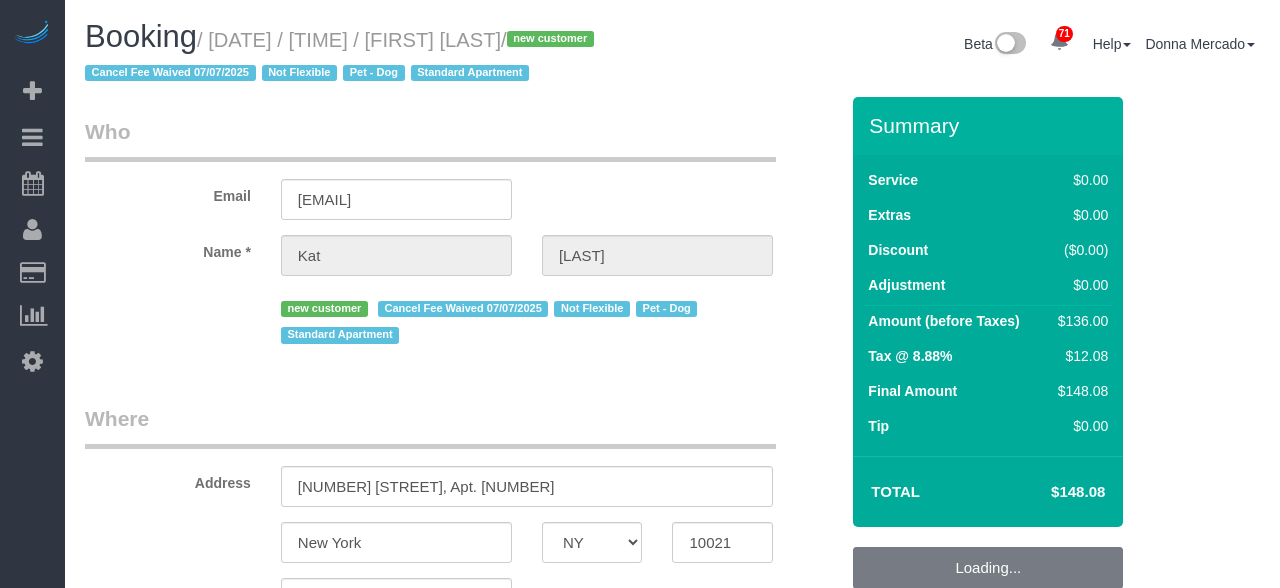 select on "NY" 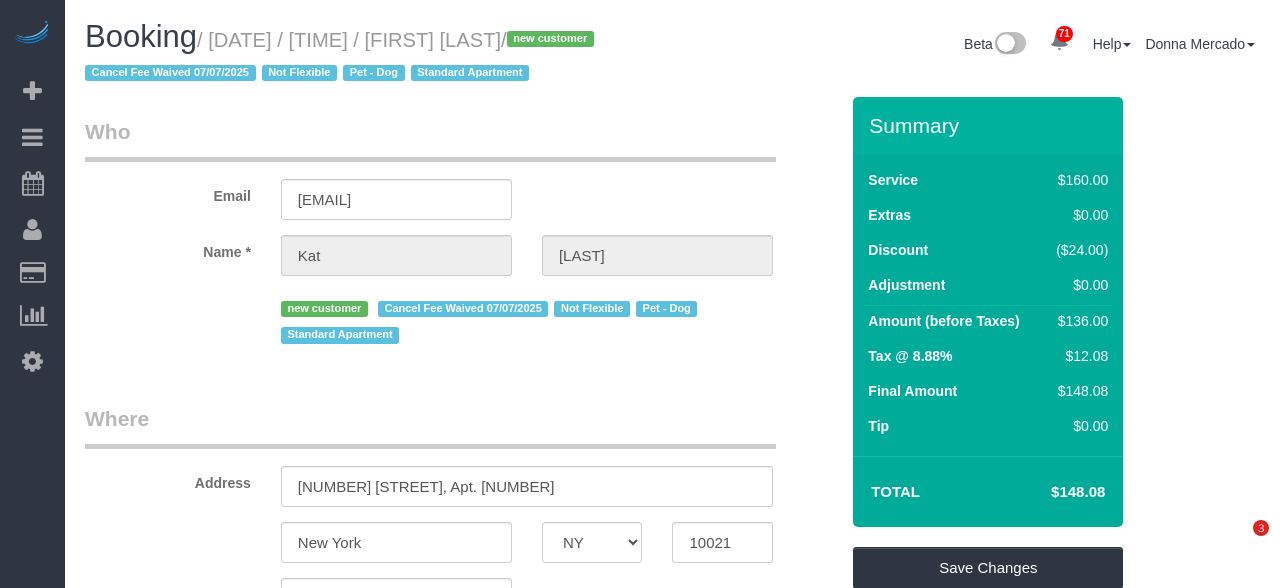 scroll, scrollTop: 0, scrollLeft: 0, axis: both 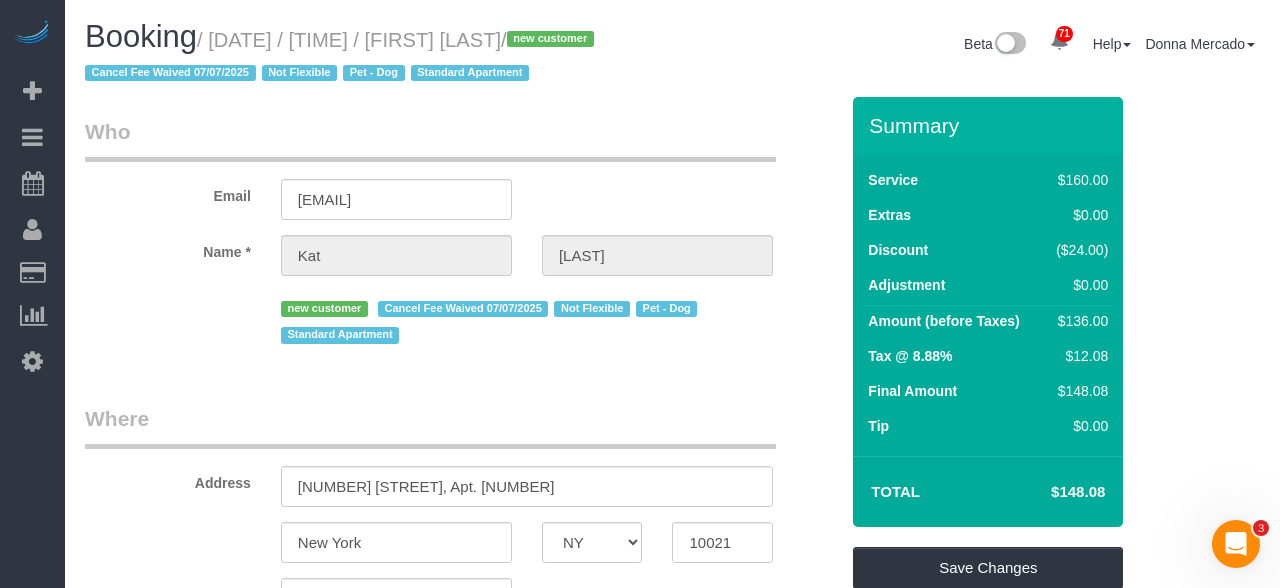 drag, startPoint x: 221, startPoint y: 31, endPoint x: 586, endPoint y: 46, distance: 365.30807 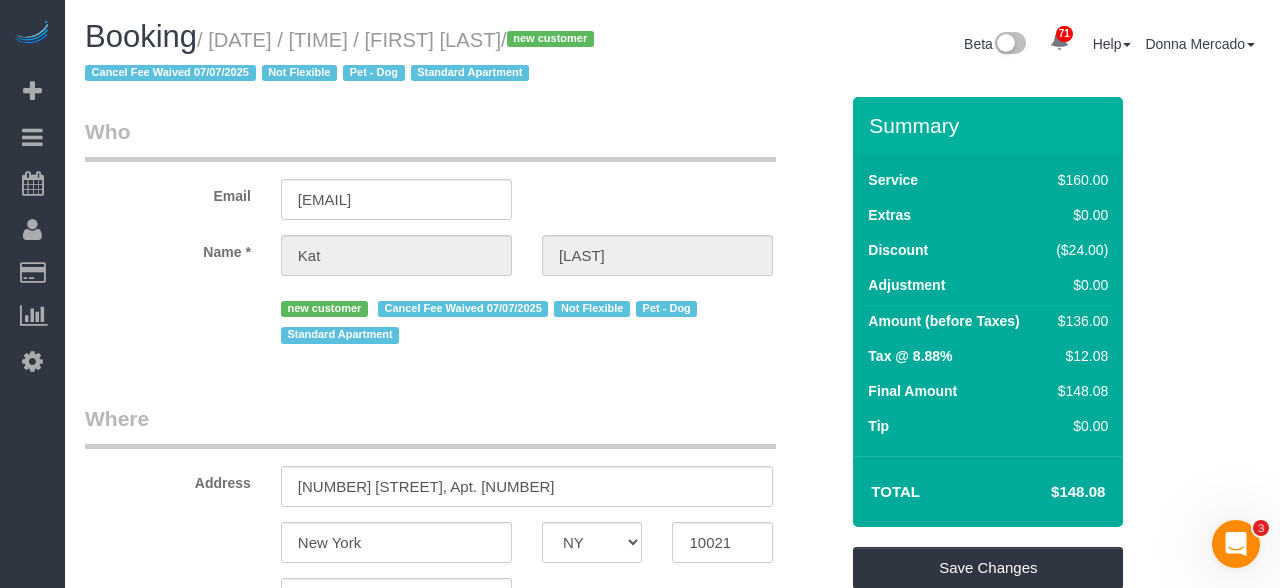 click on "/ [DATE] / [TIME] / [FIRST] [LAST]
/
new customer
Cancel Fee Waived [DATE]
Not Flexible
Pet - Dog
Standard Apartment" at bounding box center [342, 57] 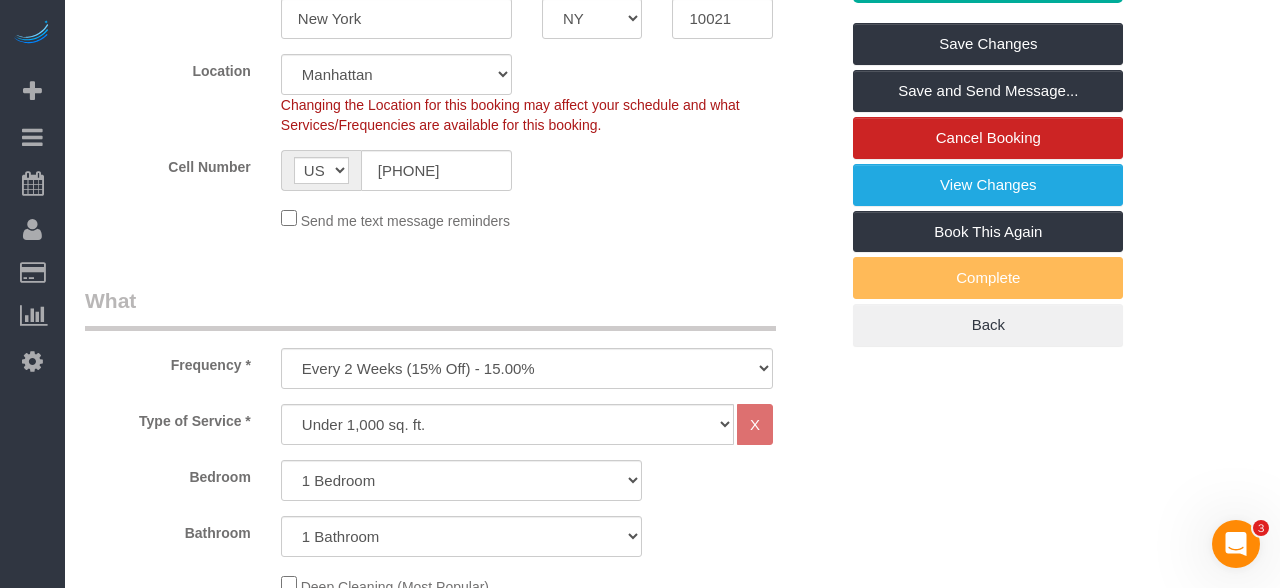 scroll, scrollTop: 0, scrollLeft: 0, axis: both 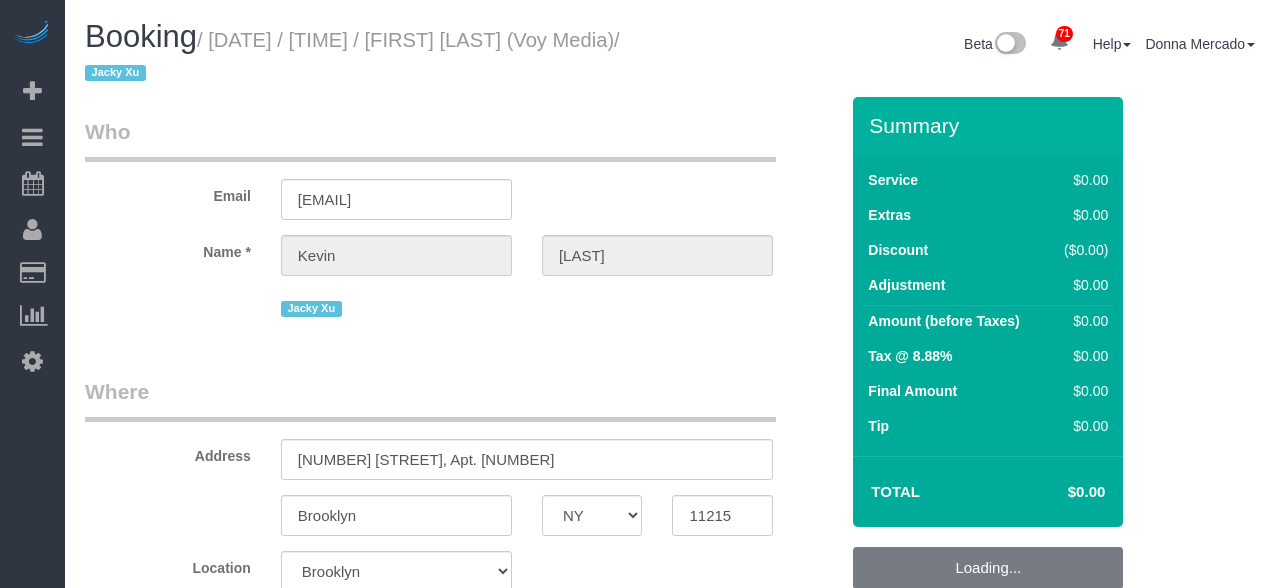 select on "NY" 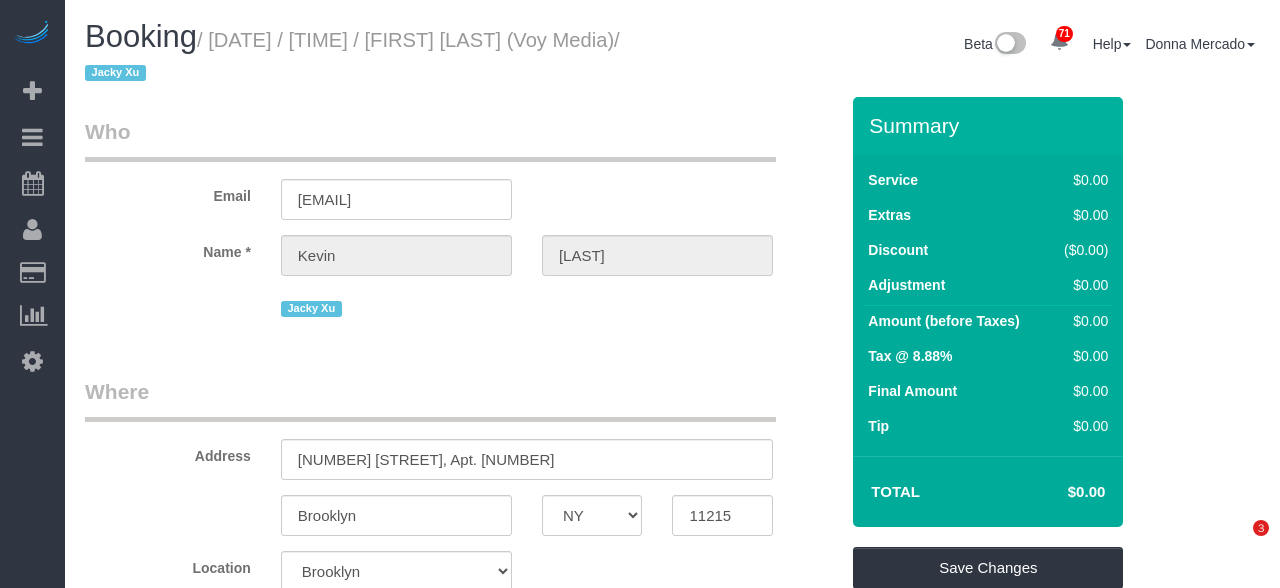 scroll, scrollTop: 0, scrollLeft: 0, axis: both 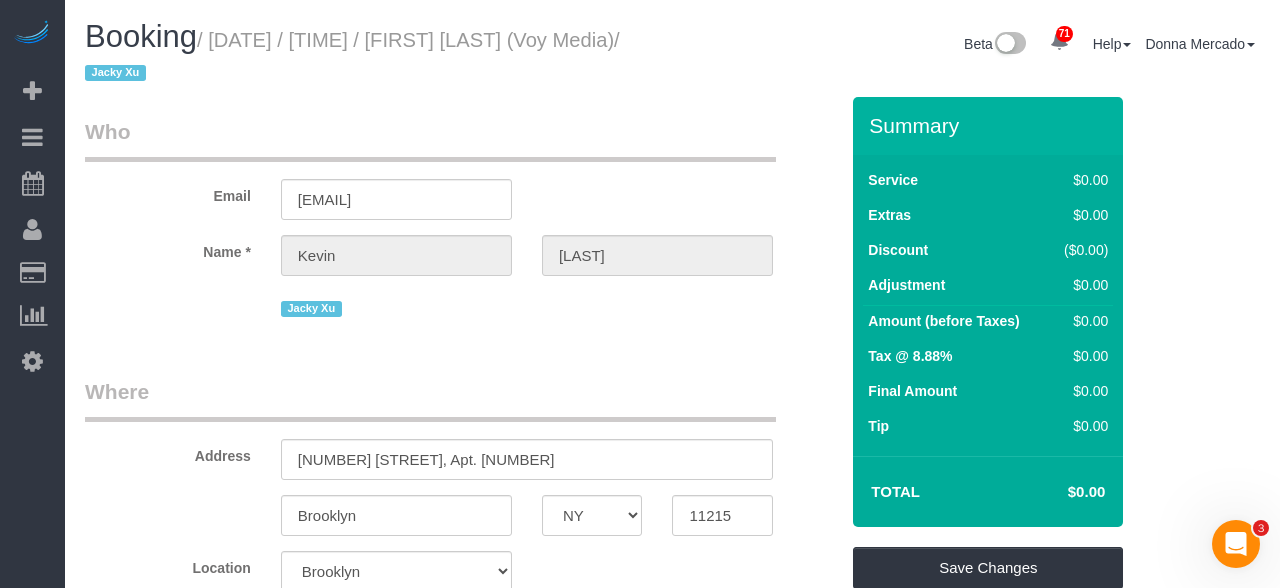 drag, startPoint x: 217, startPoint y: 26, endPoint x: 525, endPoint y: 40, distance: 308.31802 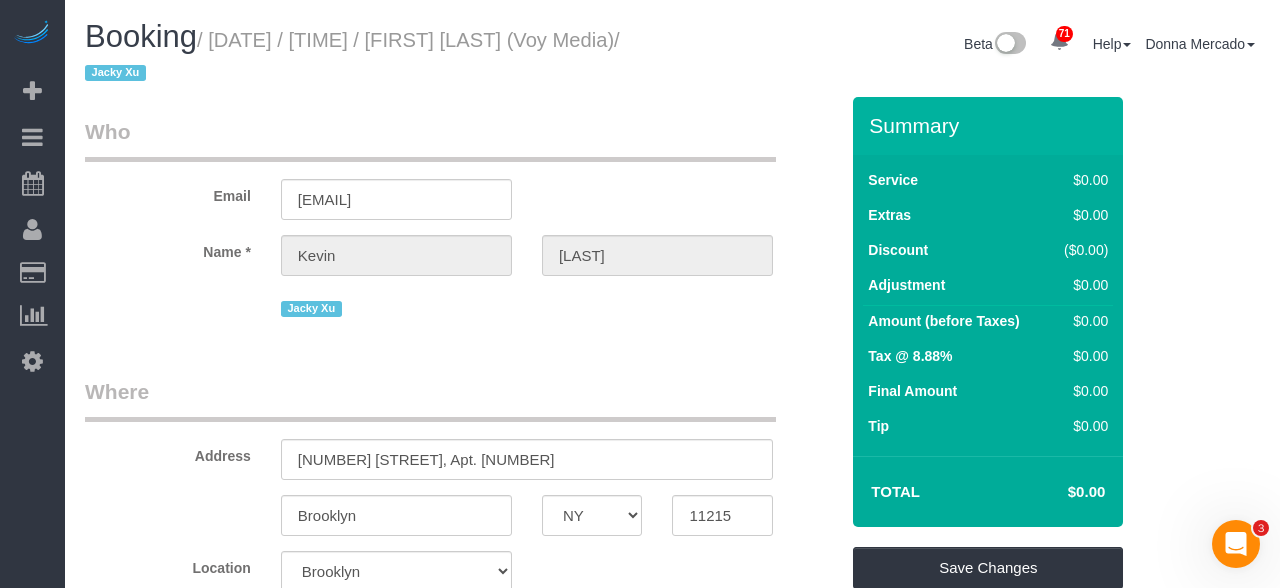 drag, startPoint x: 222, startPoint y: 31, endPoint x: 589, endPoint y: 36, distance: 367.03406 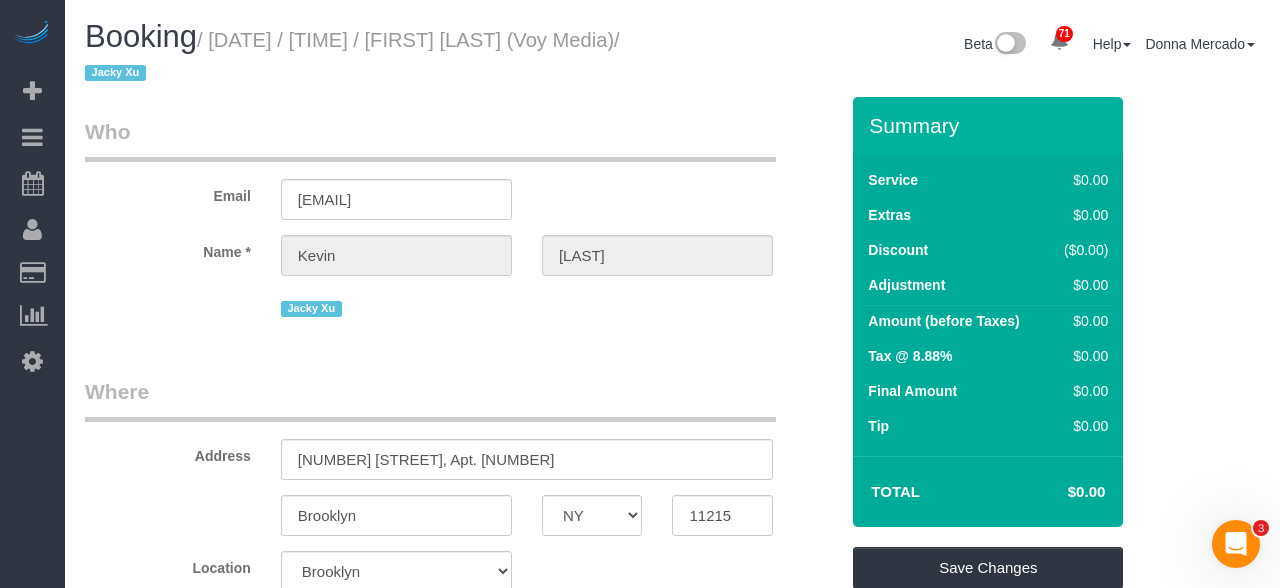 click on "/ August 06, 2025 / 4:00PM / Kevin Urrutia (Voy Media)
/
Jacky Xu" at bounding box center [352, 57] 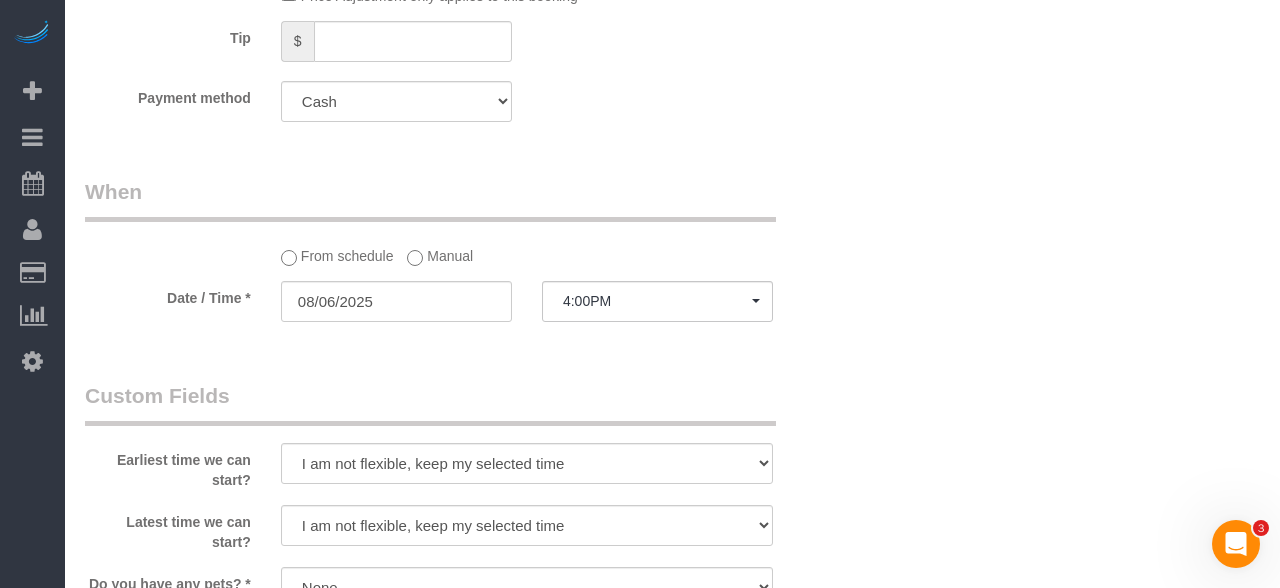 scroll, scrollTop: 1838, scrollLeft: 0, axis: vertical 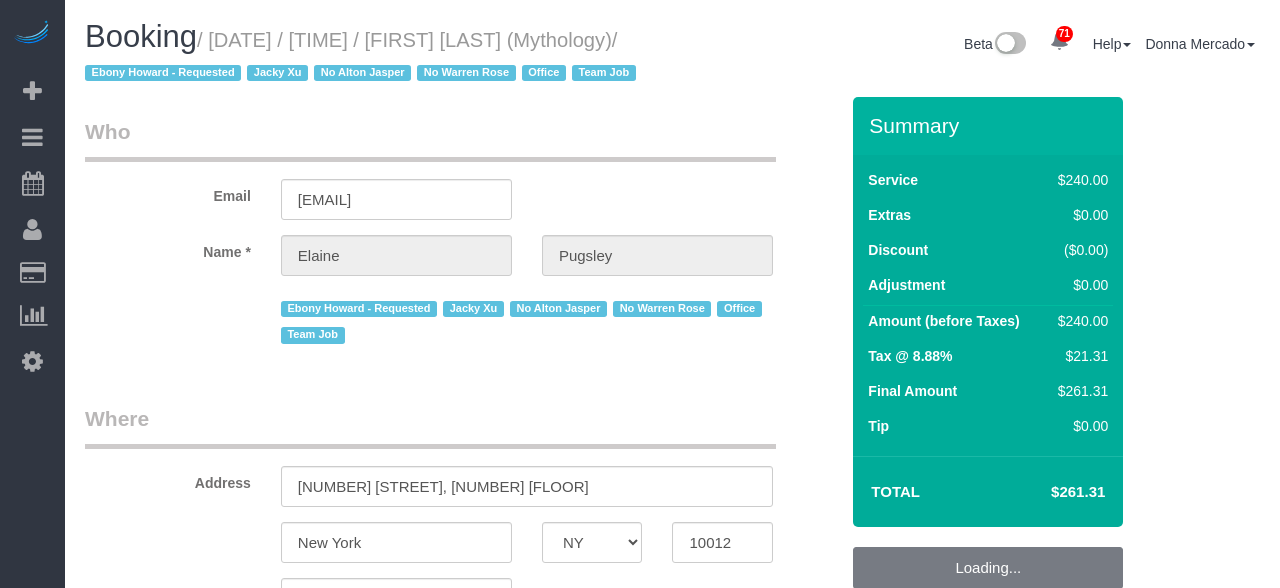 select on "NY" 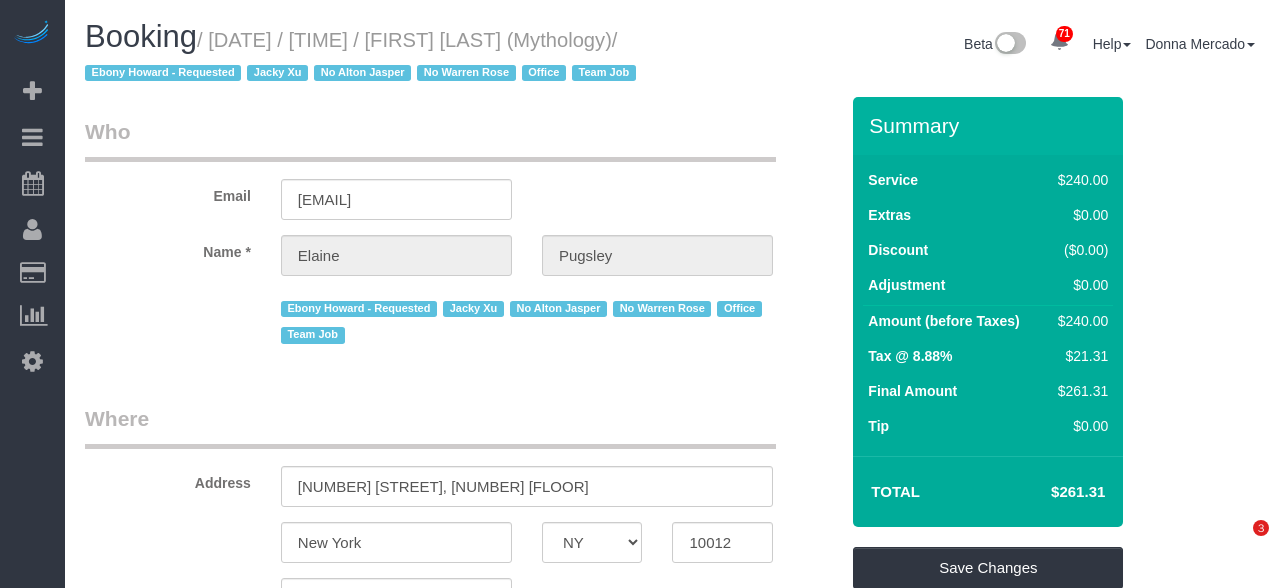 scroll, scrollTop: 0, scrollLeft: 0, axis: both 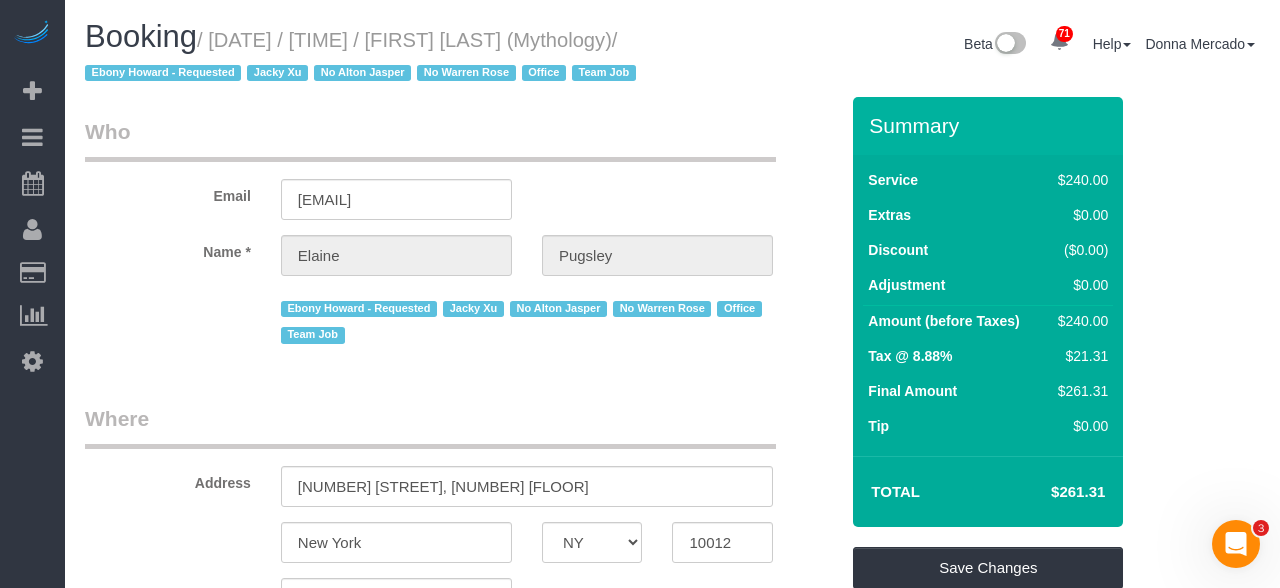 drag, startPoint x: 218, startPoint y: 27, endPoint x: 634, endPoint y: 41, distance: 416.2355 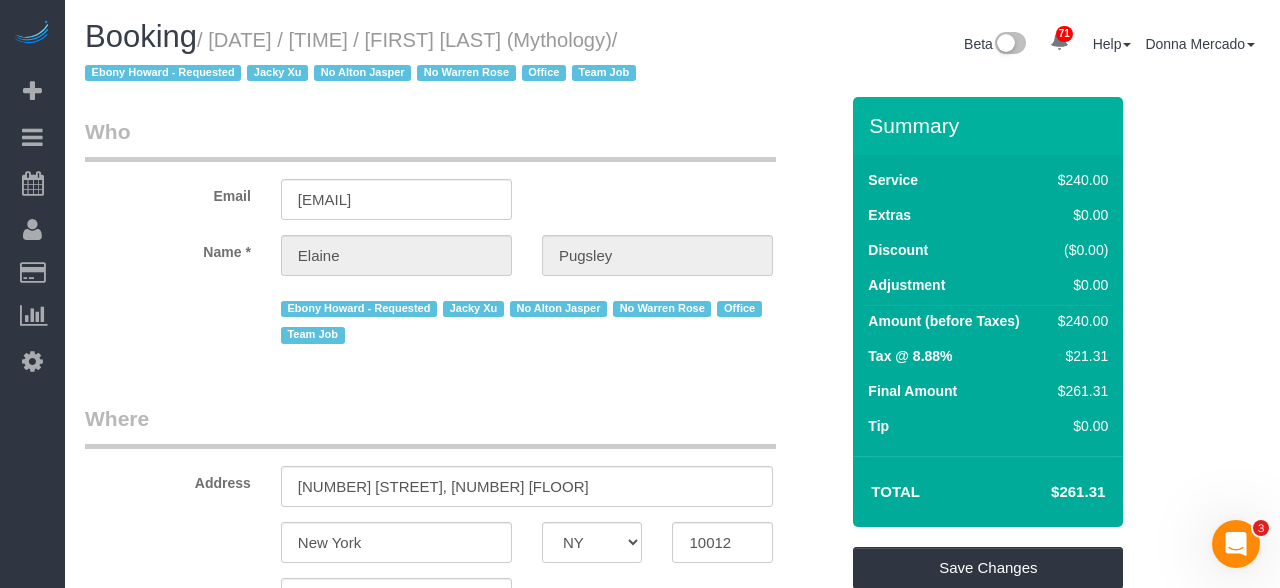 click on "Booking
/ August 06, 2025 / 7:00PM / Elaine Pugsley (Mythology)
/
Ebony Howard - Requested
Jacky Xu
No Alton Jasper
No Warren Rose
Office
Team Job" at bounding box center (371, 54) 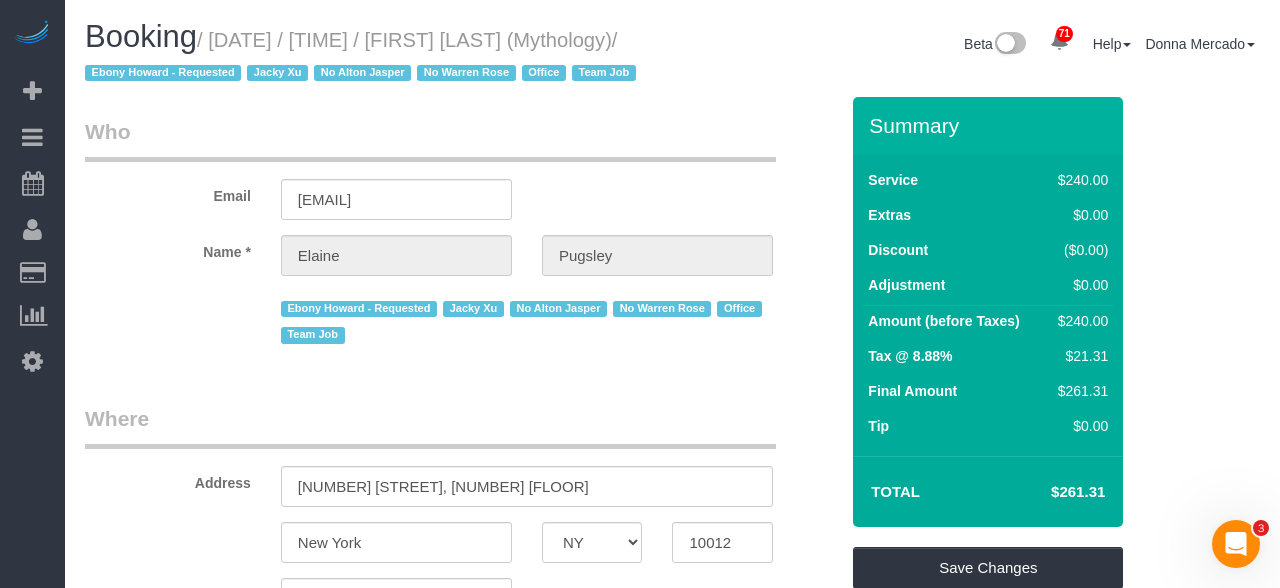 copy on "August 06, 2025 / 7:00PM / Elaine Pugsley" 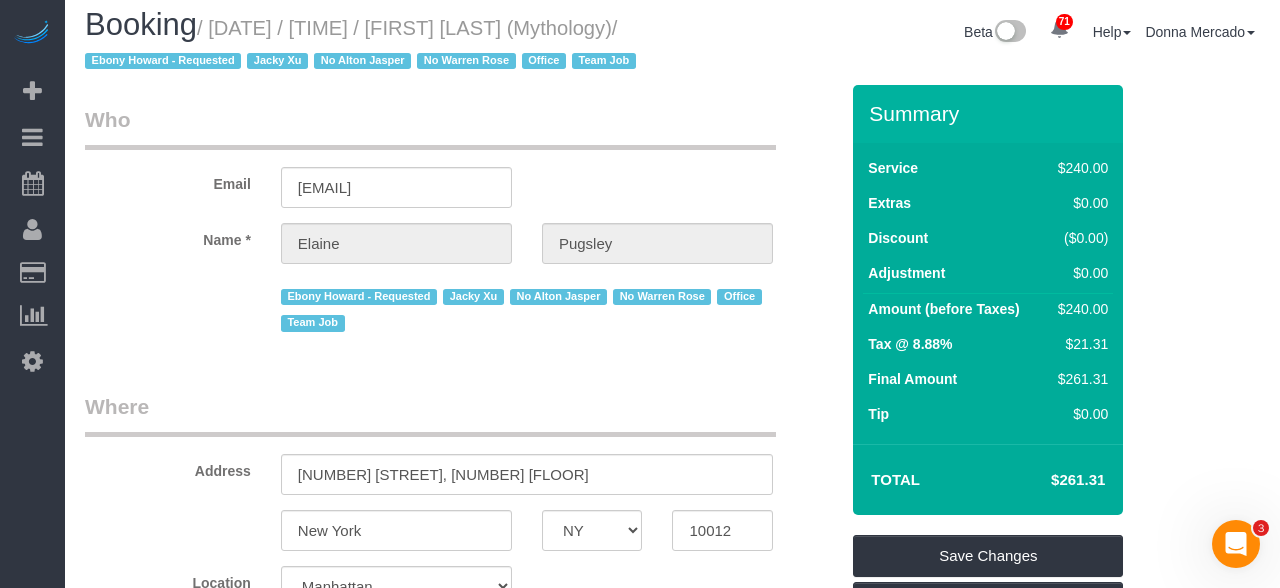 scroll, scrollTop: 0, scrollLeft: 0, axis: both 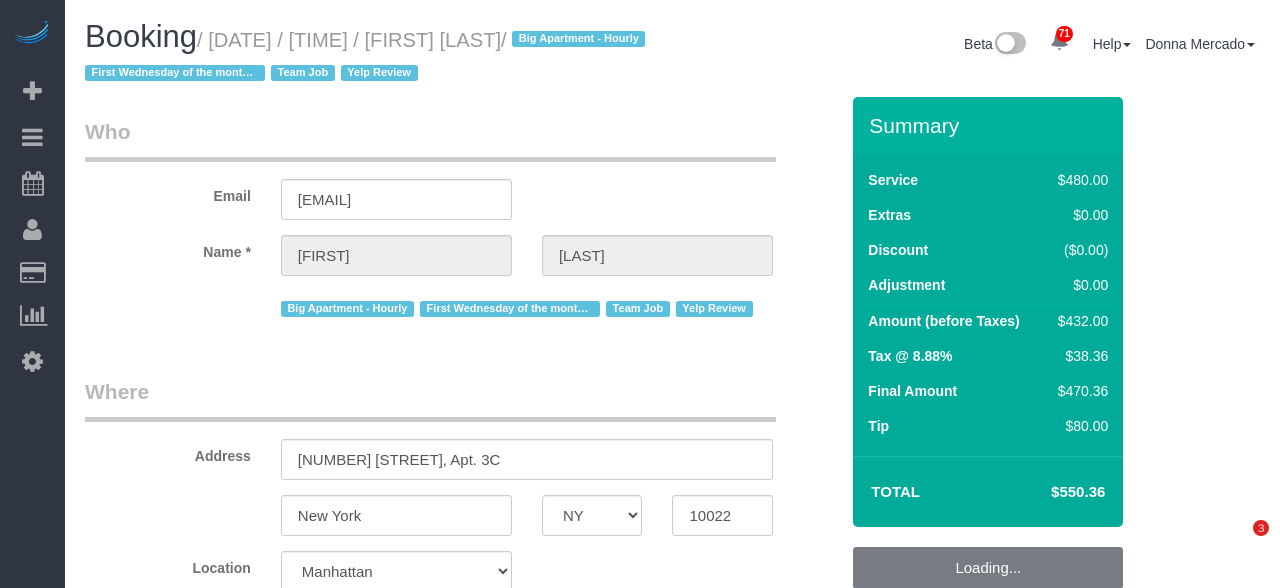 select on "NY" 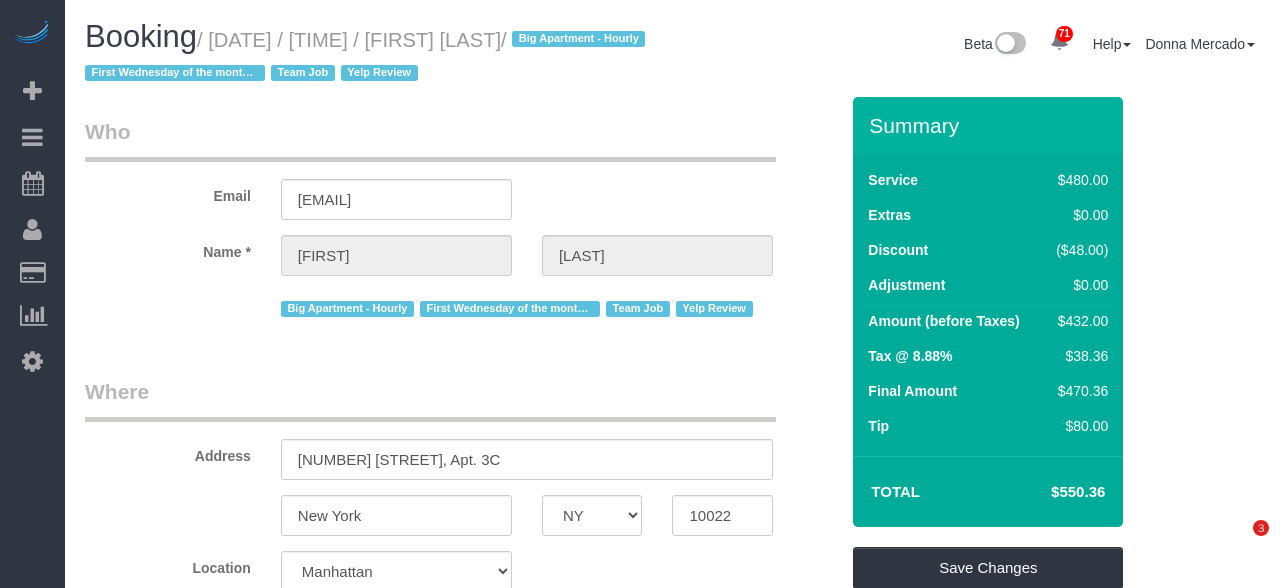 scroll, scrollTop: 0, scrollLeft: 0, axis: both 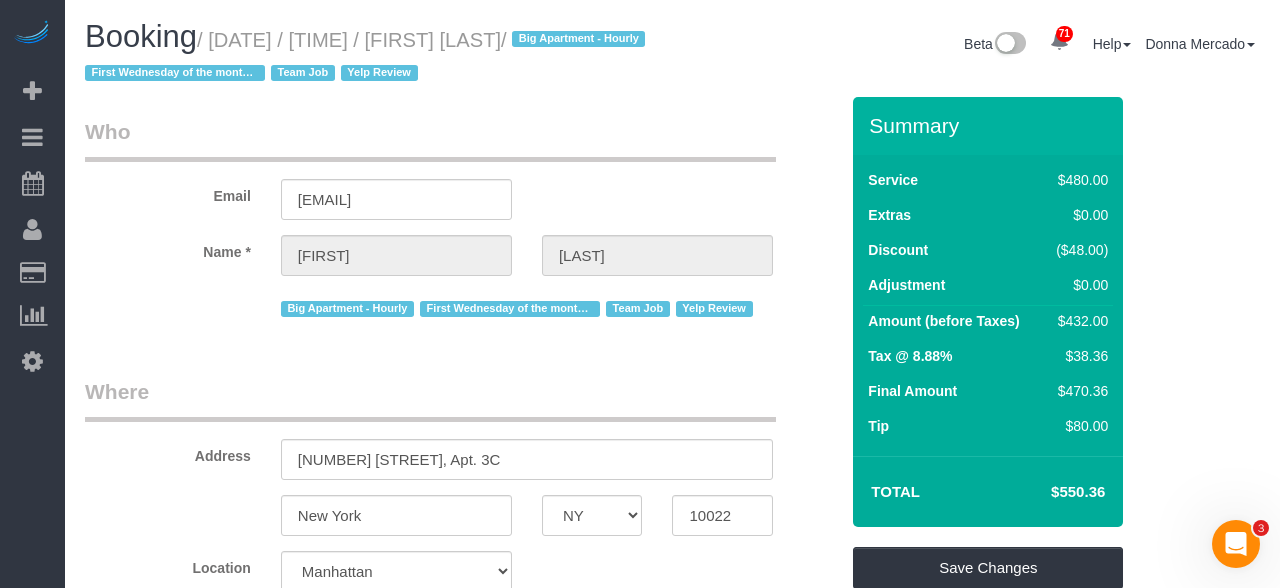 drag, startPoint x: 224, startPoint y: 30, endPoint x: 635, endPoint y: 45, distance: 411.27362 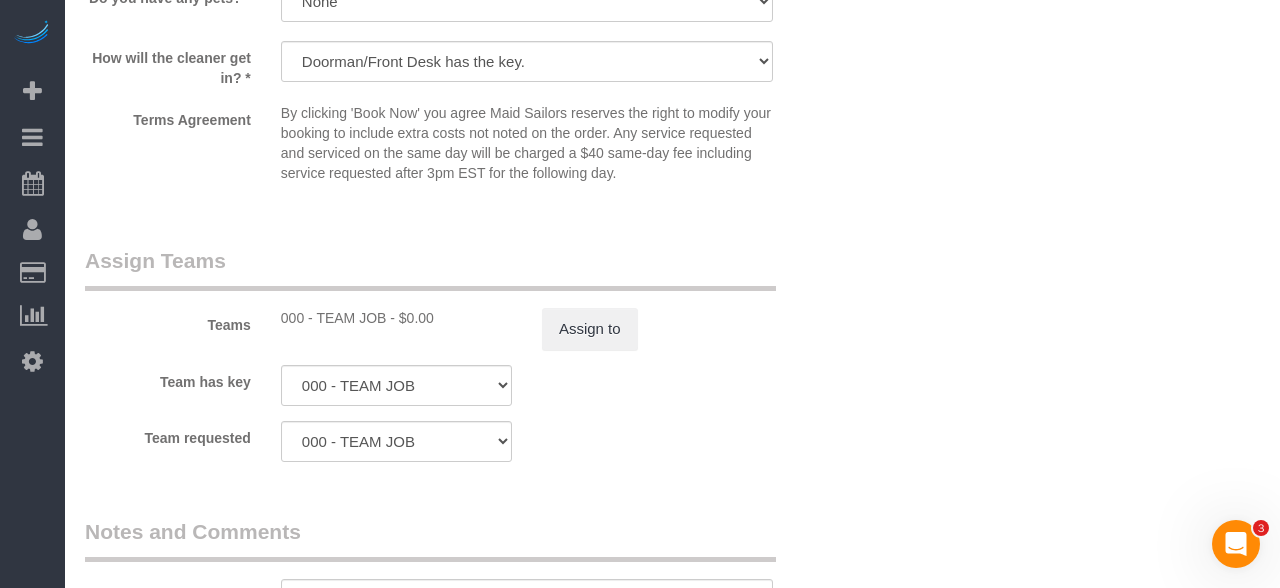 scroll, scrollTop: 2356, scrollLeft: 0, axis: vertical 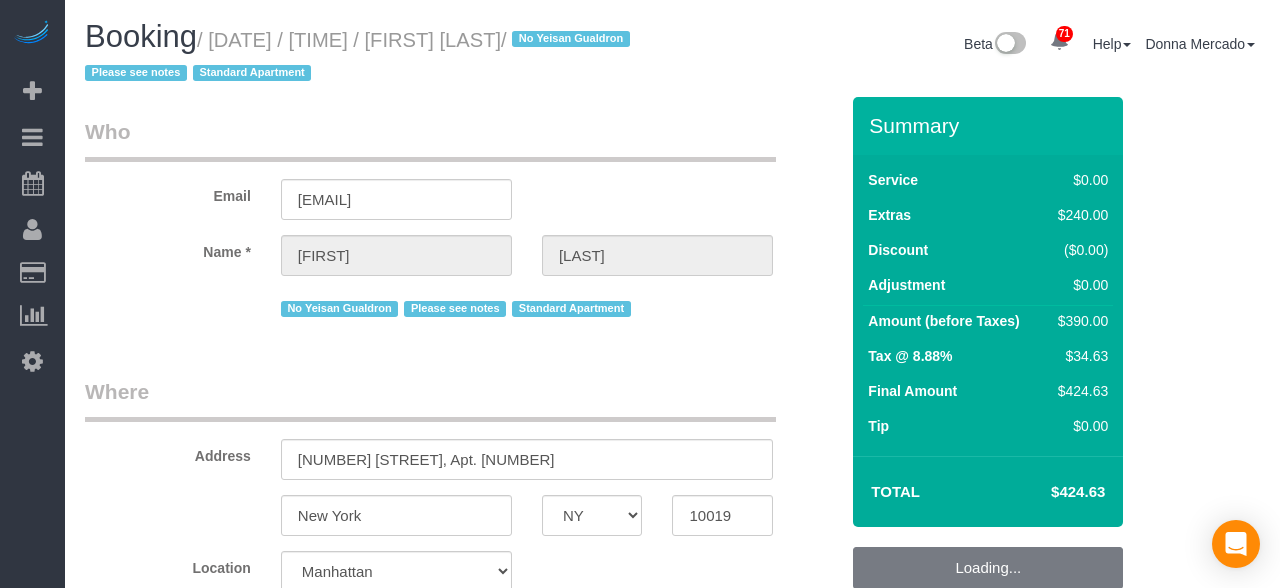 select on "NY" 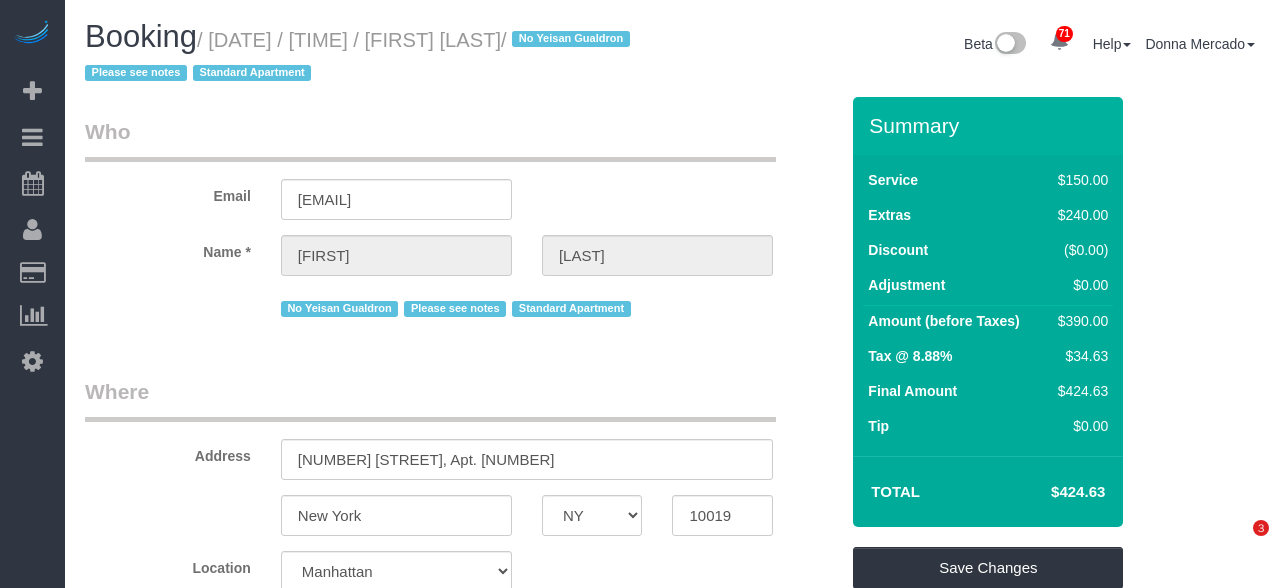 scroll, scrollTop: 0, scrollLeft: 0, axis: both 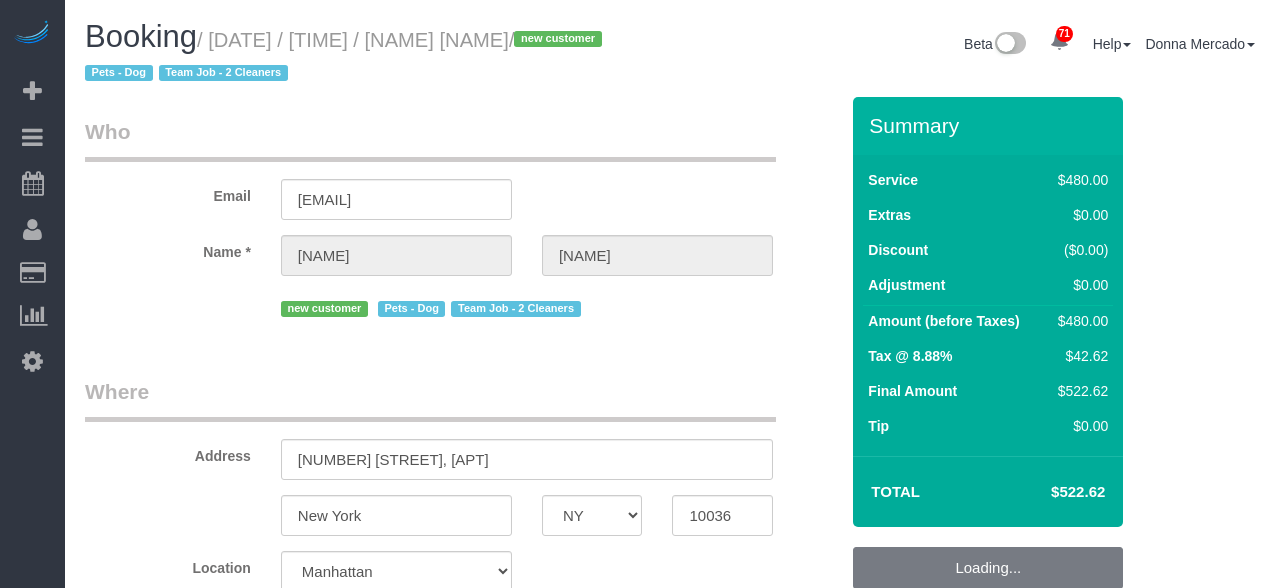 select on "NY" 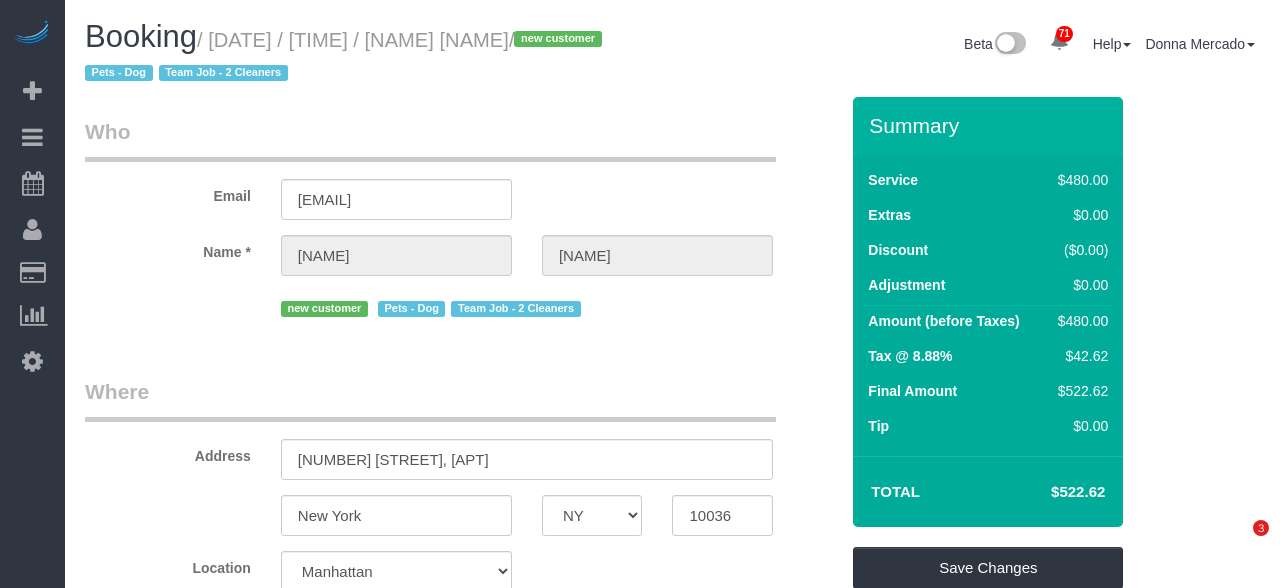 scroll, scrollTop: 0, scrollLeft: 0, axis: both 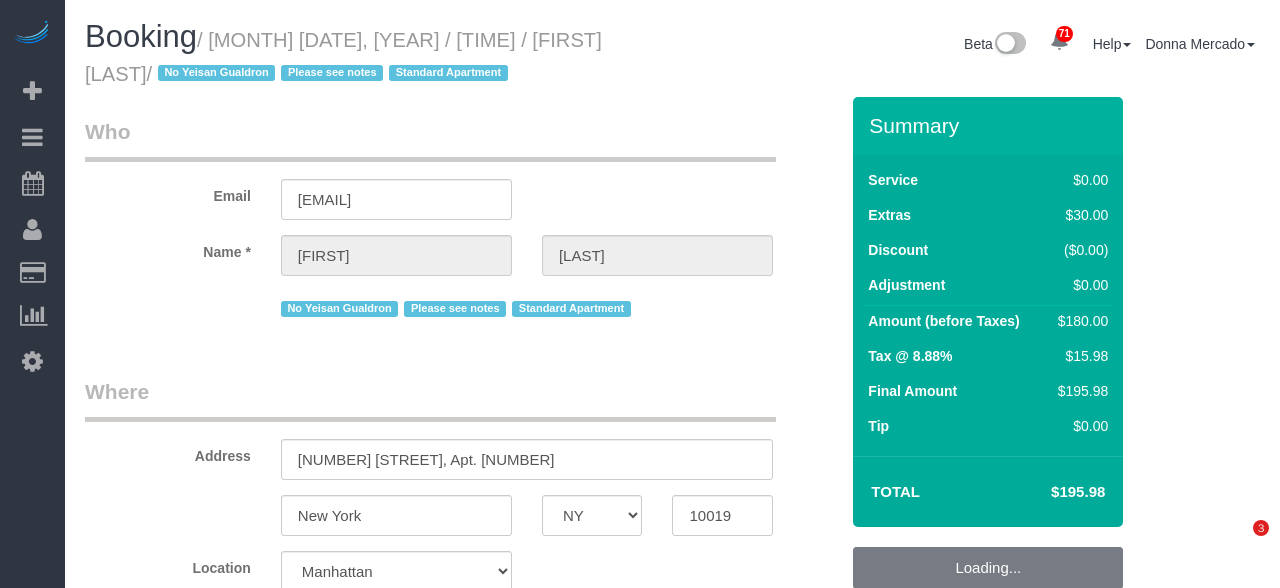select on "NY" 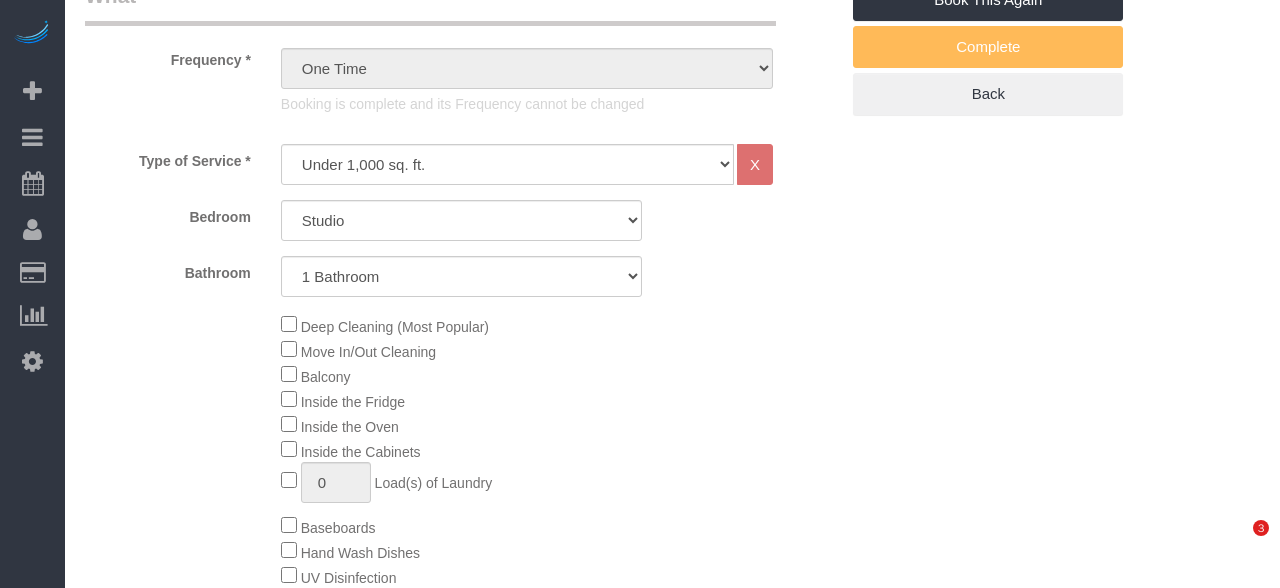 select on "string:stripe-pm_1Q1HW74VGloSiKo7PT0iqylw" 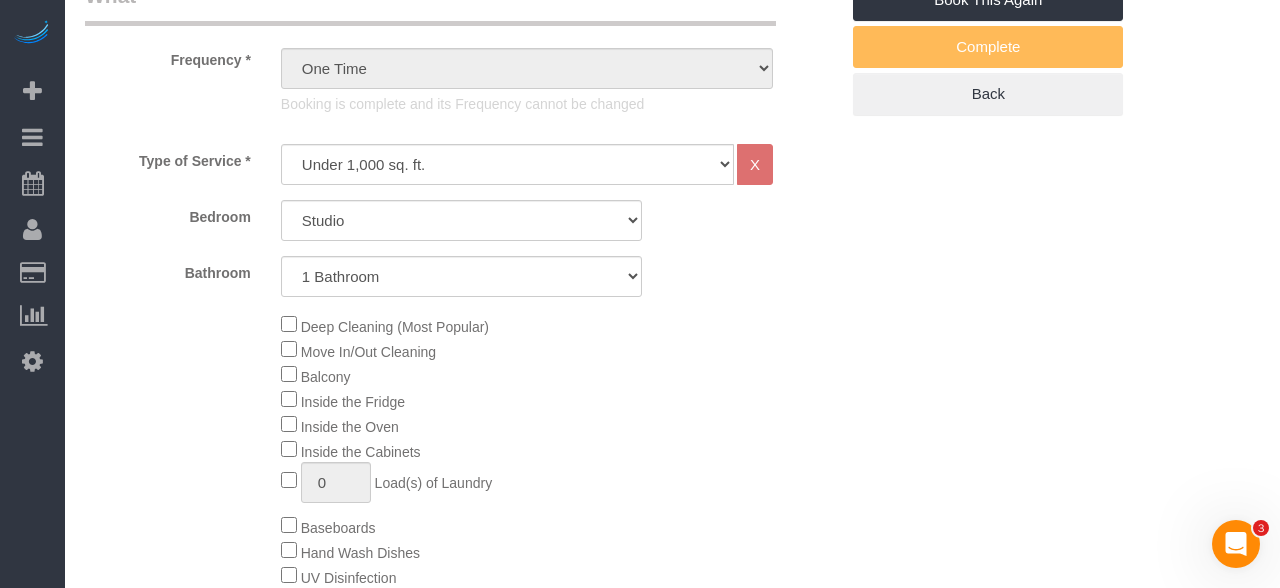 scroll, scrollTop: 802, scrollLeft: 0, axis: vertical 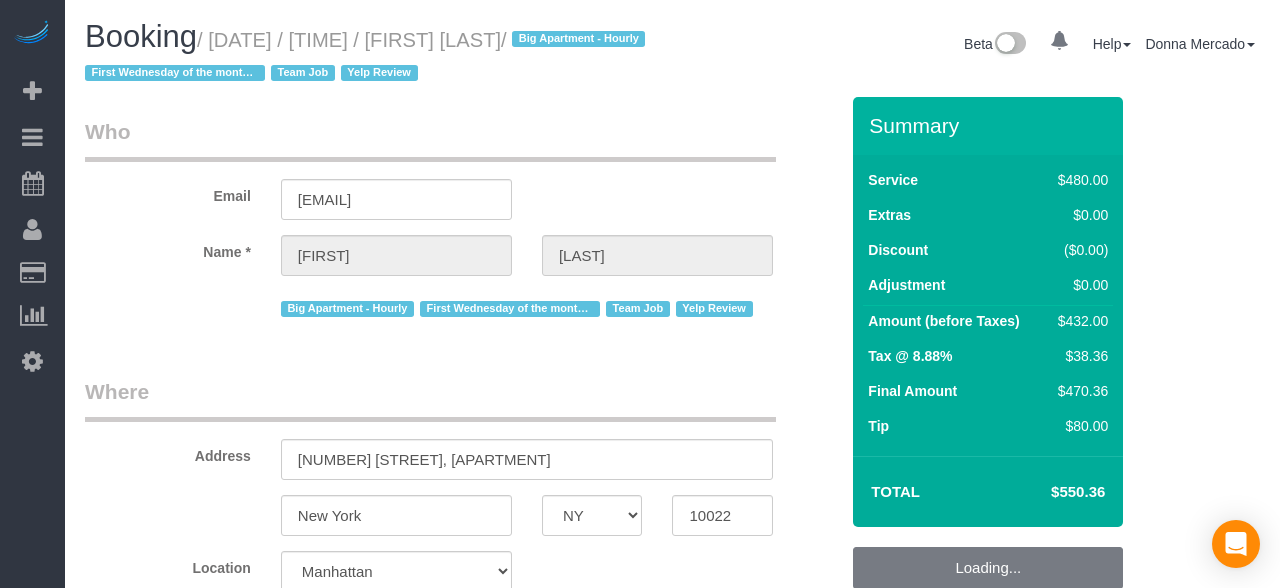 select on "NY" 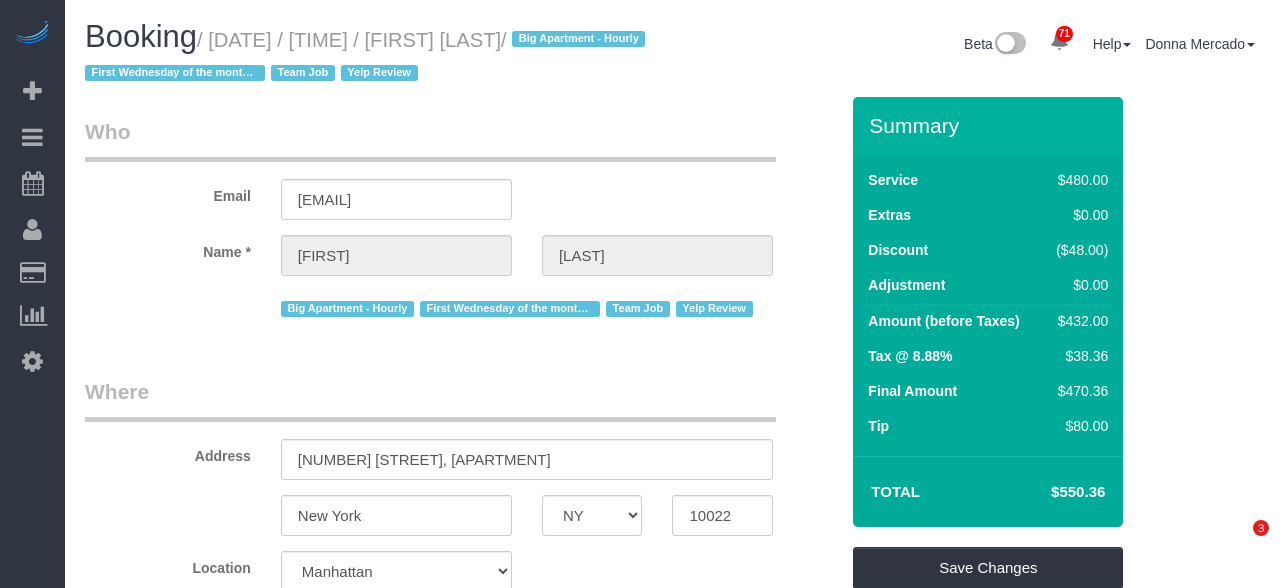 scroll, scrollTop: 0, scrollLeft: 0, axis: both 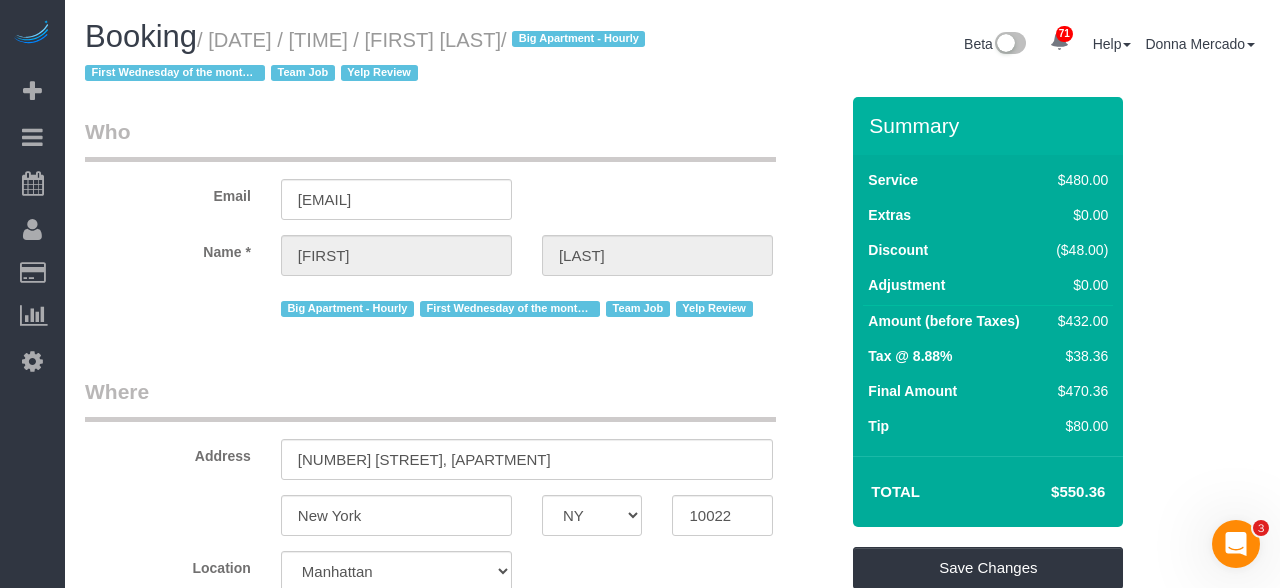 drag, startPoint x: 221, startPoint y: 31, endPoint x: 633, endPoint y: 41, distance: 412.12134 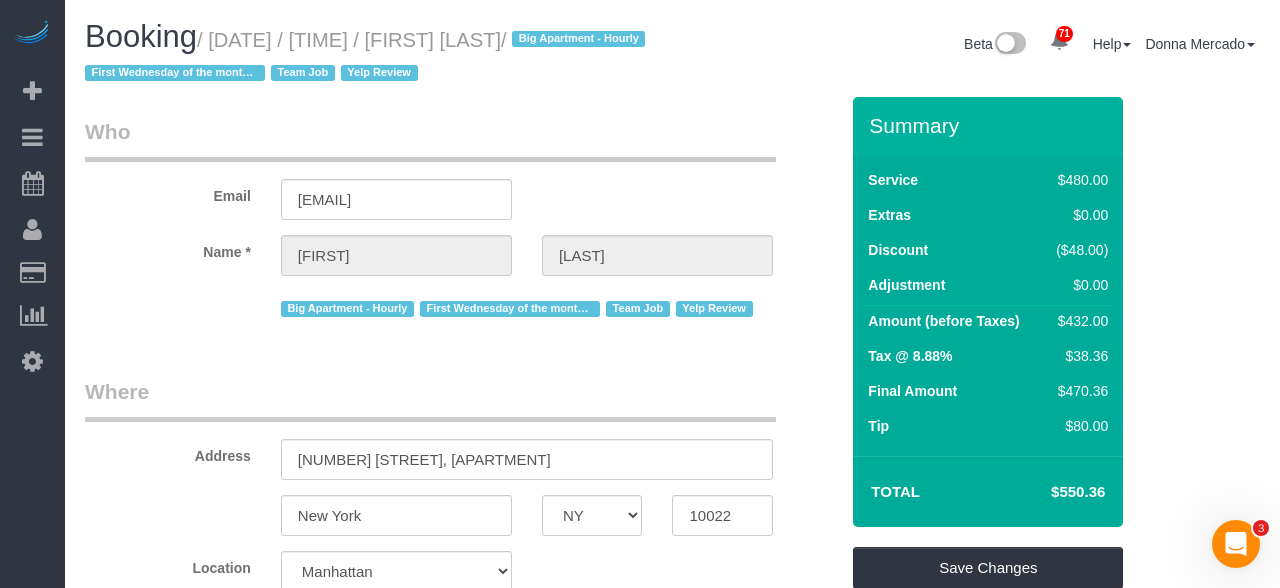 click on "/ [DATE] / [TIME] / [FIRST] [LAST]
/
Big Apartment - Hourly
First Wednesday of the month only
Team Job
Yelp Review" at bounding box center (368, 57) 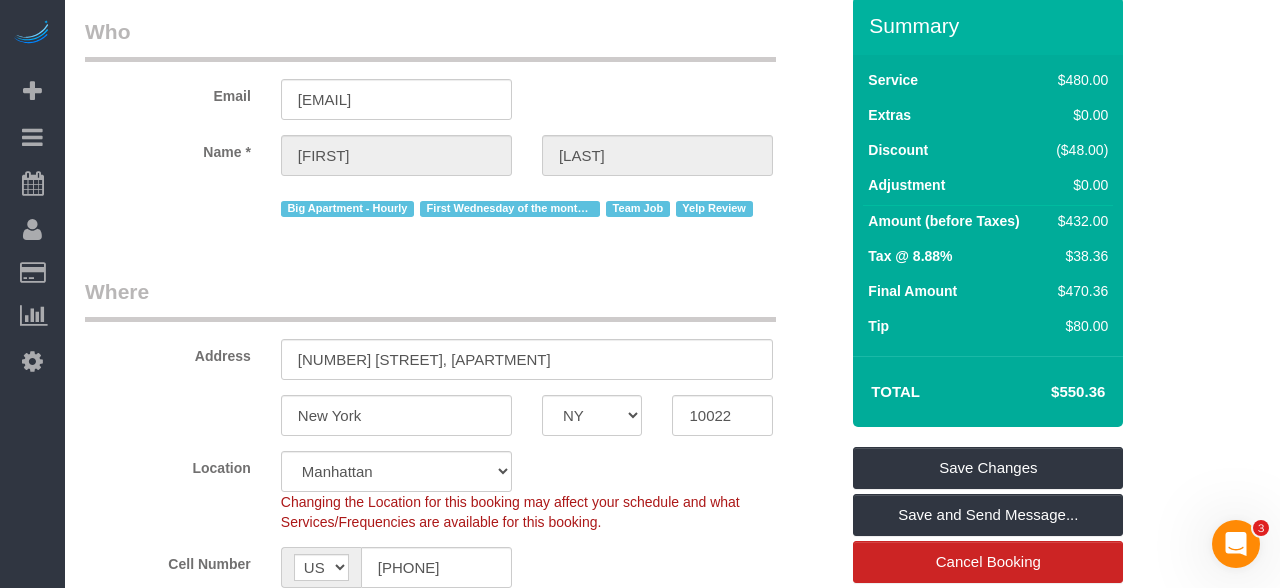 scroll, scrollTop: 0, scrollLeft: 0, axis: both 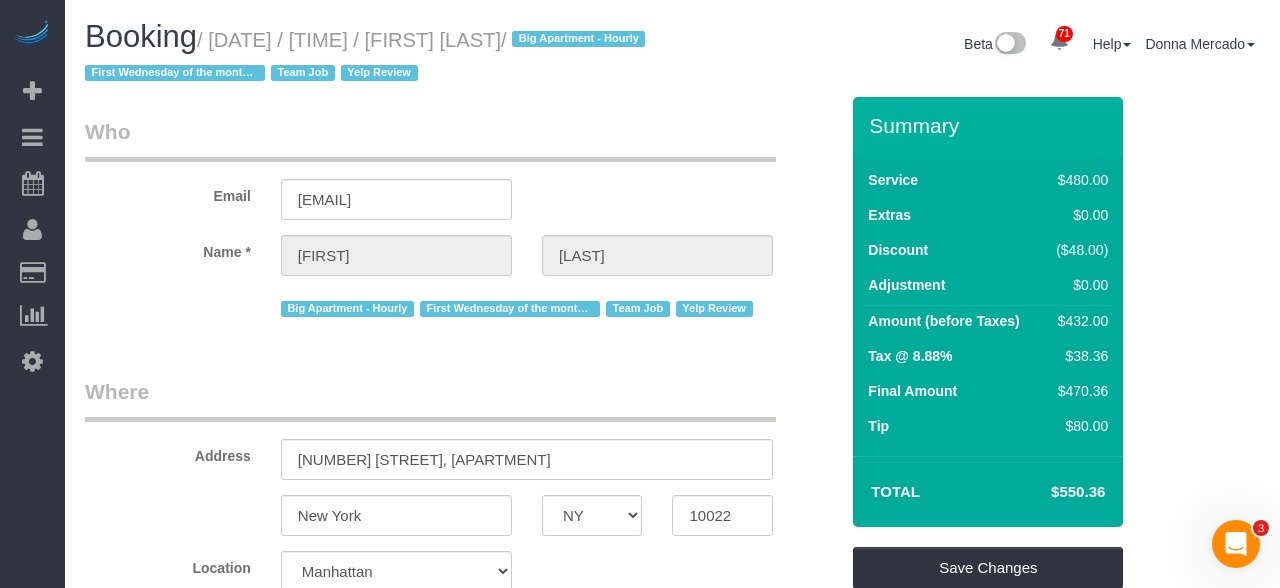 drag, startPoint x: 223, startPoint y: 29, endPoint x: 636, endPoint y: 47, distance: 413.39206 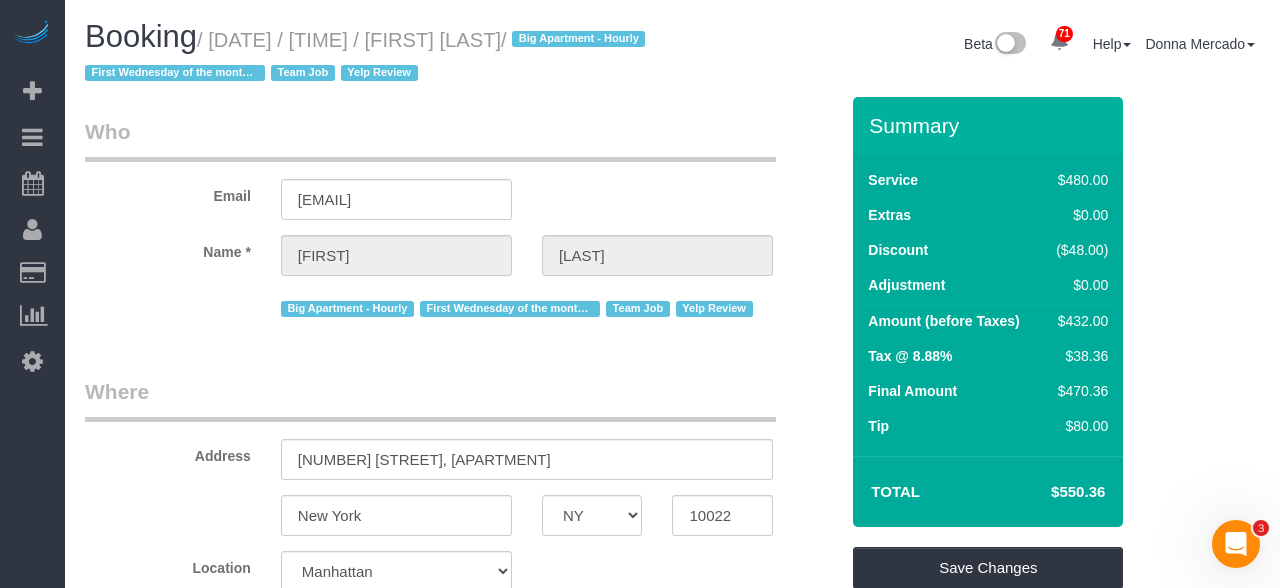 click on "/ [DATE] / [TIME] / [FIRST] [LAST]
/
Big Apartment - Hourly
First Wednesday of the month only
Team Job
Yelp Review" at bounding box center [368, 57] 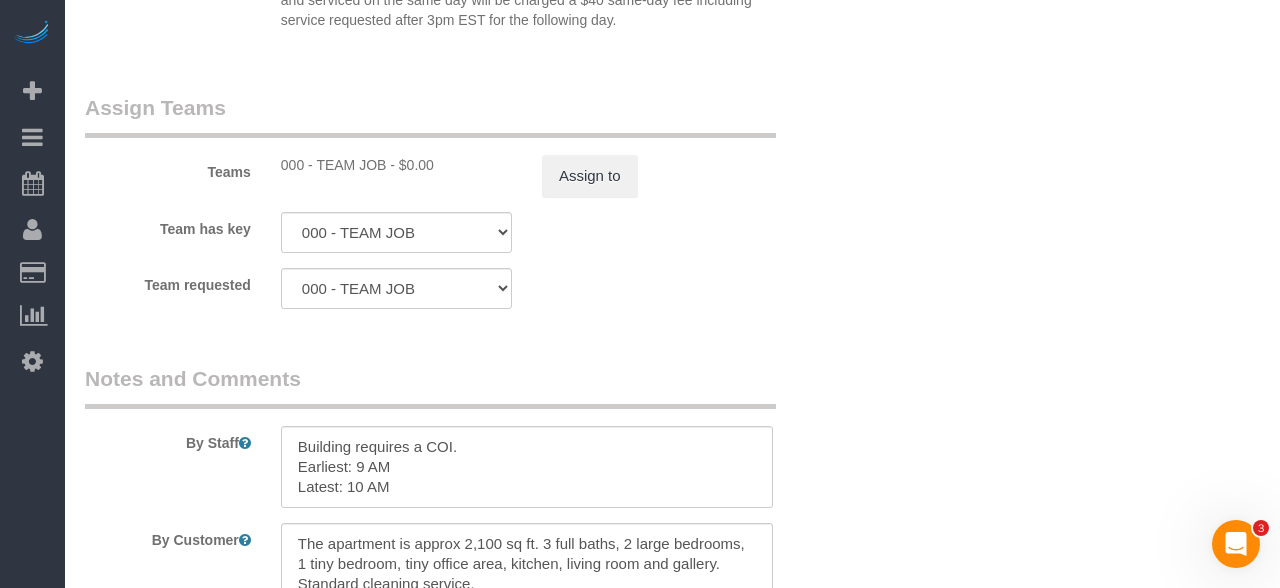 scroll, scrollTop: 2254, scrollLeft: 0, axis: vertical 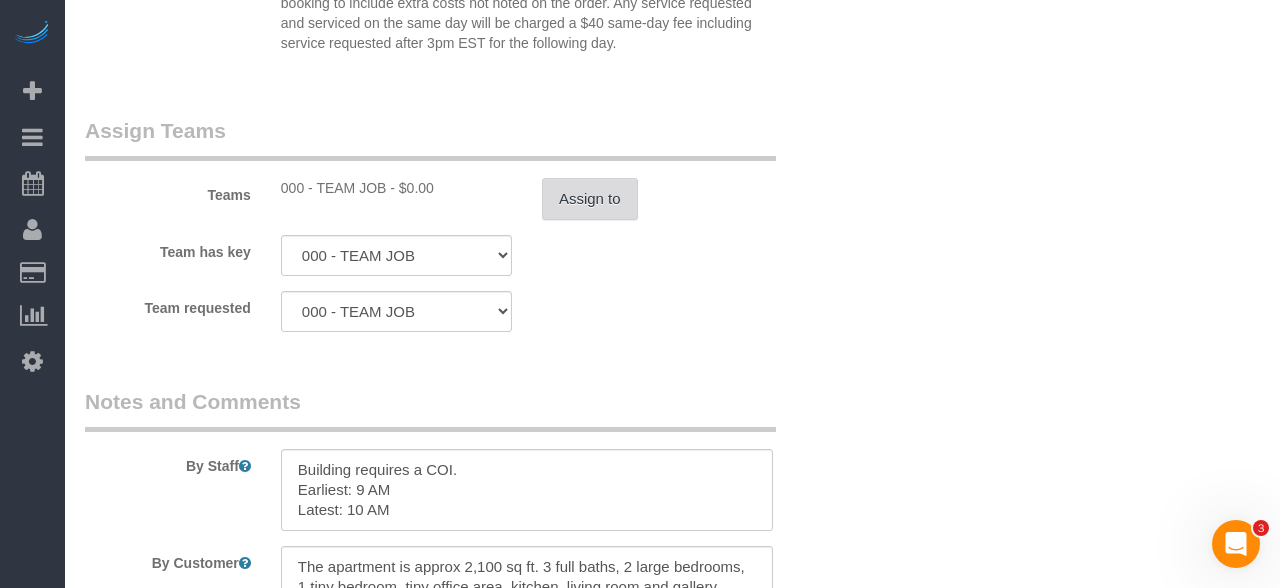 click on "Assign to" at bounding box center (590, 199) 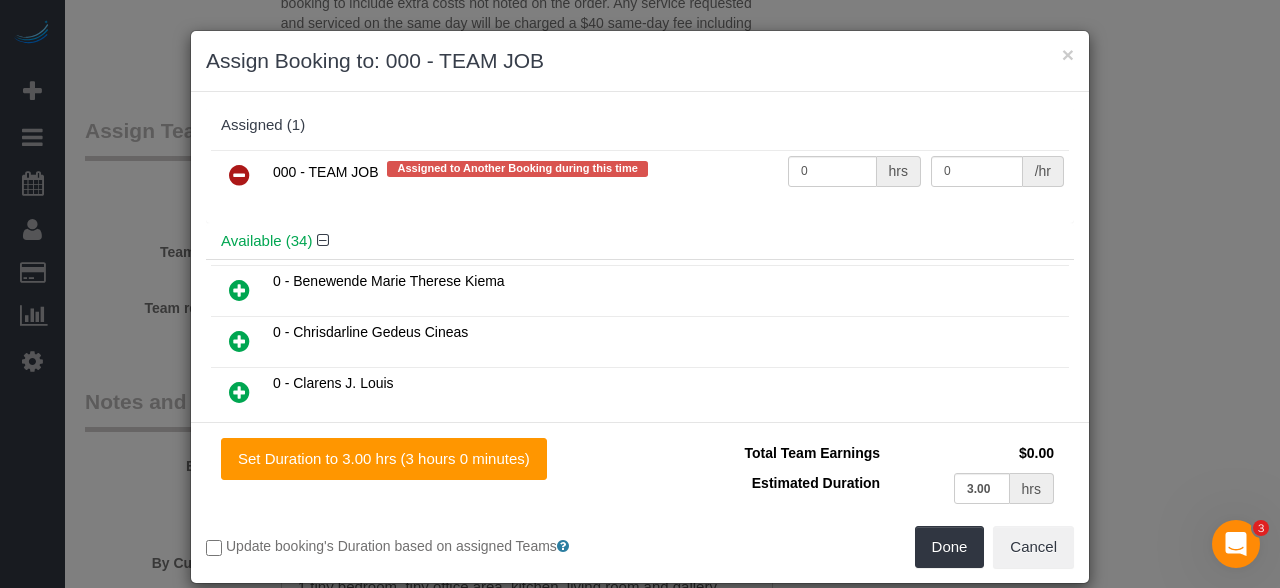click at bounding box center [239, 175] 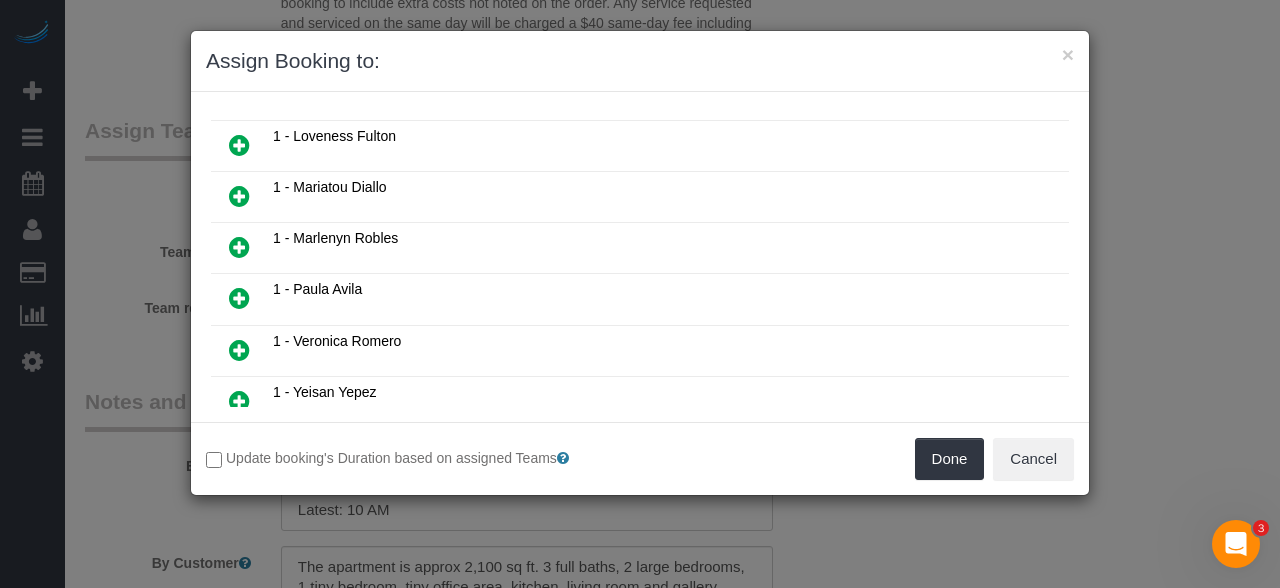 scroll, scrollTop: 863, scrollLeft: 0, axis: vertical 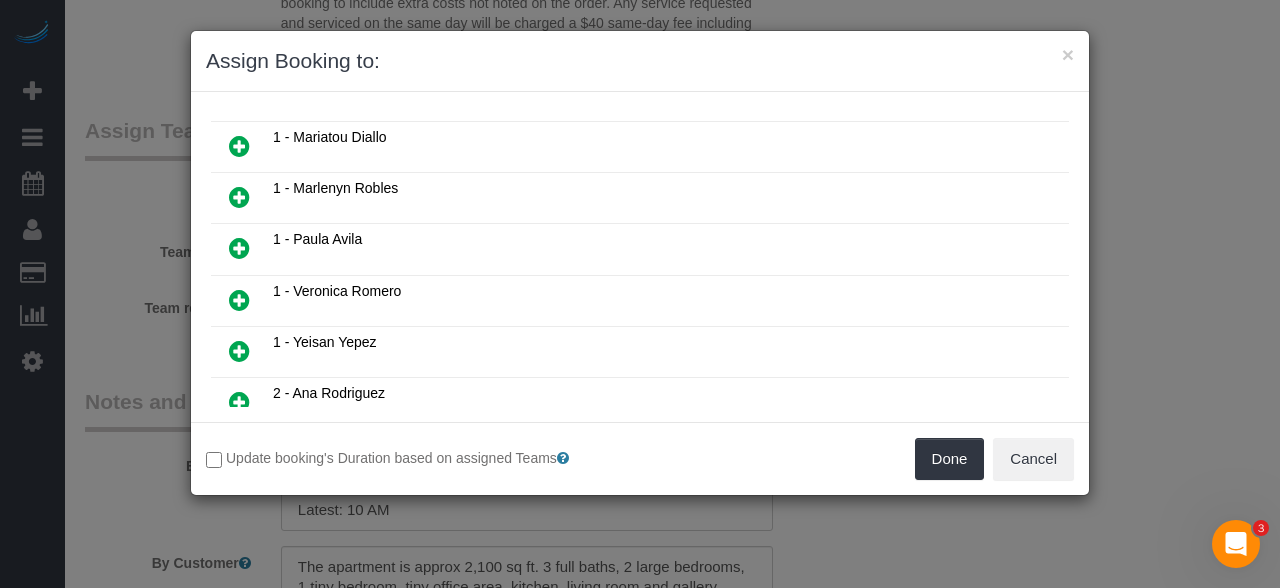 click at bounding box center (239, 351) 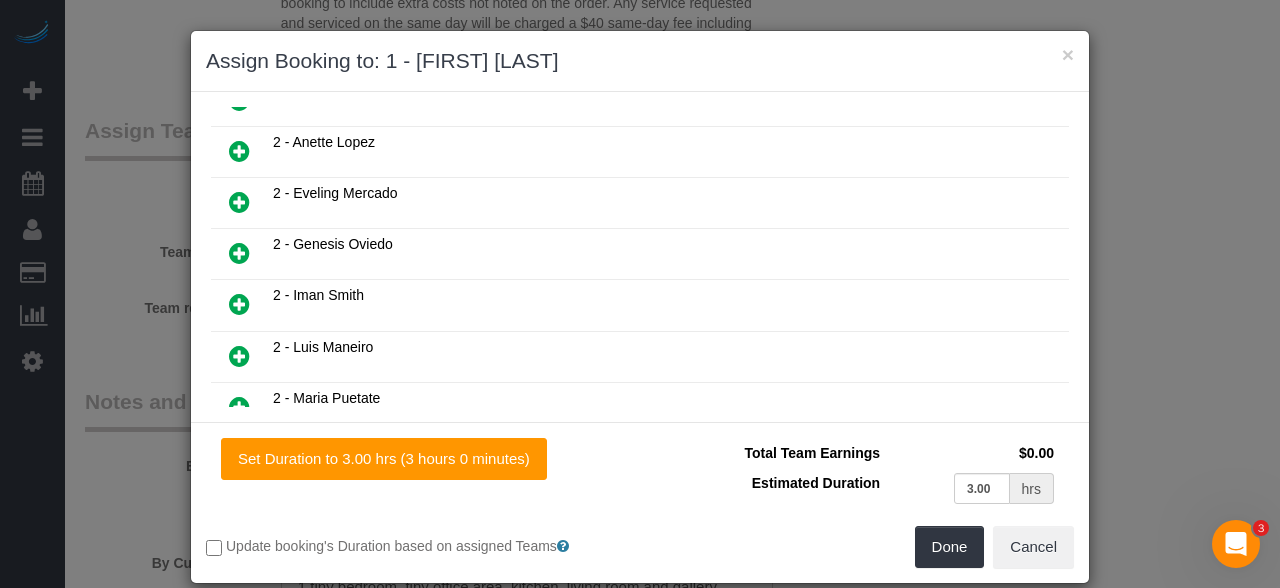 scroll, scrollTop: 1165, scrollLeft: 0, axis: vertical 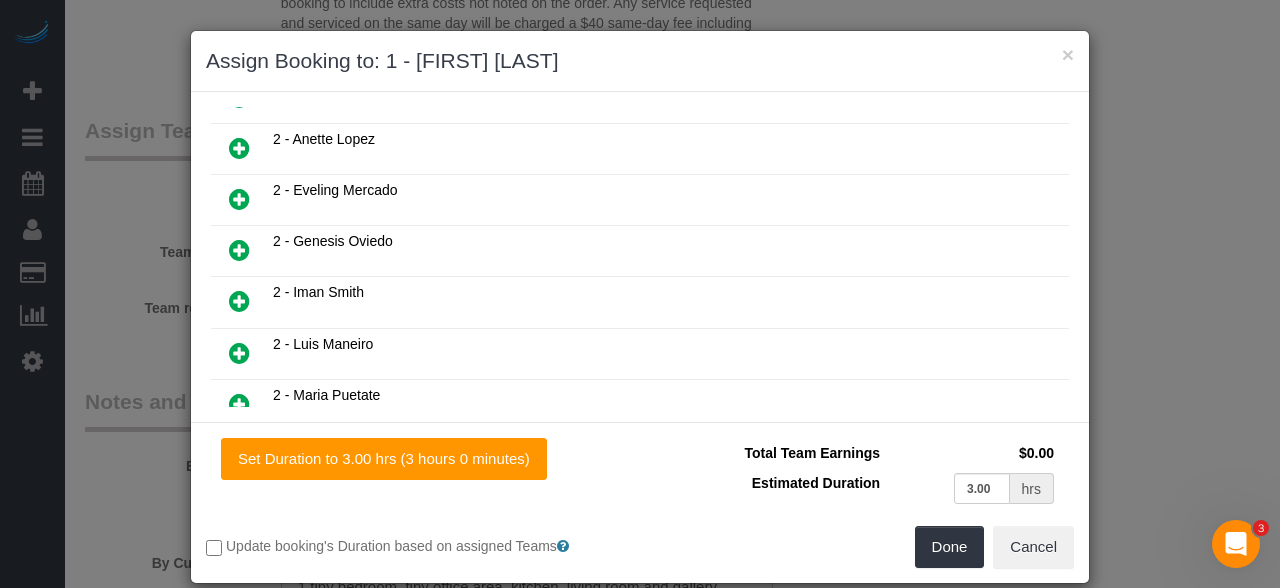 click at bounding box center (239, 250) 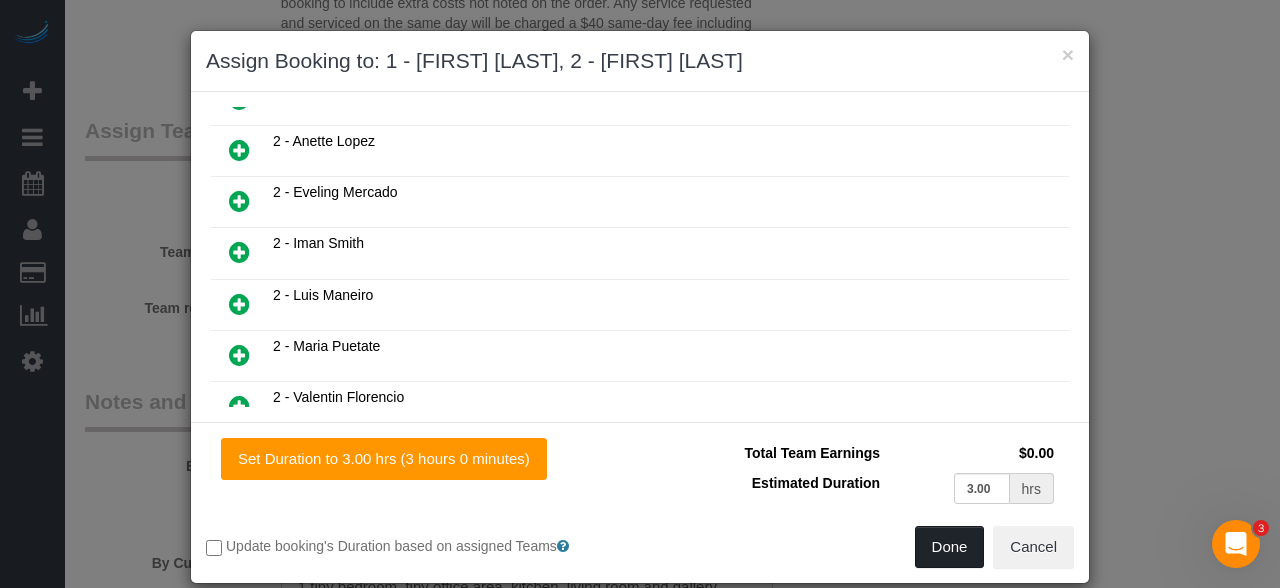 click on "Done" at bounding box center (950, 547) 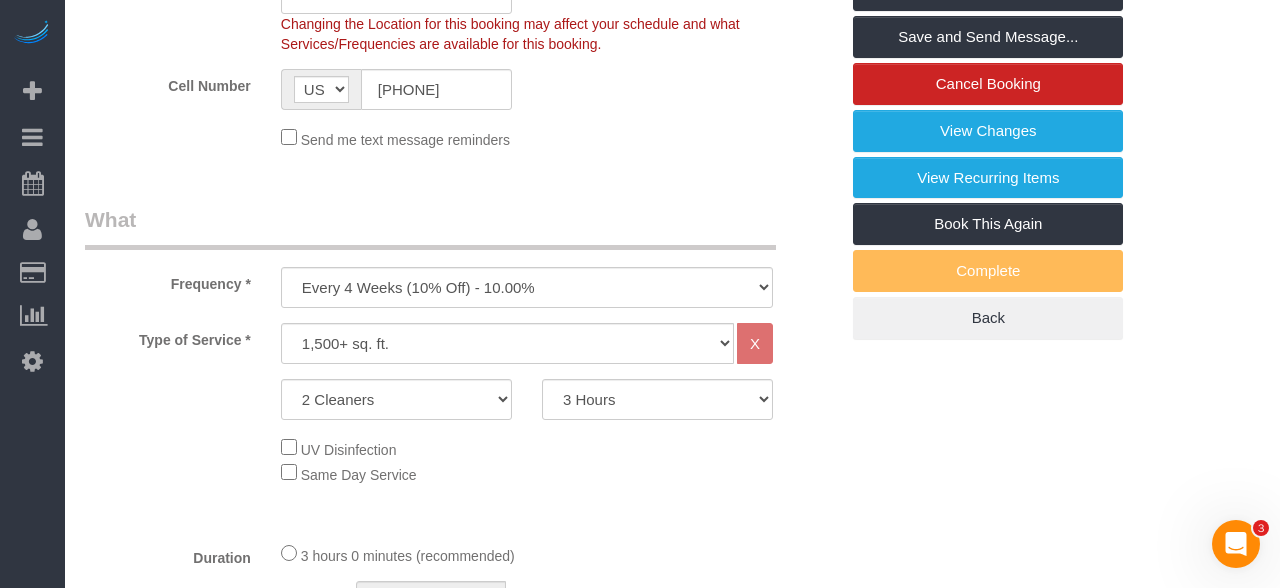 scroll, scrollTop: 262, scrollLeft: 0, axis: vertical 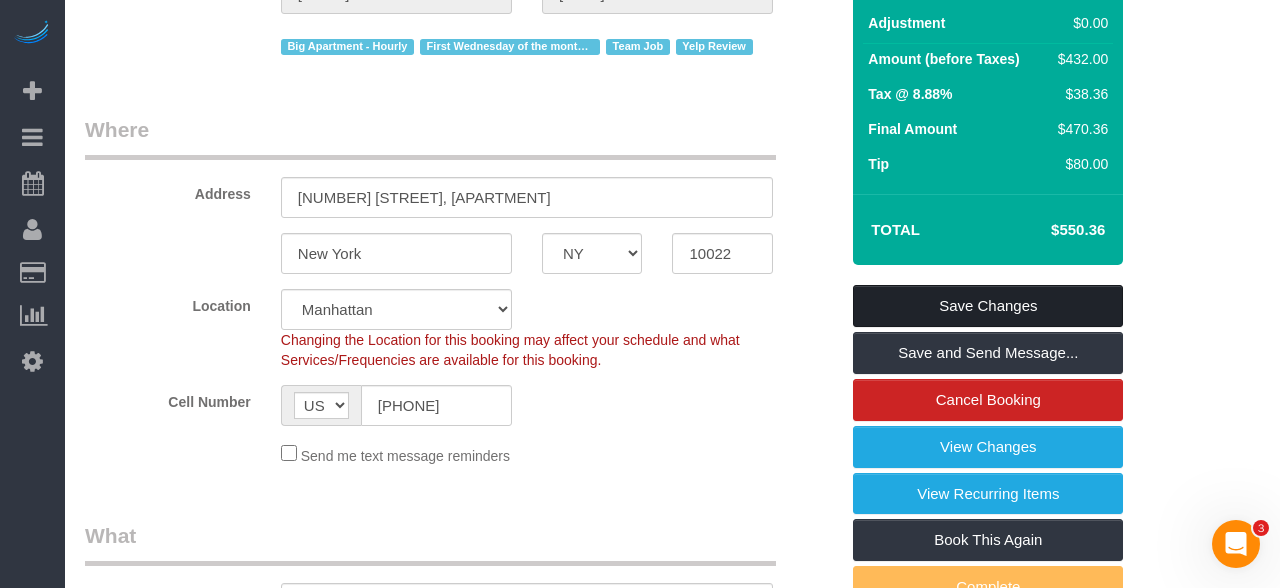 click on "Save Changes" at bounding box center (988, 306) 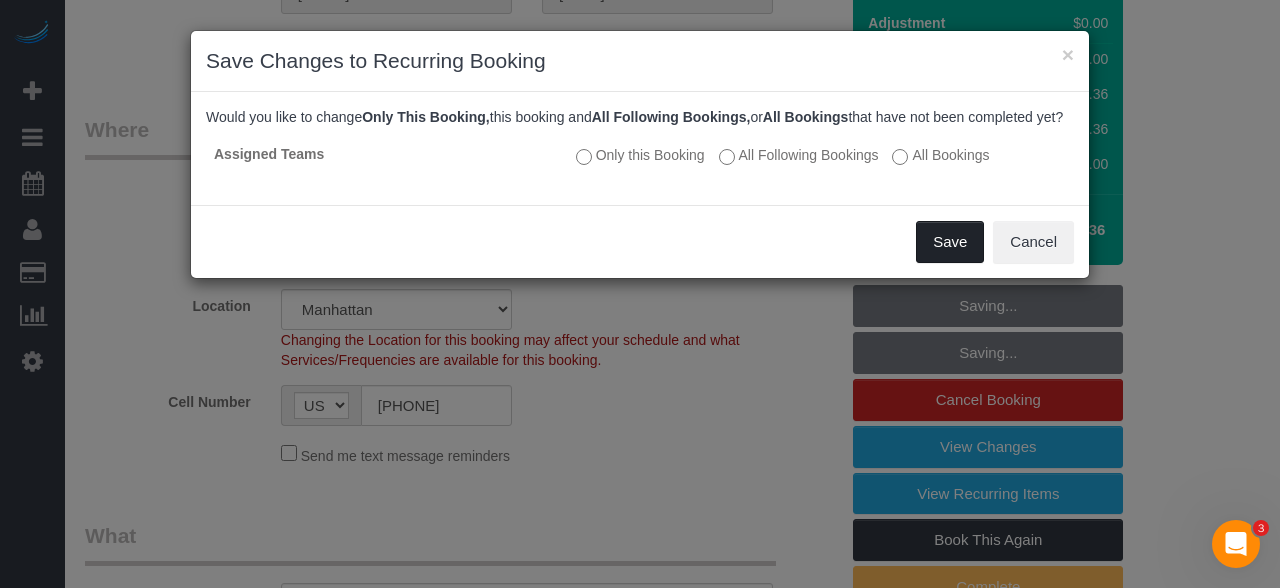 click on "Save" at bounding box center (950, 242) 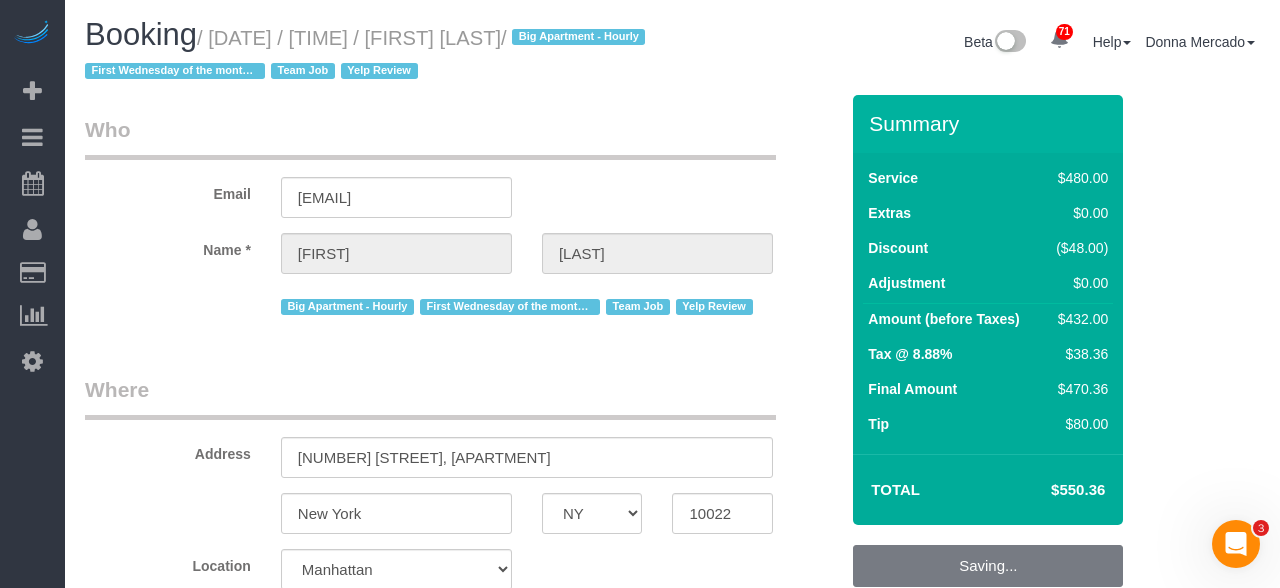 scroll, scrollTop: 0, scrollLeft: 0, axis: both 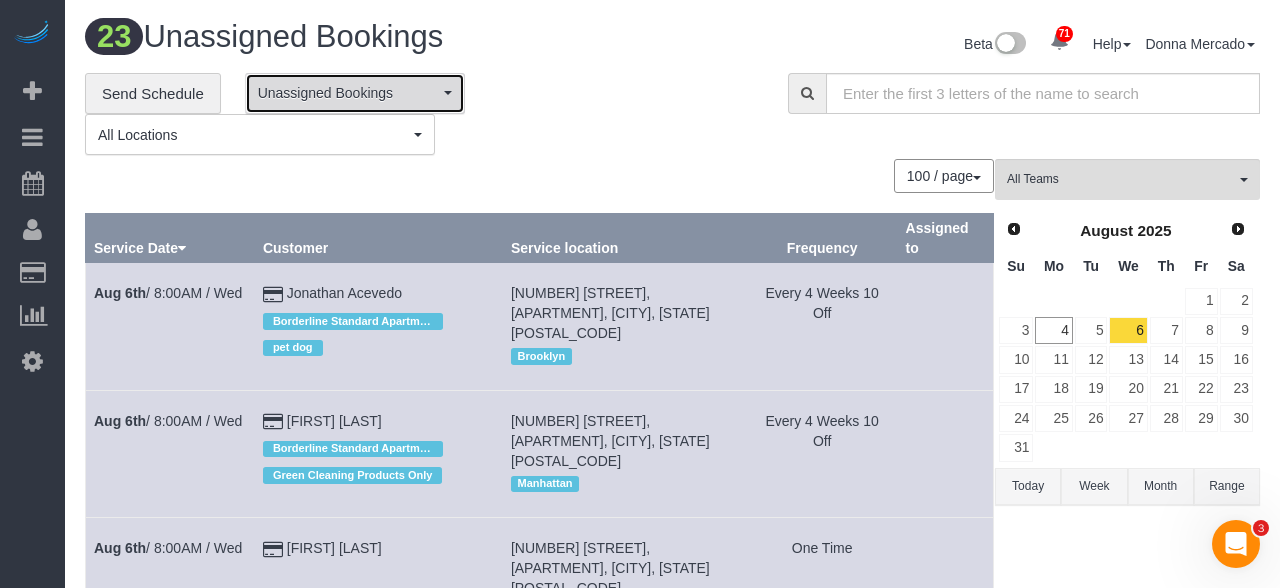 click on "Unassigned Bookings" at bounding box center [348, 93] 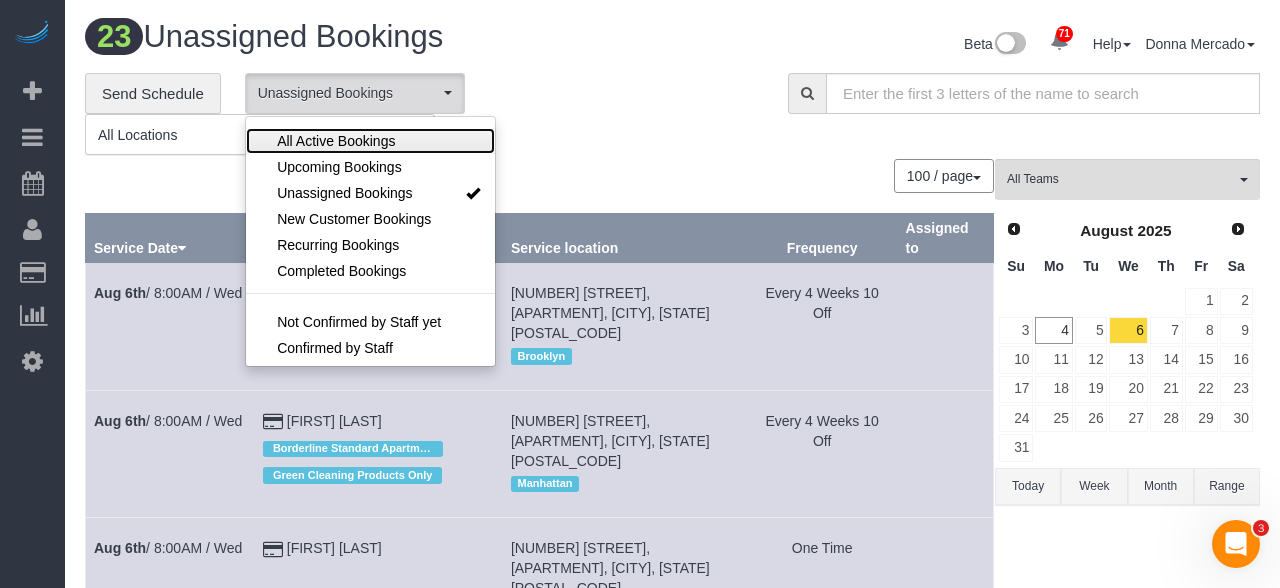 click on "All Active Bookings" at bounding box center [336, 141] 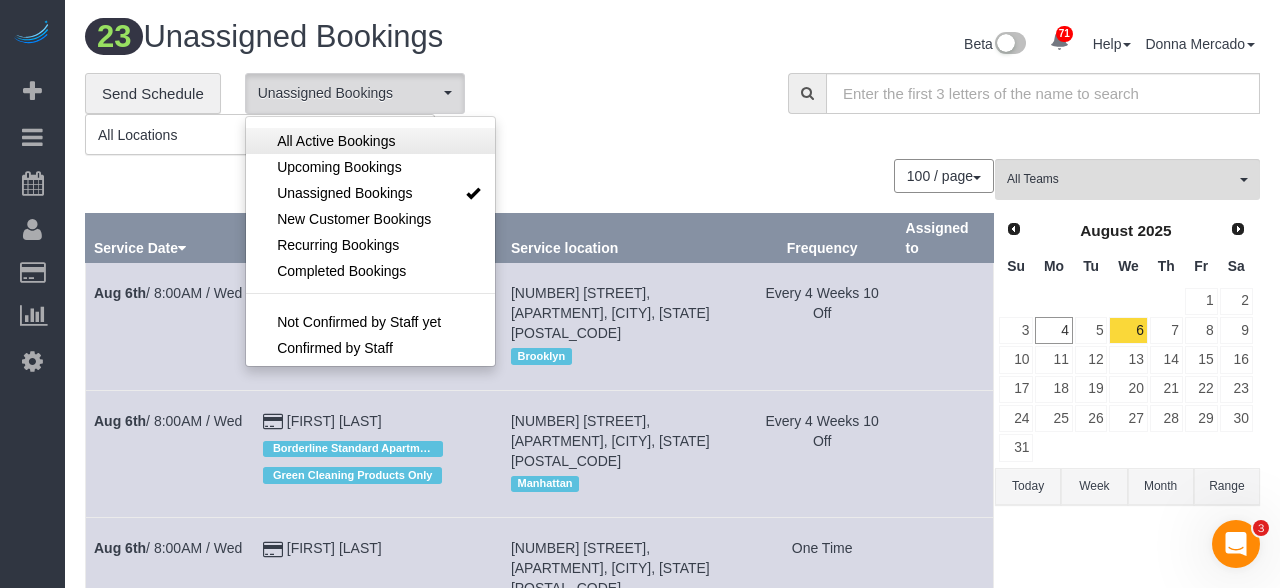 select on "***" 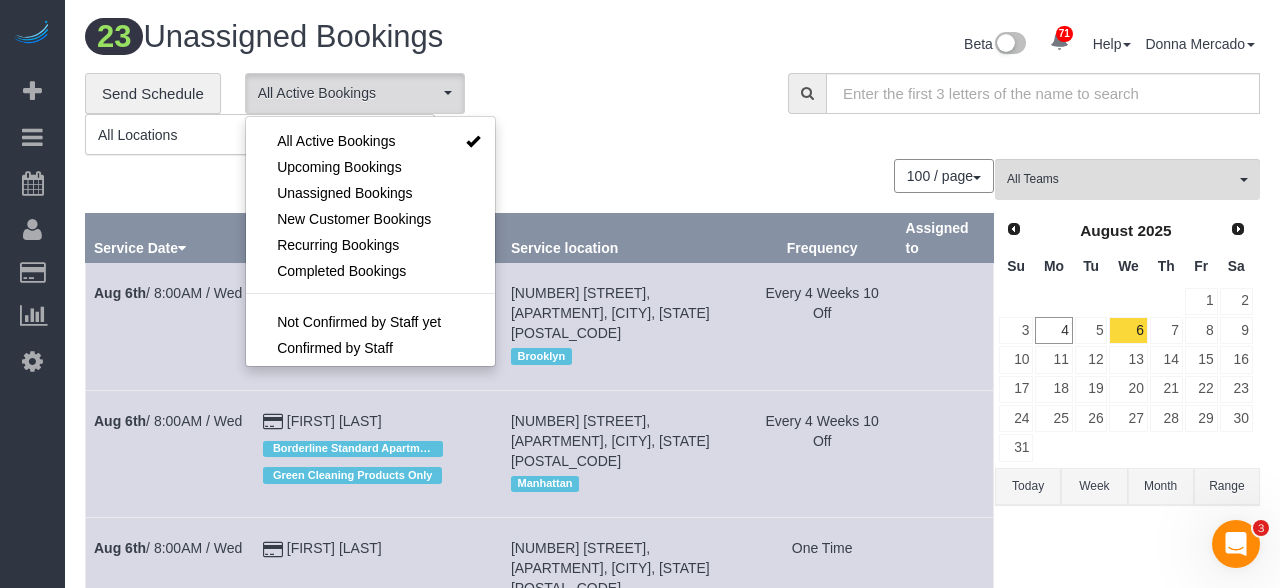 click at bounding box center [640, 294] 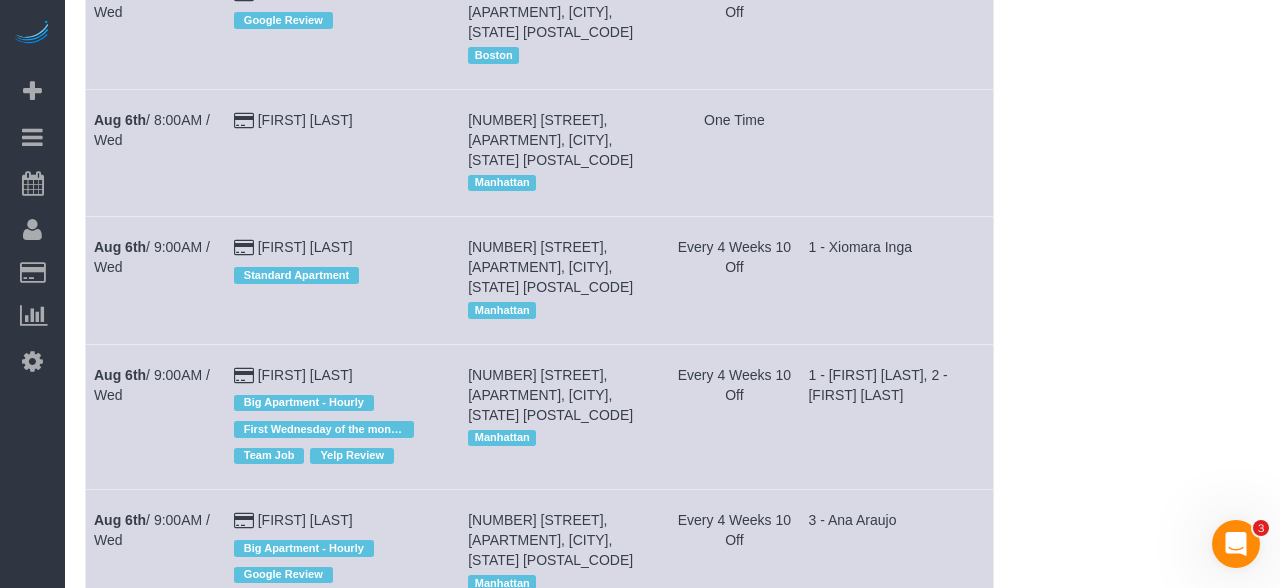scroll, scrollTop: 520, scrollLeft: 0, axis: vertical 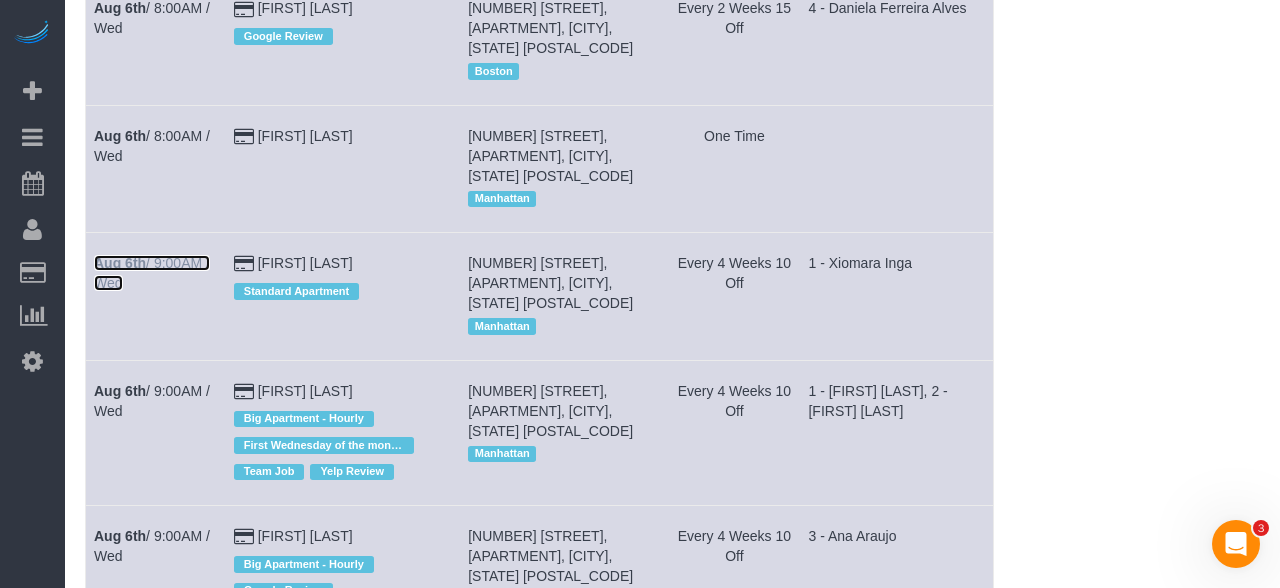 click on "[DATE]
/ [TIME] / [DAY]" at bounding box center [152, 273] 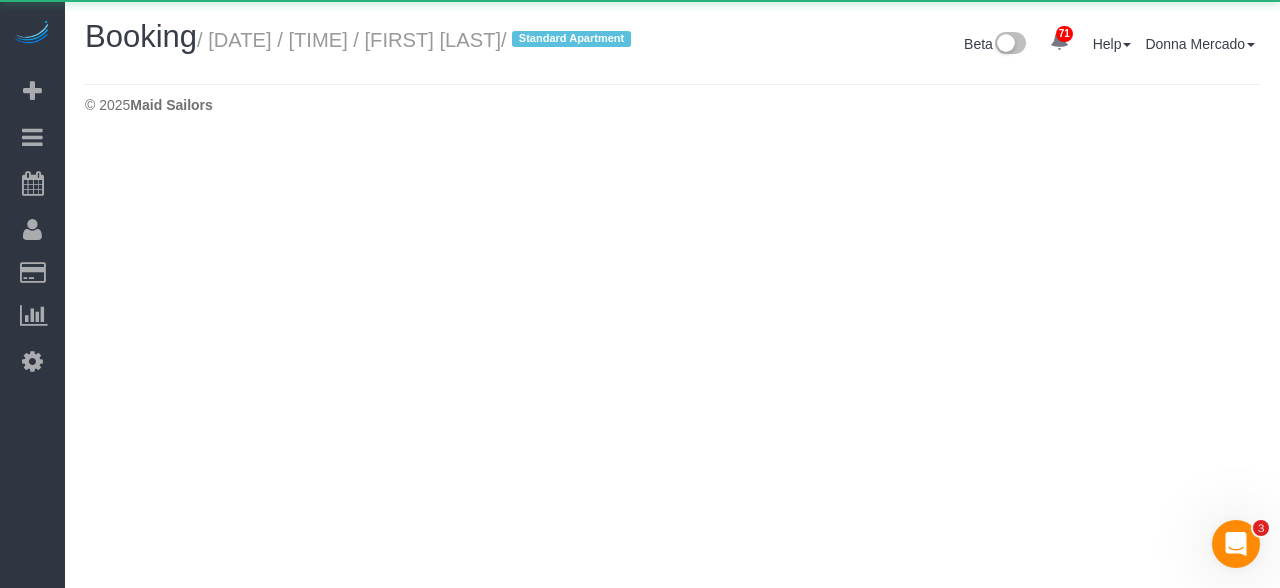 scroll, scrollTop: 0, scrollLeft: 0, axis: both 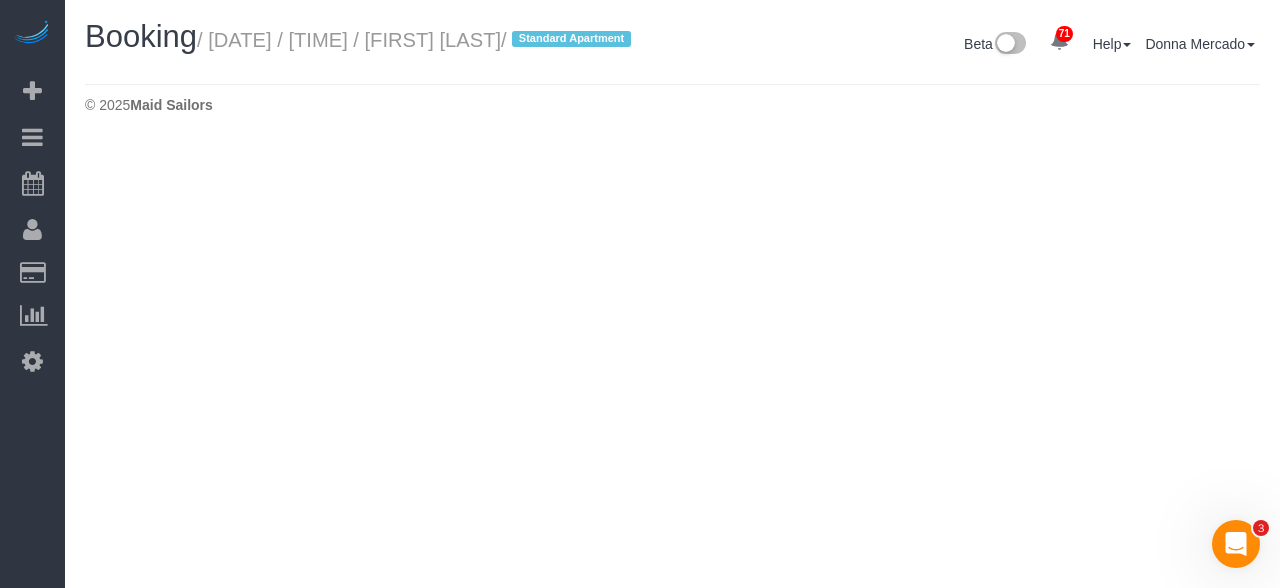 select on "NY" 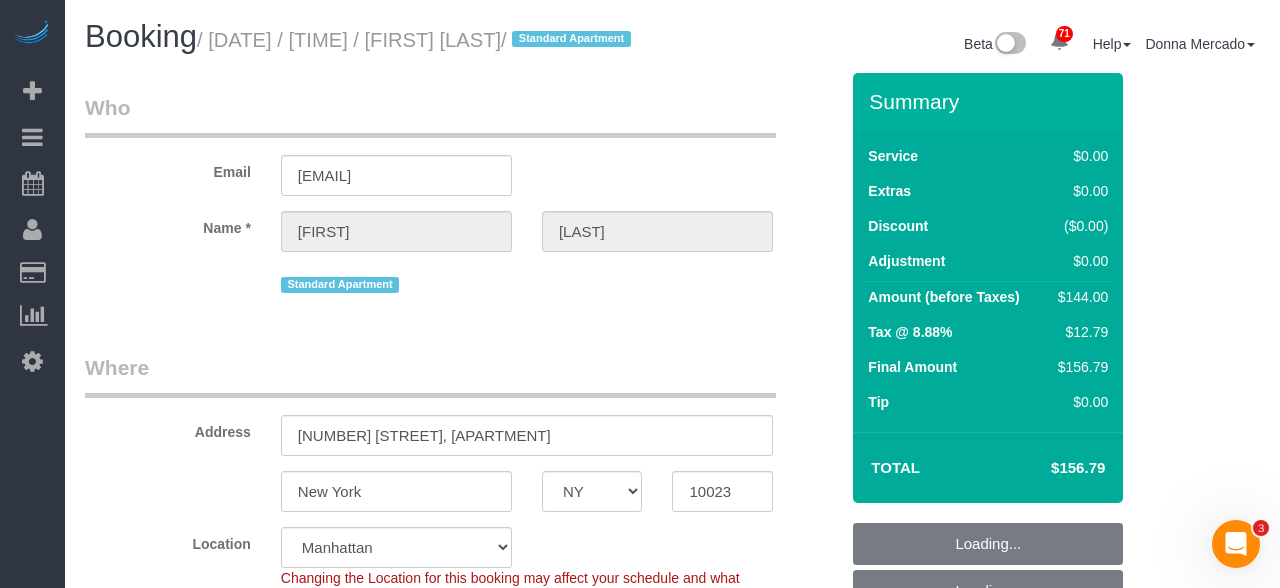 select on "number:89" 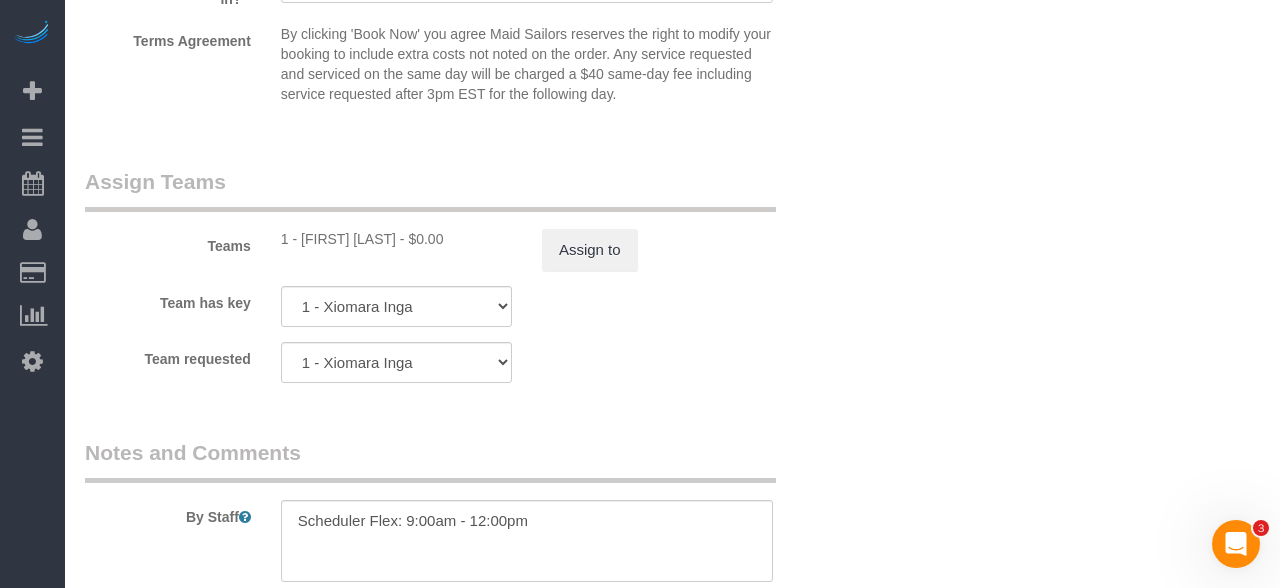 scroll, scrollTop: 2673, scrollLeft: 0, axis: vertical 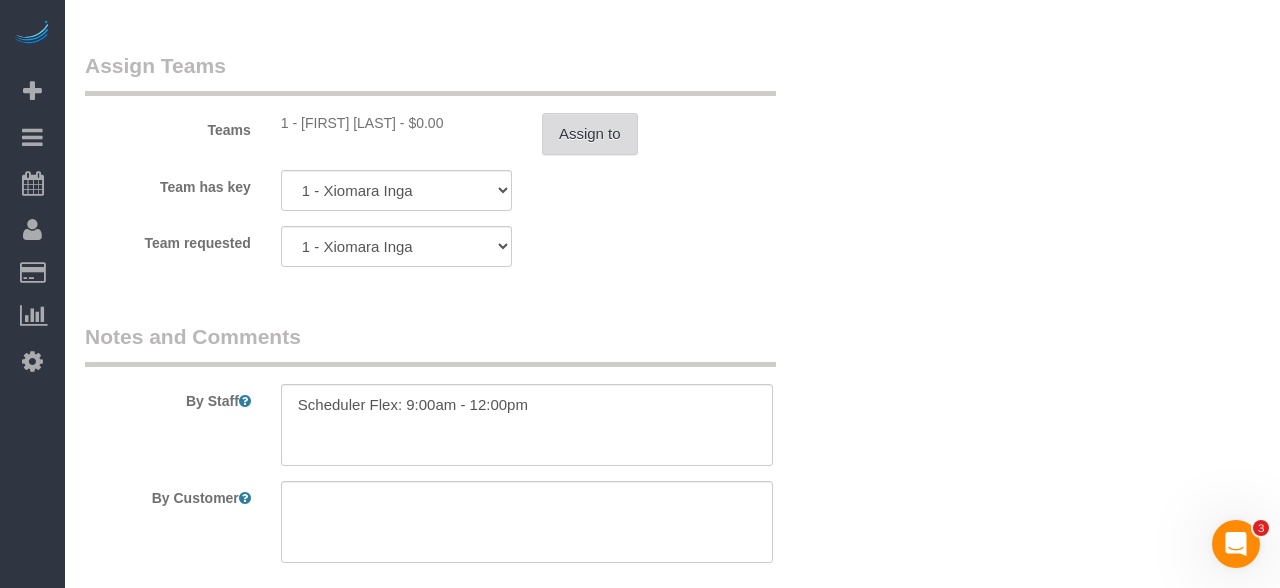 click on "Assign to" at bounding box center (590, 134) 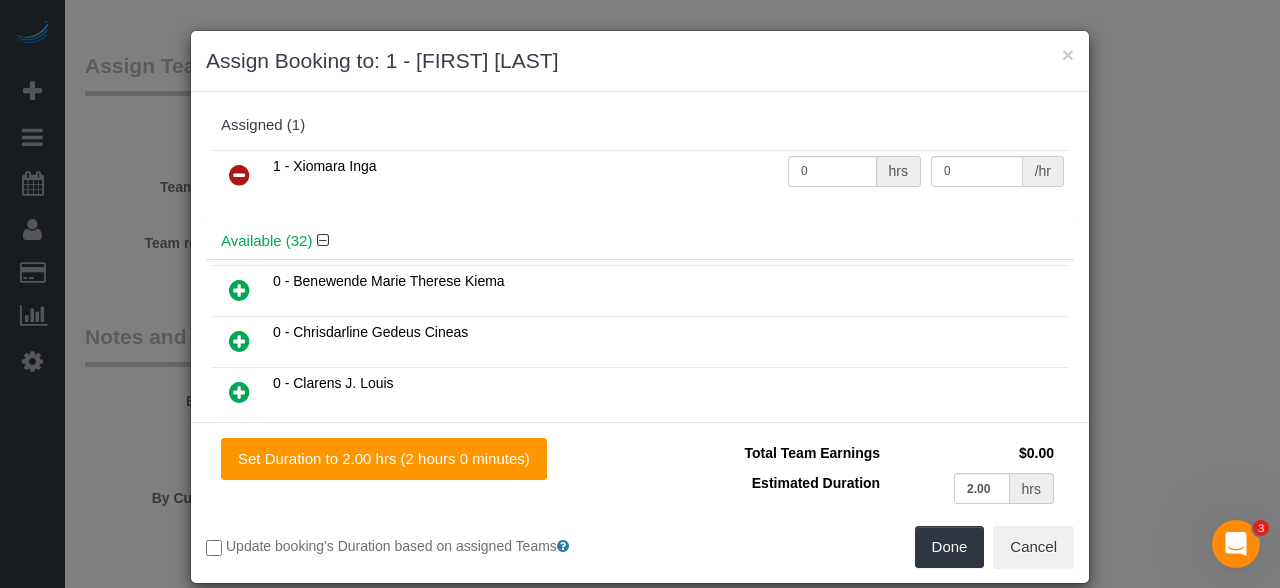 click at bounding box center [239, 175] 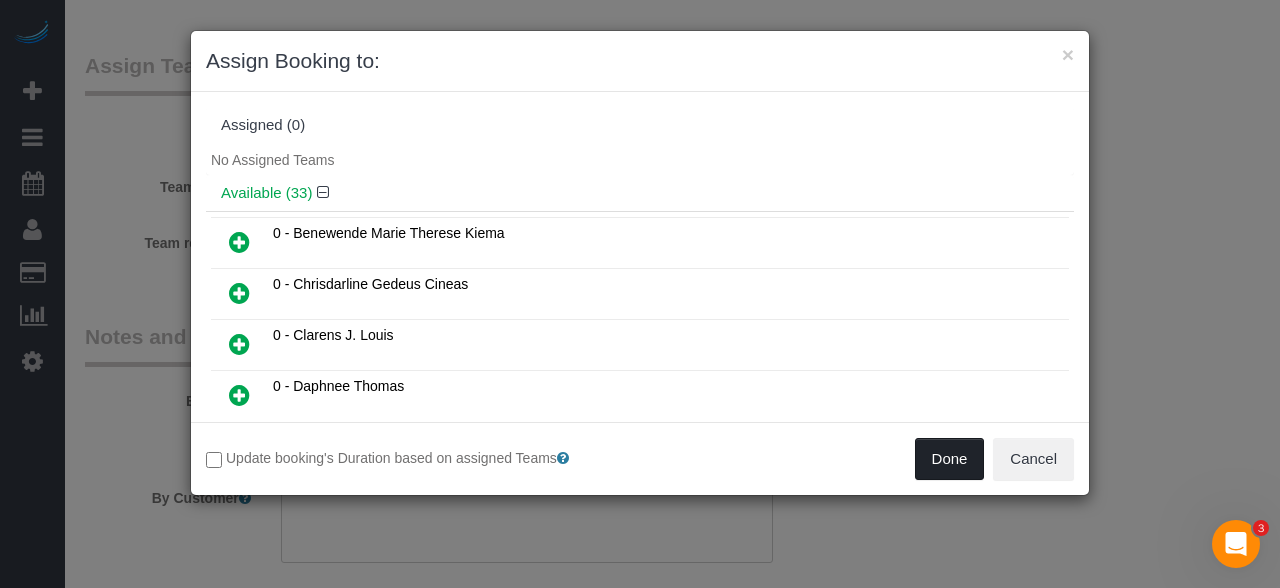 click on "Done" at bounding box center (950, 459) 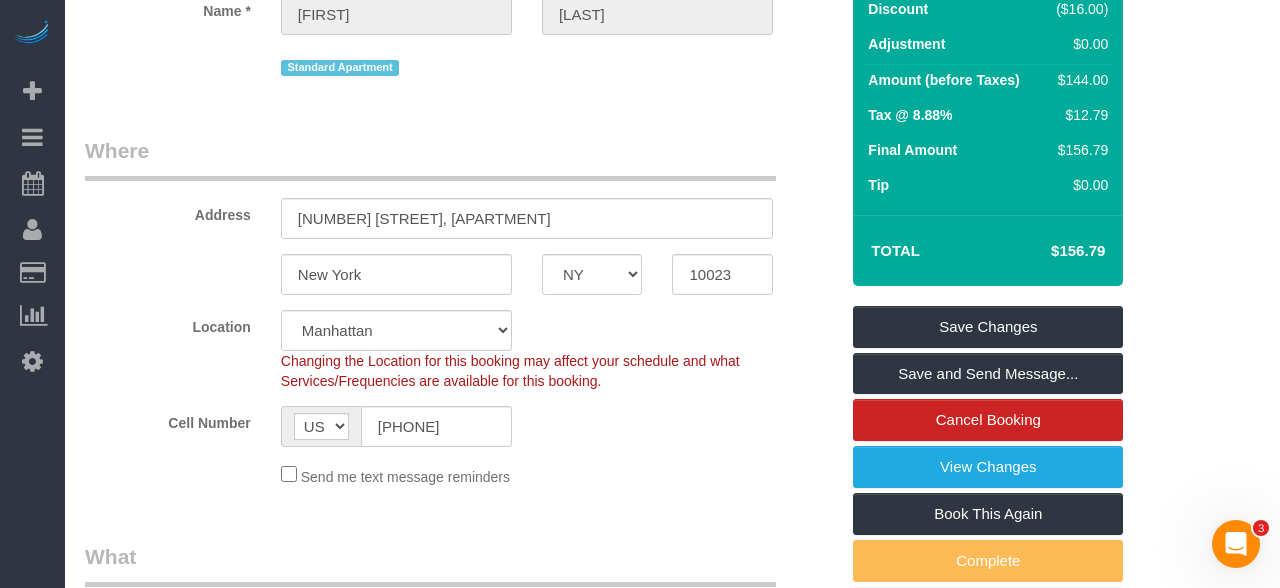 scroll, scrollTop: 79, scrollLeft: 0, axis: vertical 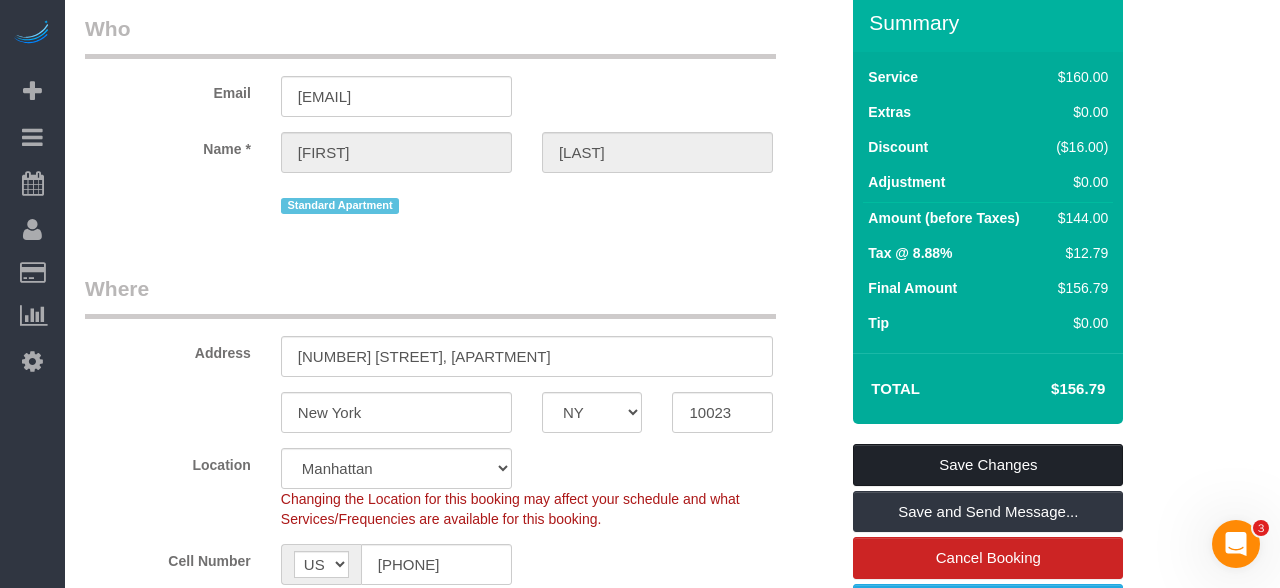 click on "Save Changes" at bounding box center [988, 465] 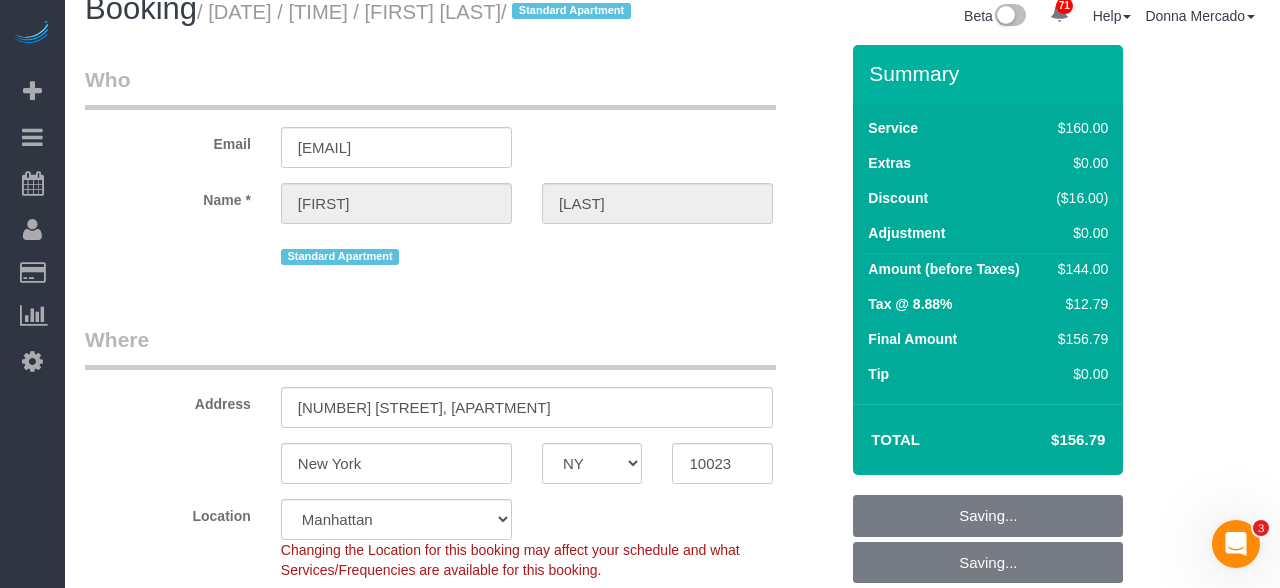 scroll, scrollTop: 0, scrollLeft: 0, axis: both 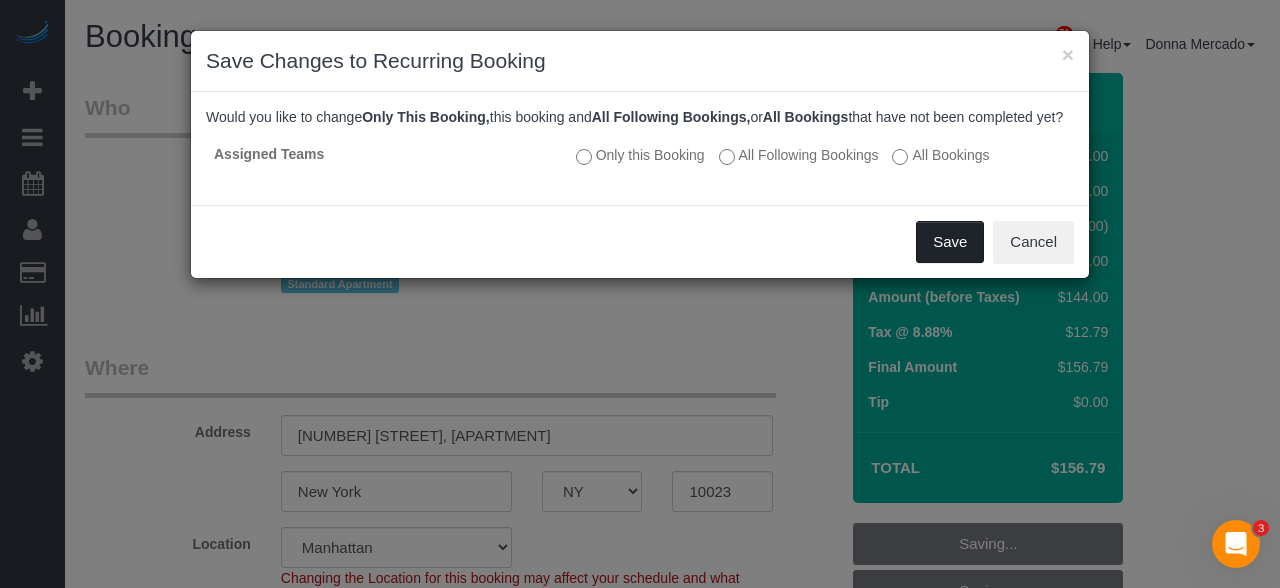 click on "Save" at bounding box center (950, 242) 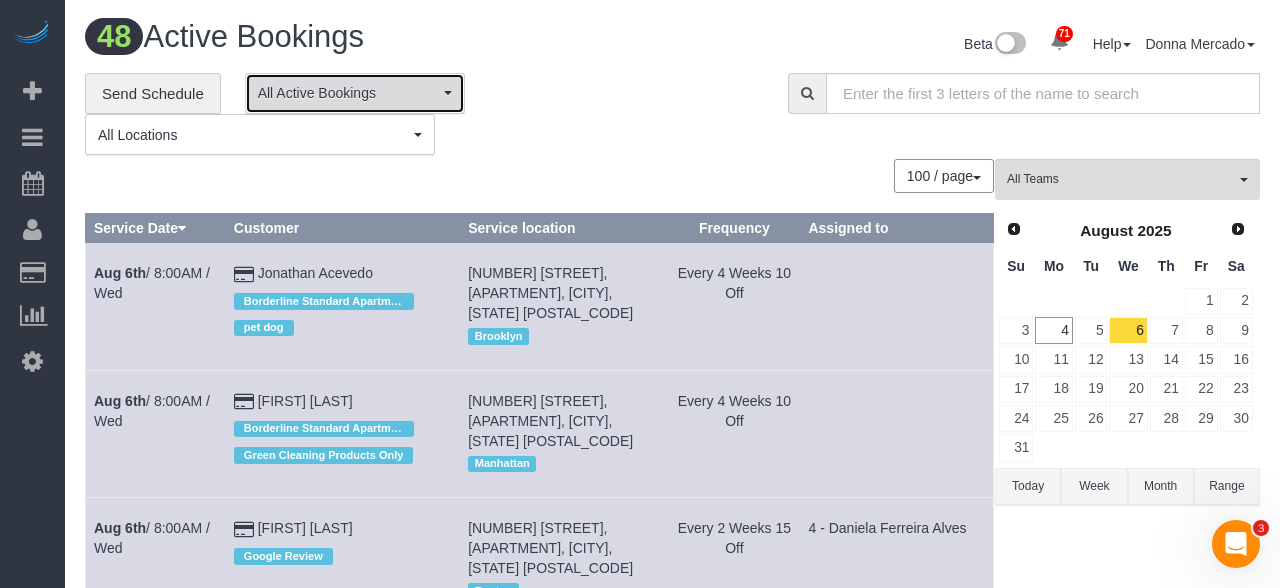 click on "All Active Bookings" at bounding box center (348, 93) 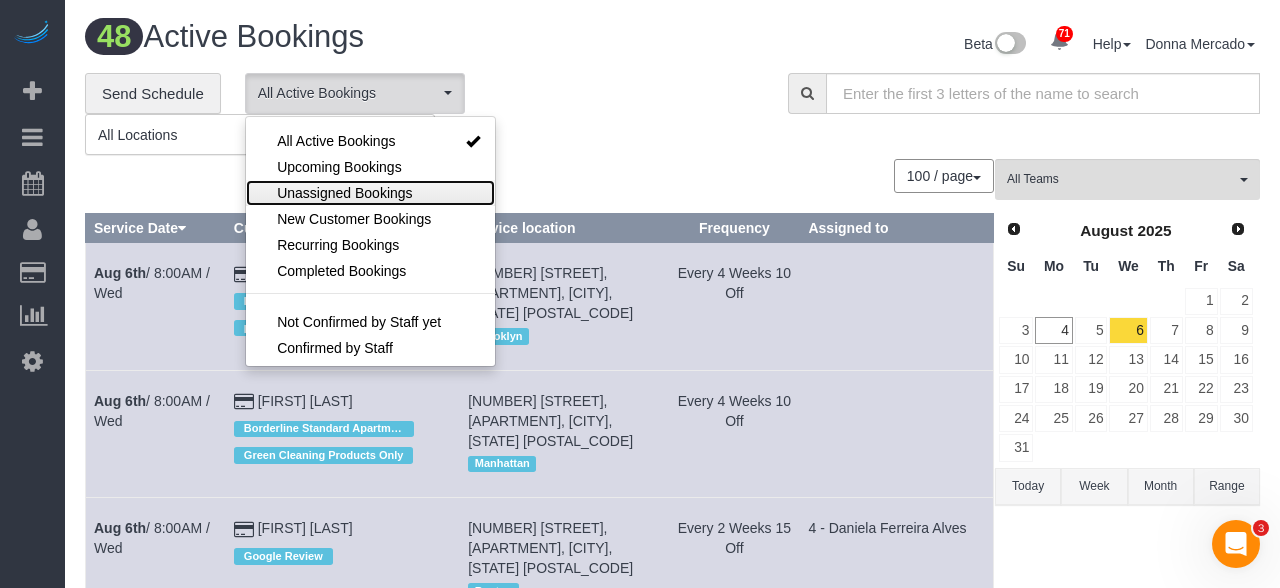 click on "Unassigned Bookings" at bounding box center [344, 193] 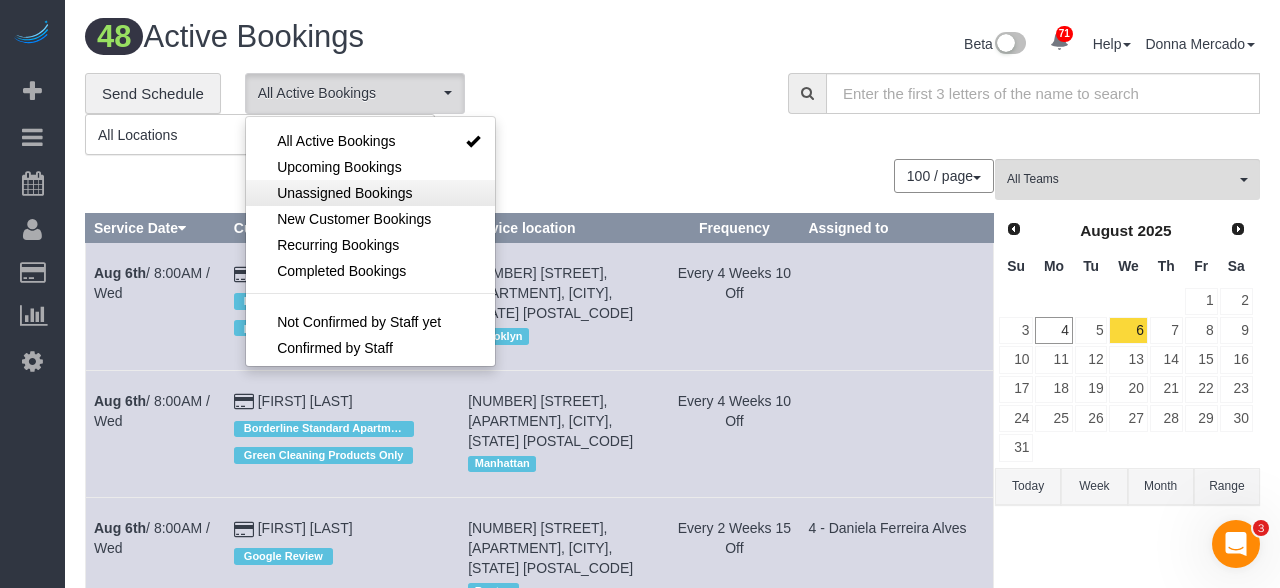 select on "**********" 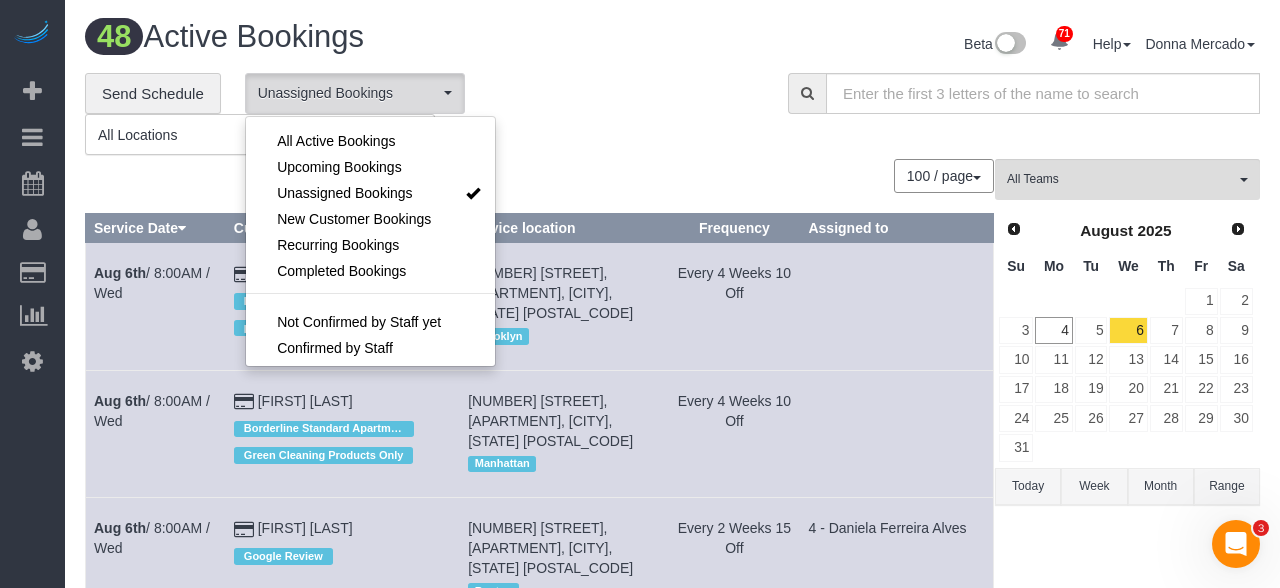 click at bounding box center [640, 294] 